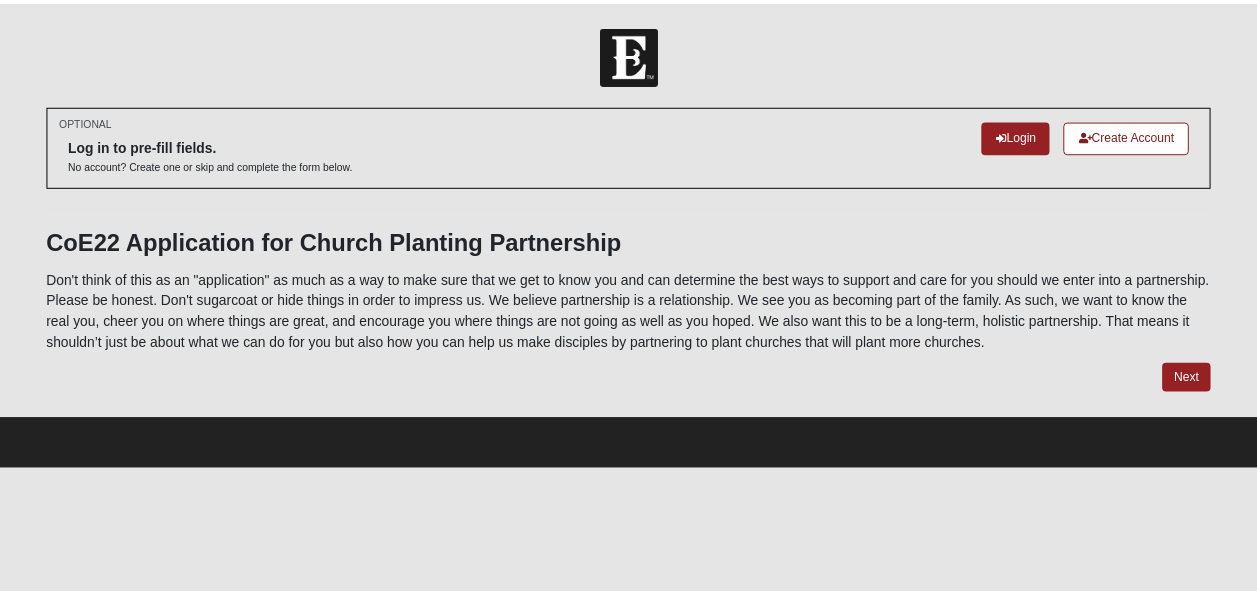 scroll, scrollTop: 0, scrollLeft: 0, axis: both 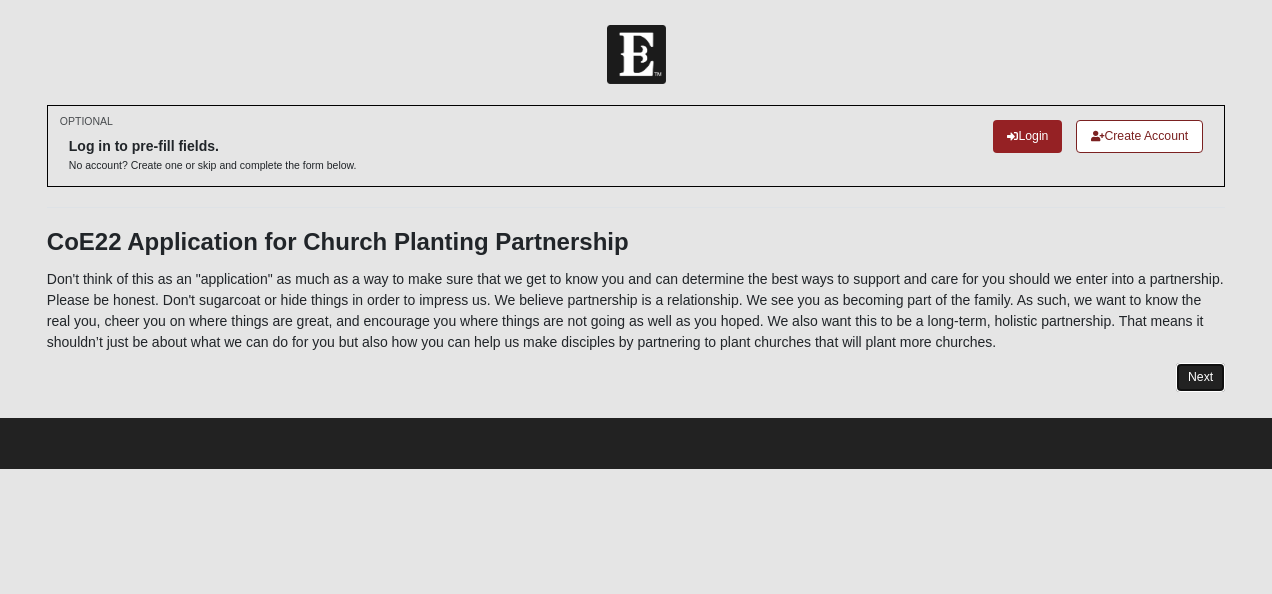 click on "Next" at bounding box center [1200, 377] 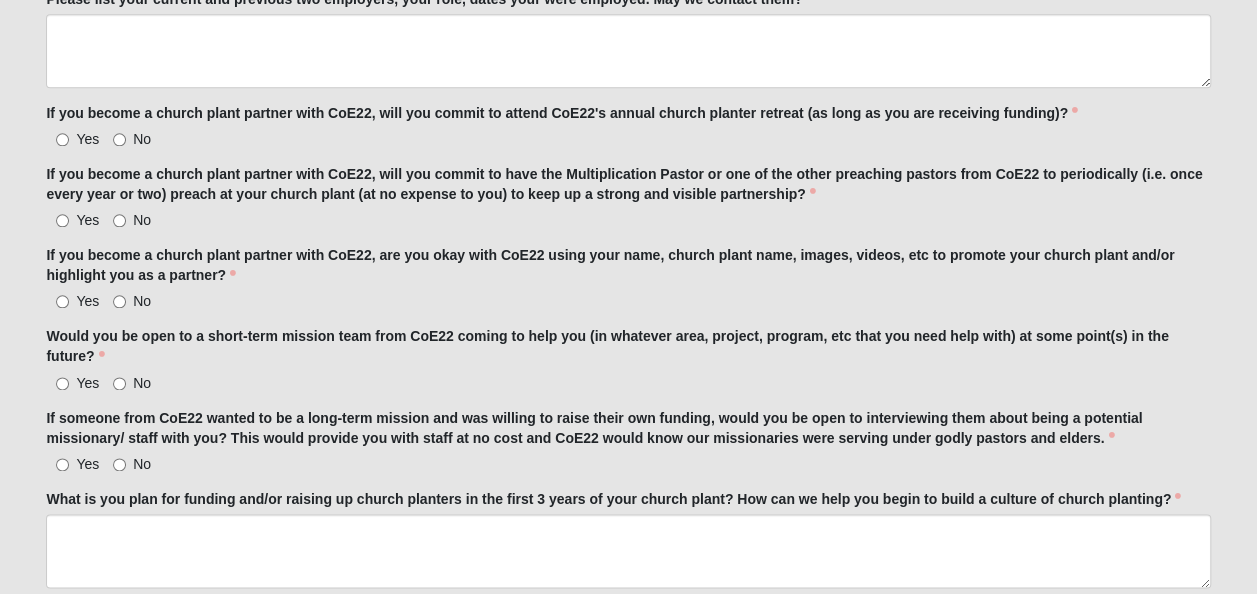 scroll, scrollTop: 4905, scrollLeft: 0, axis: vertical 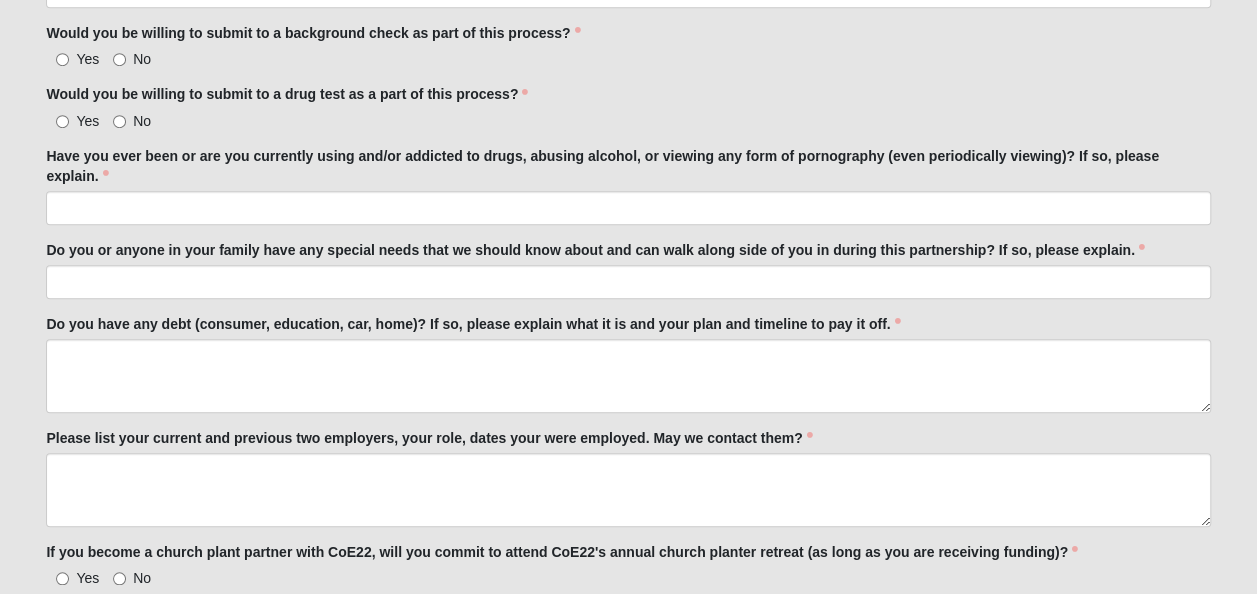 click on "Would you be willing to submit to a drug test as a part of this process?
Yes
No
Would you be willing to submit to a drug test as a part of this process? is required." at bounding box center [628, 107] 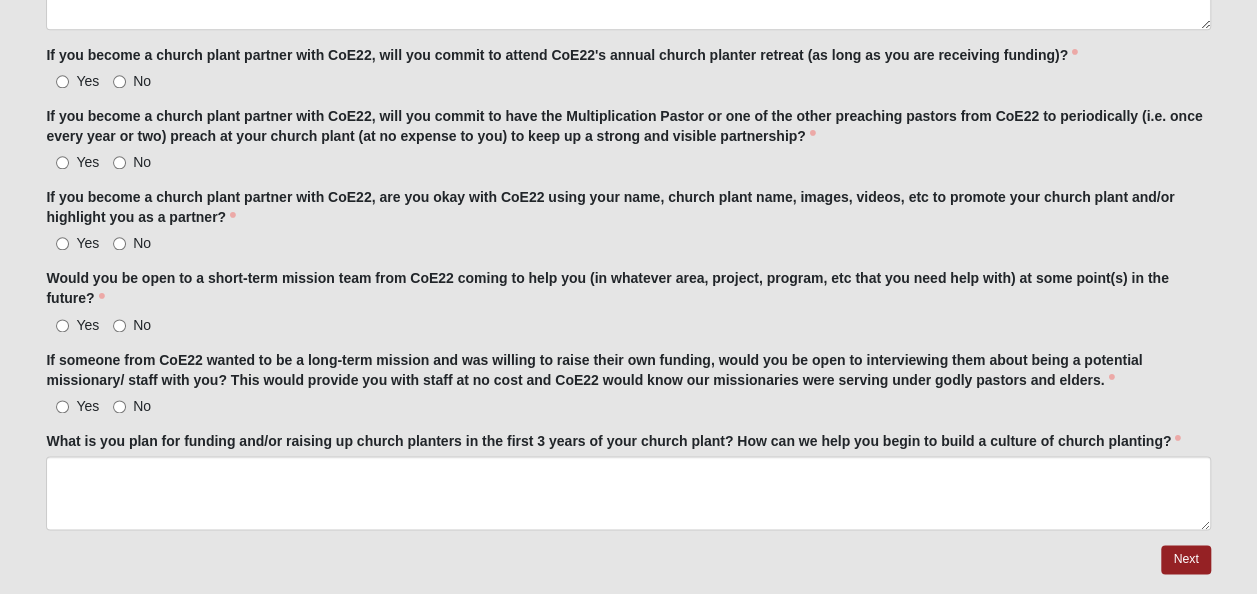 scroll, scrollTop: 4918, scrollLeft: 0, axis: vertical 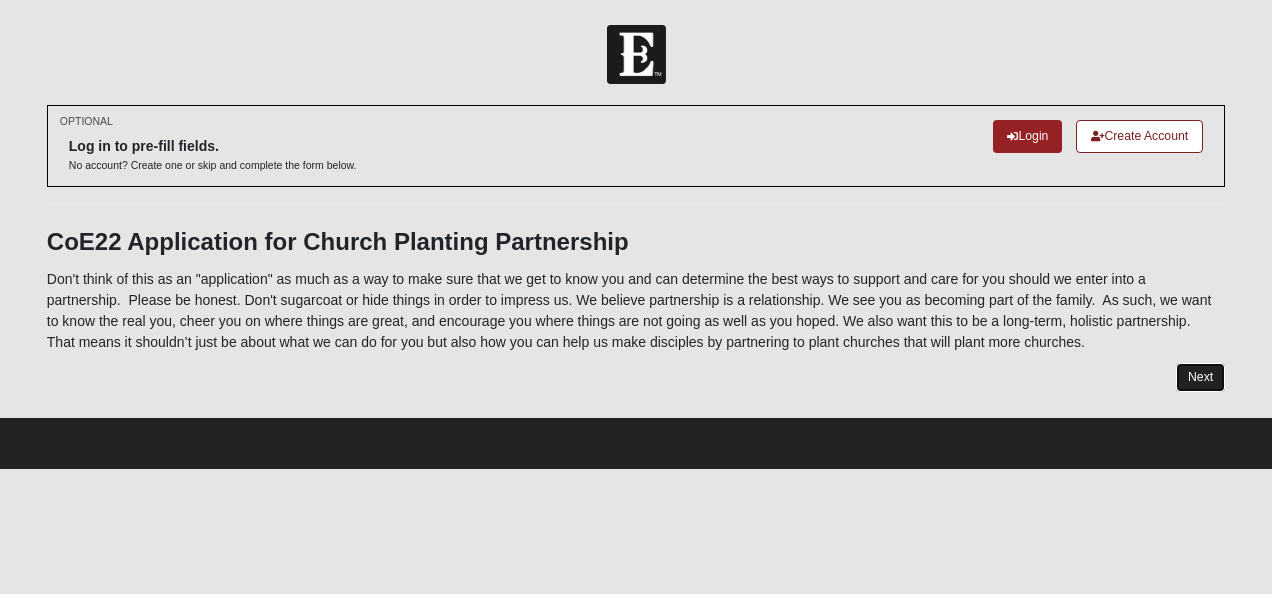 click on "Next" at bounding box center (1200, 377) 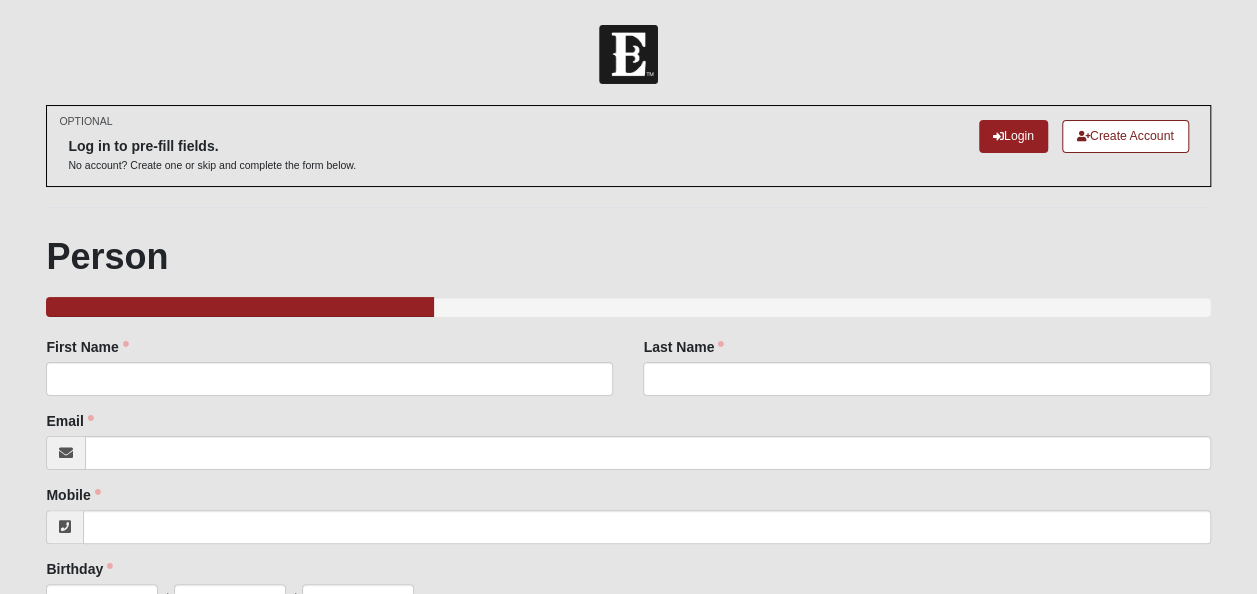 scroll, scrollTop: 134, scrollLeft: 0, axis: vertical 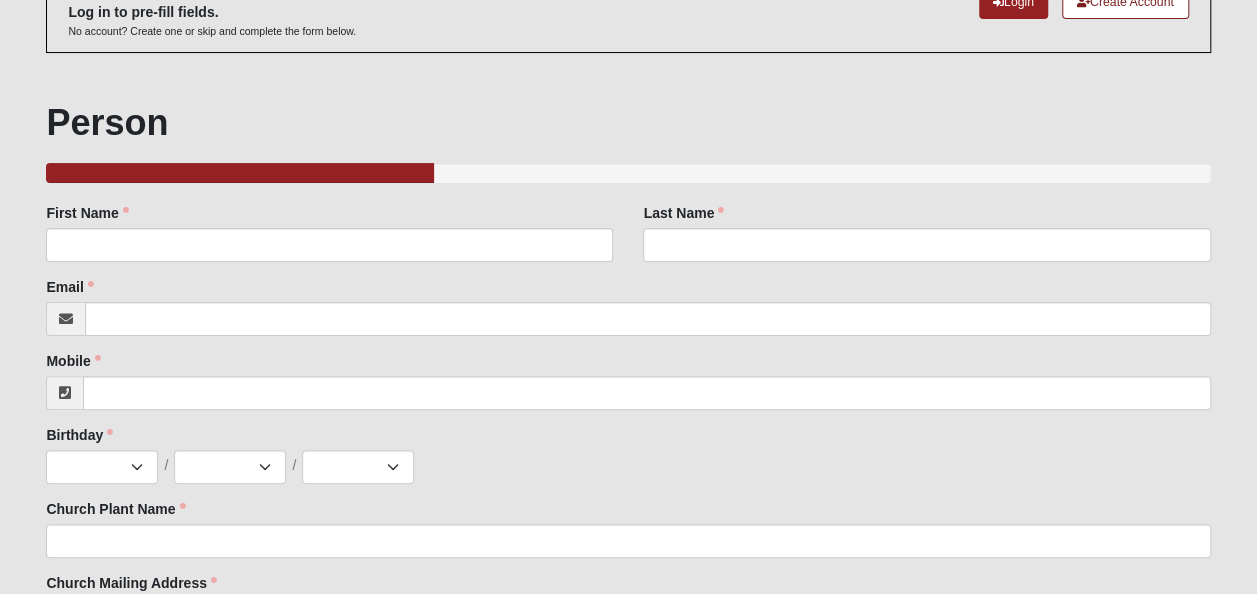 click on "Mobile
Mobile is required." at bounding box center [628, 380] 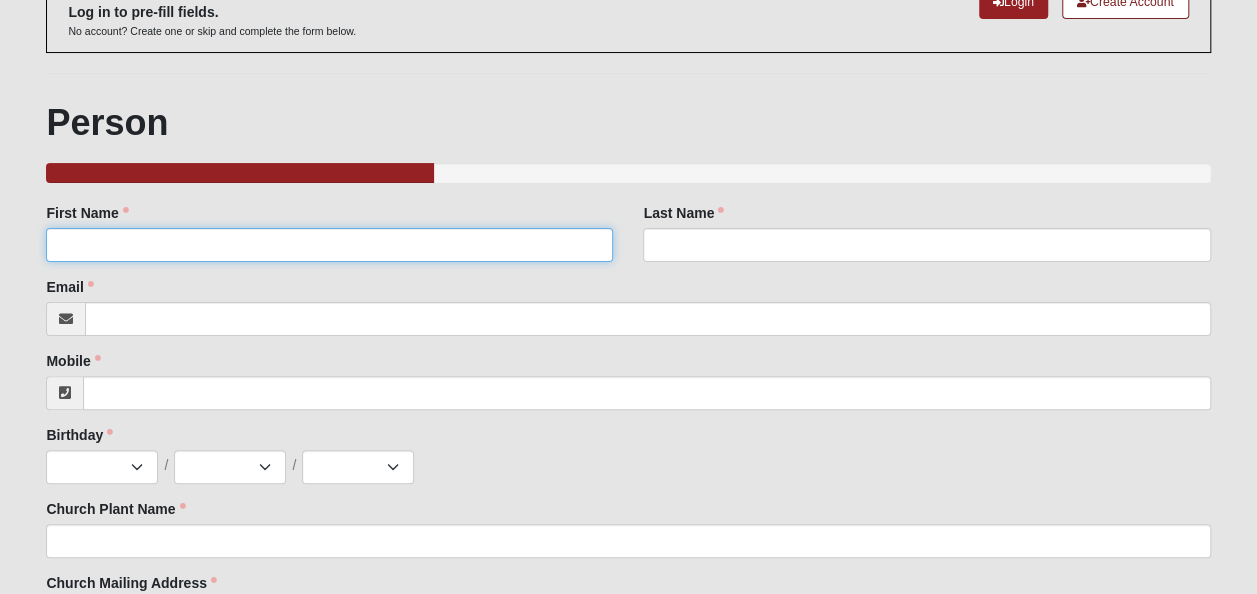 click on "First Name" at bounding box center (329, 245) 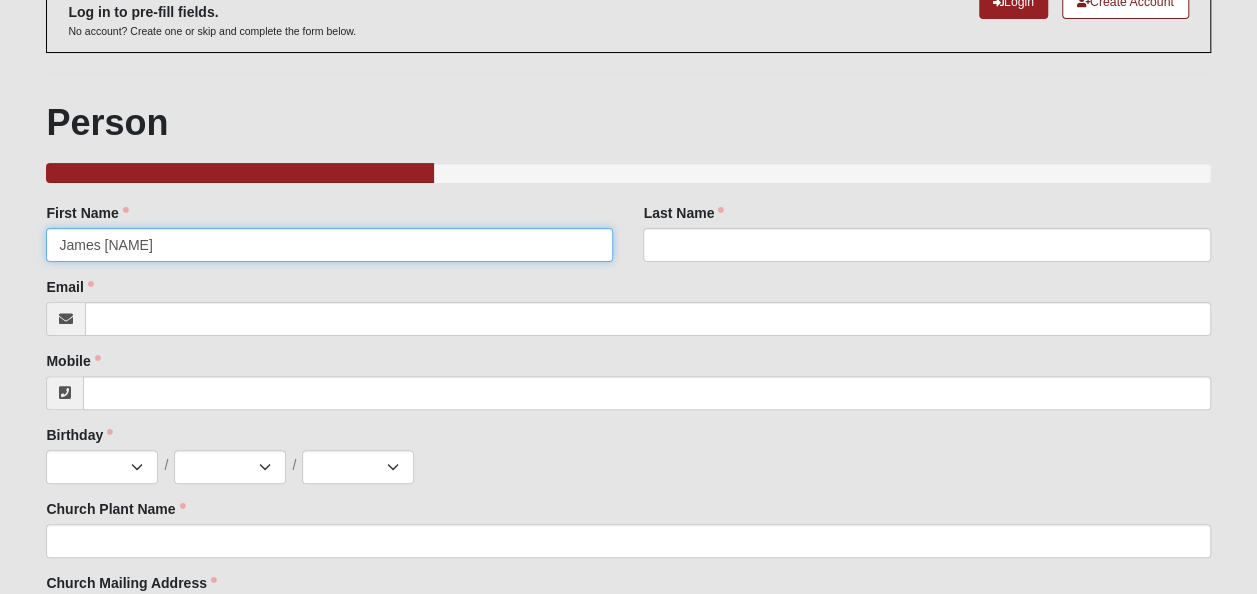 type on "James [NAME]" 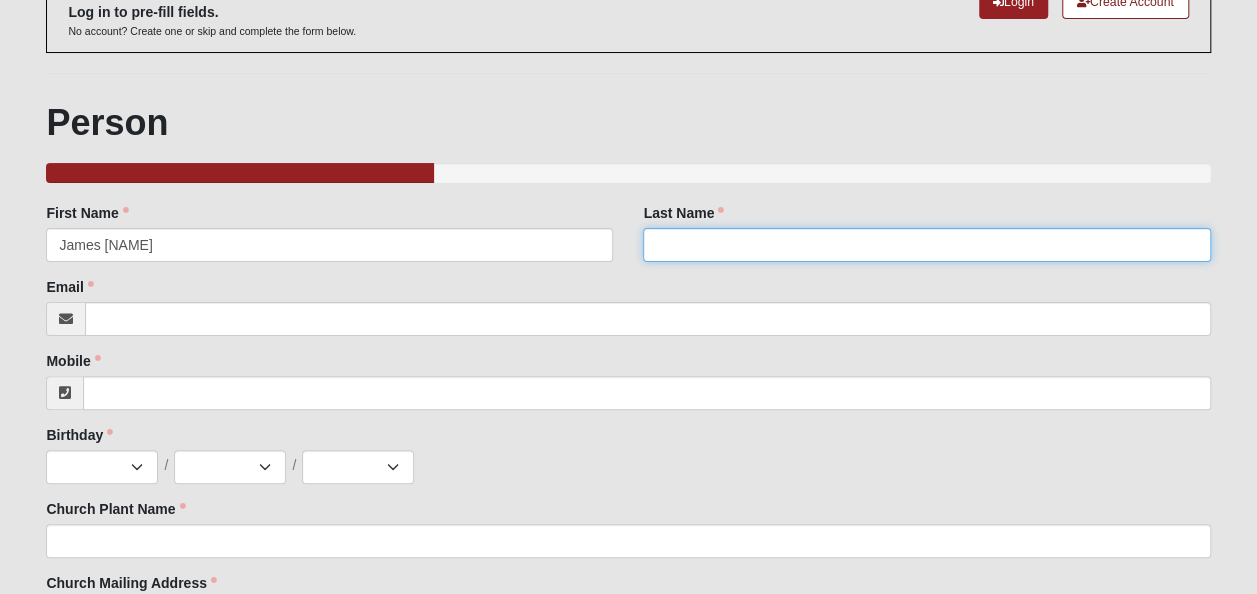 click on "Last Name" at bounding box center (926, 245) 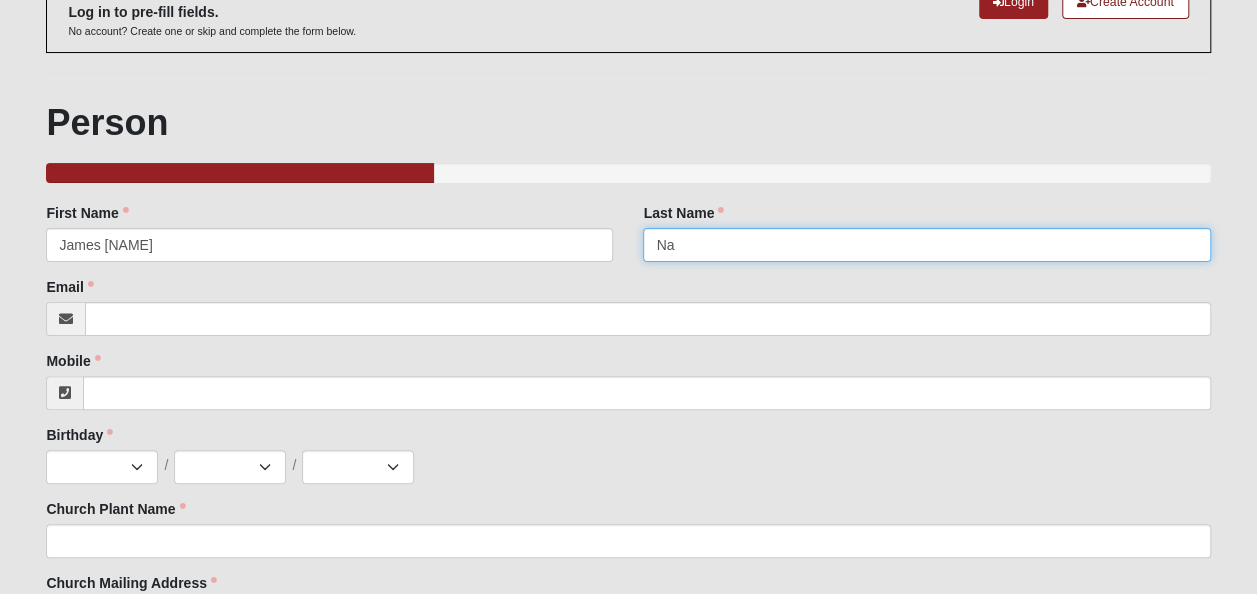 type on "N" 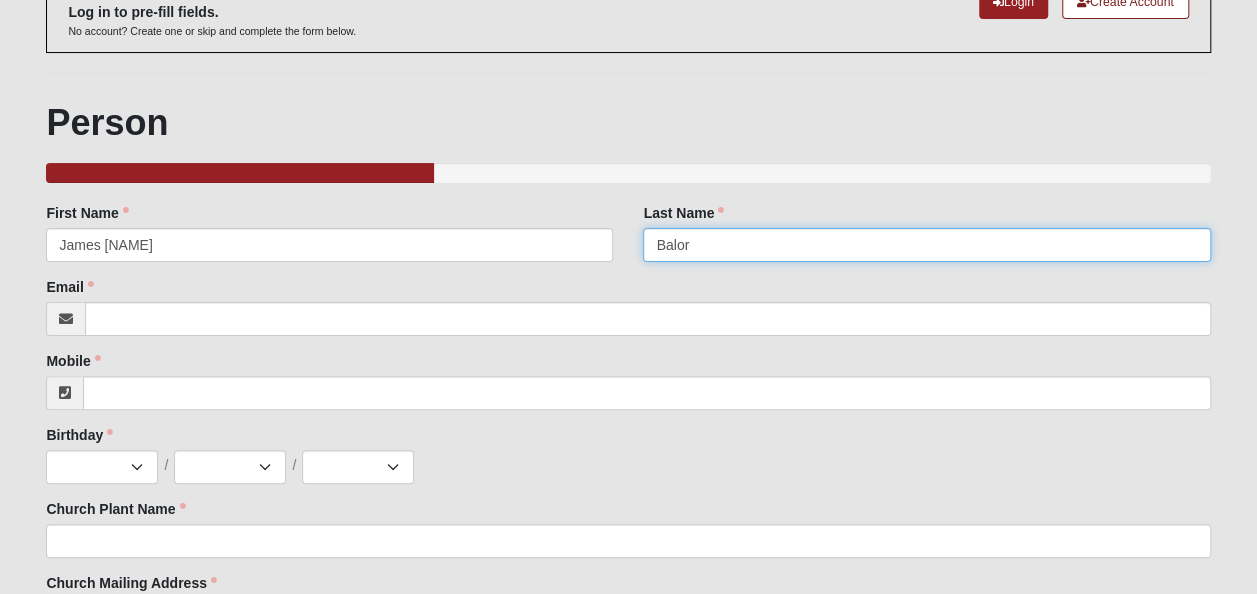 type on "Balor" 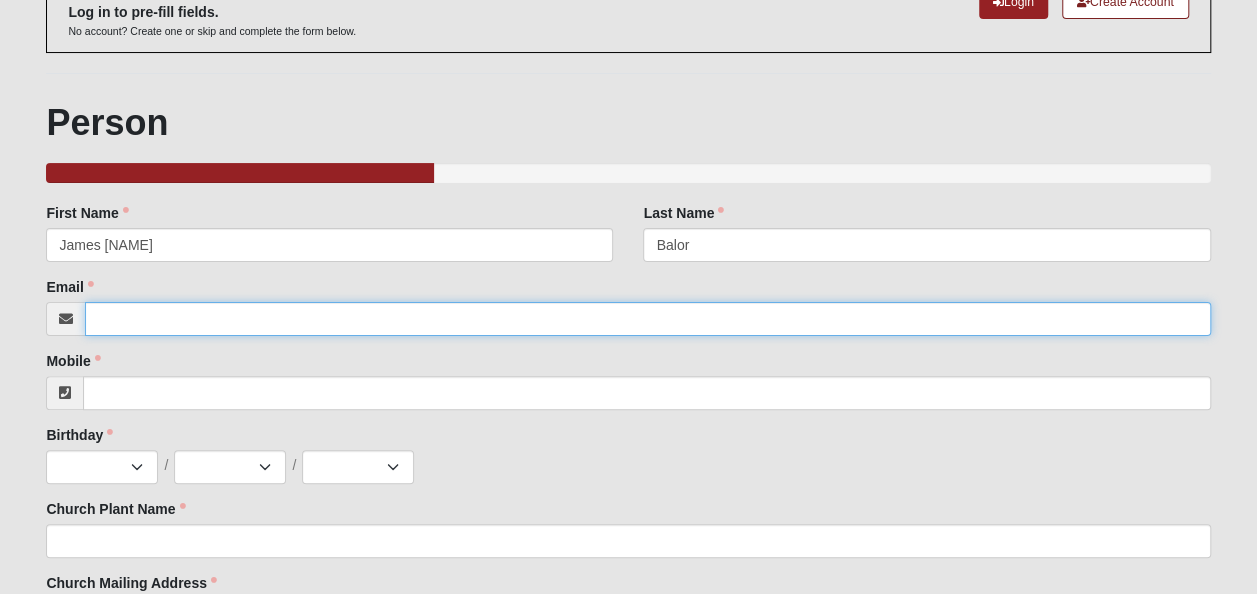 click on "Email" at bounding box center [647, 319] 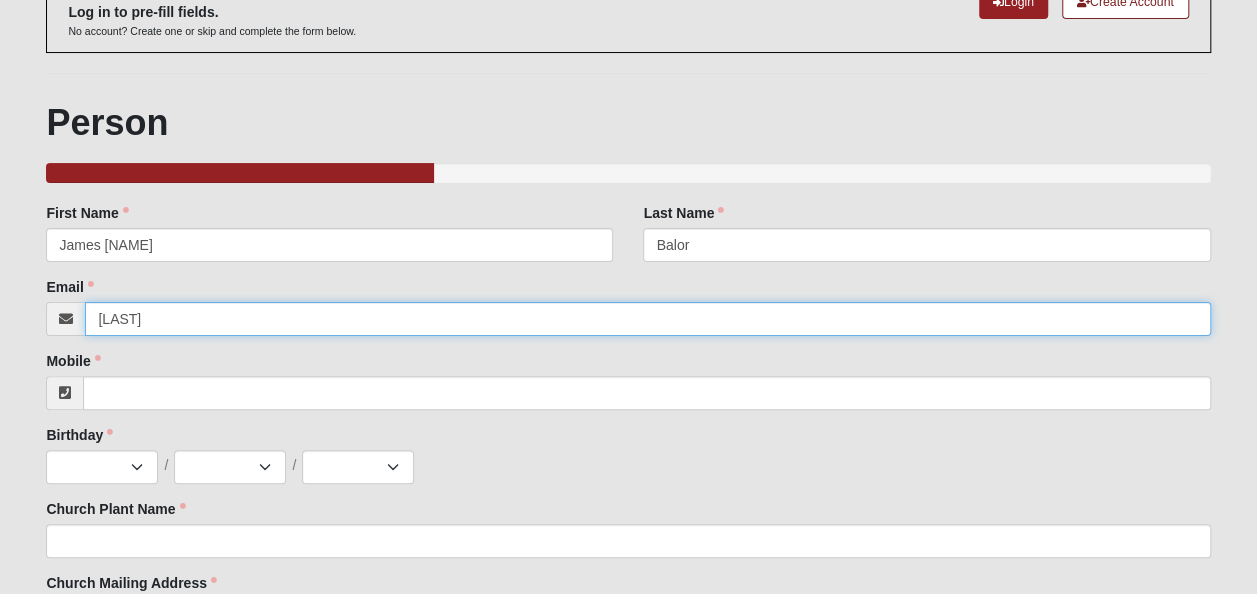 type on "bayurgrace@[EMAIL]" 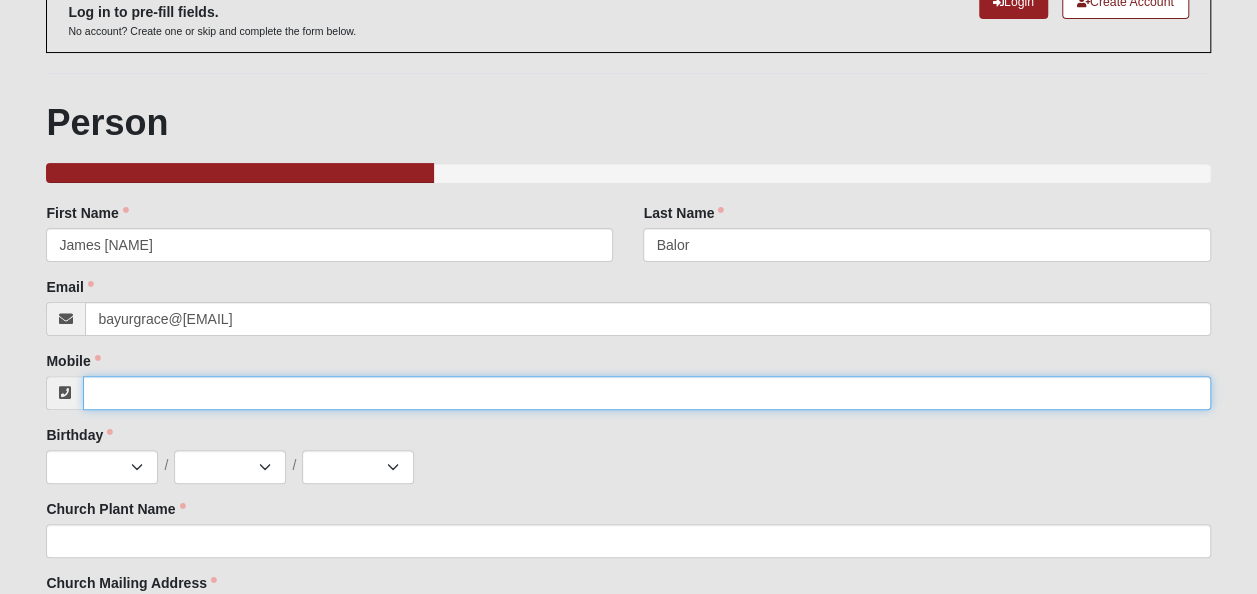 type on "[PHONE]" 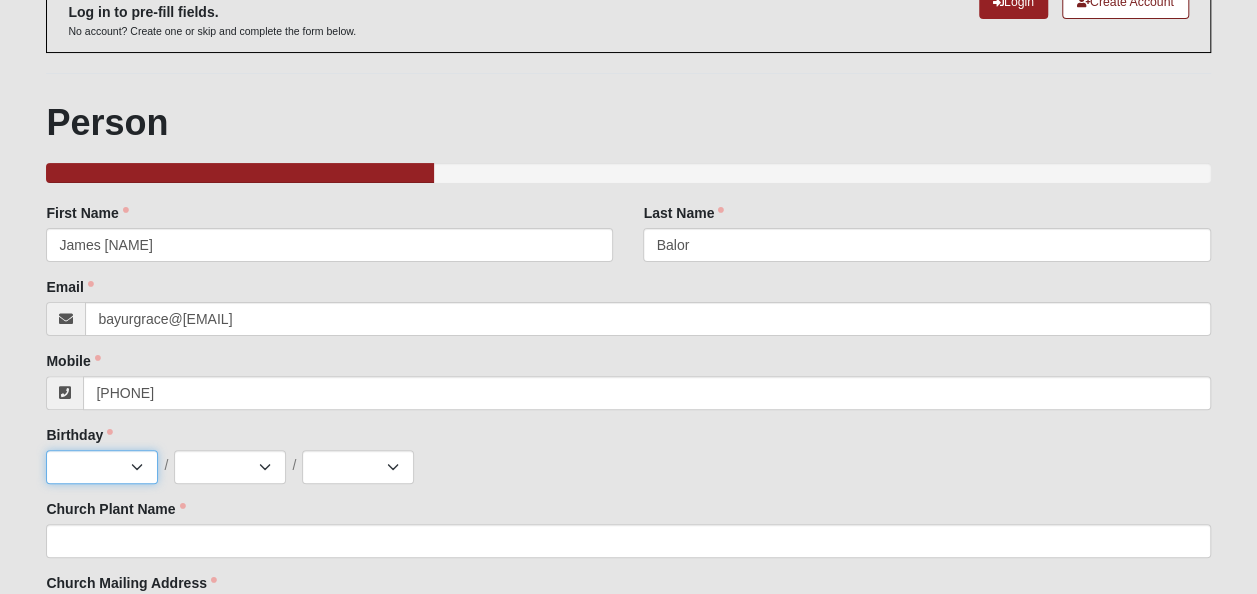 select on "1" 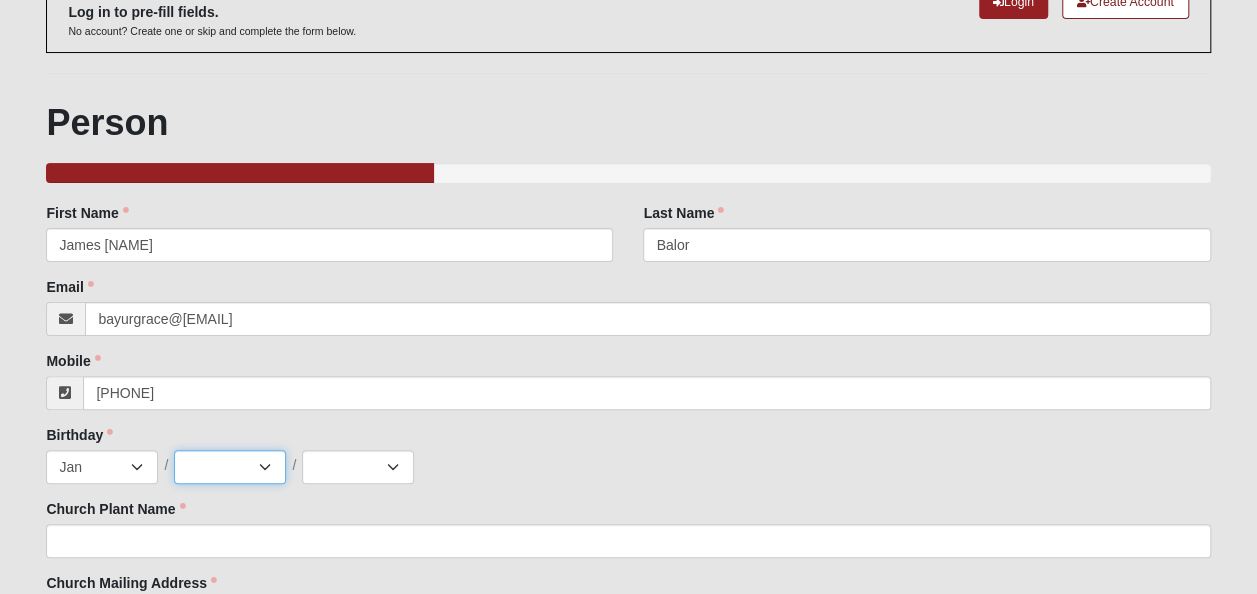 select on "16" 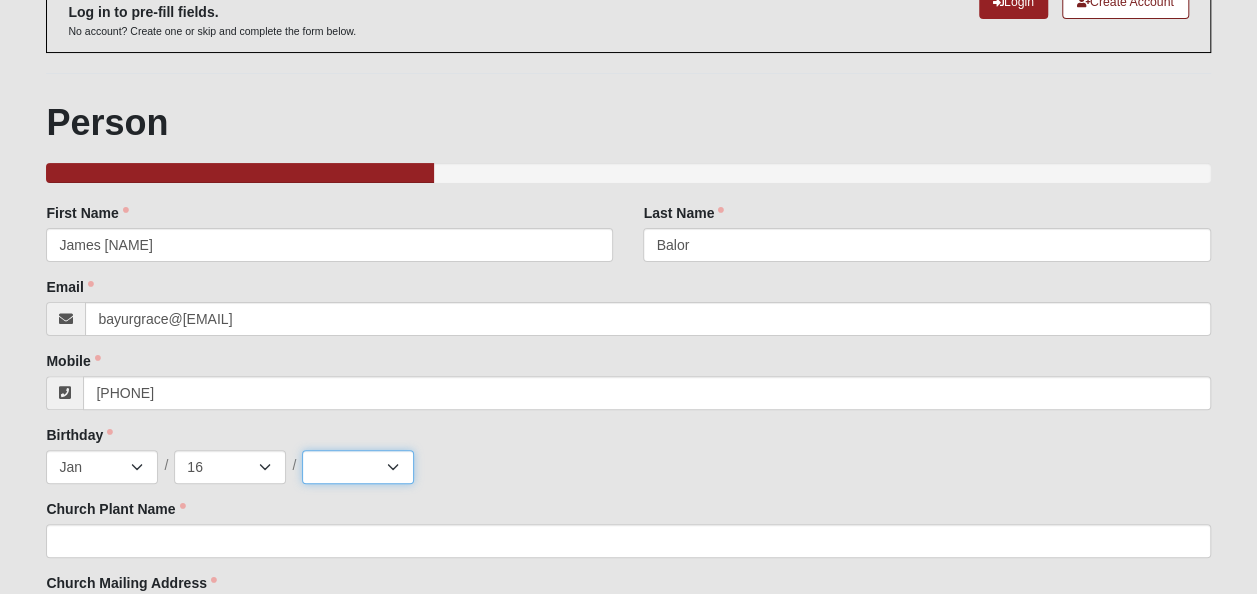 select on "1990" 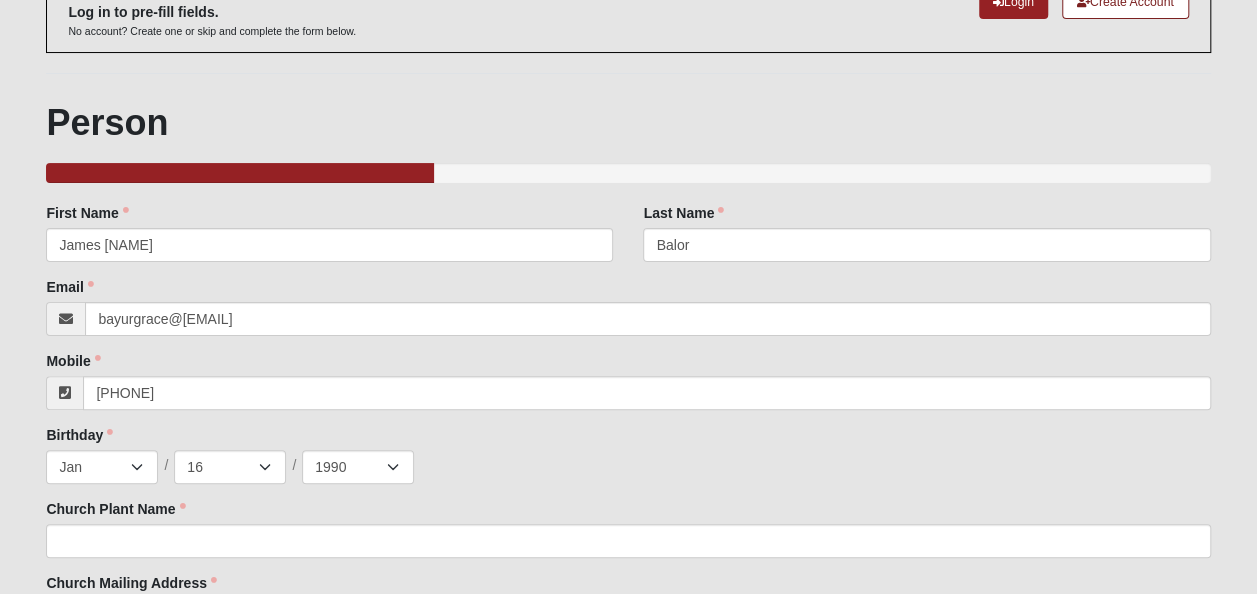 type on "[NUMBER] [STREET] [CITY]" 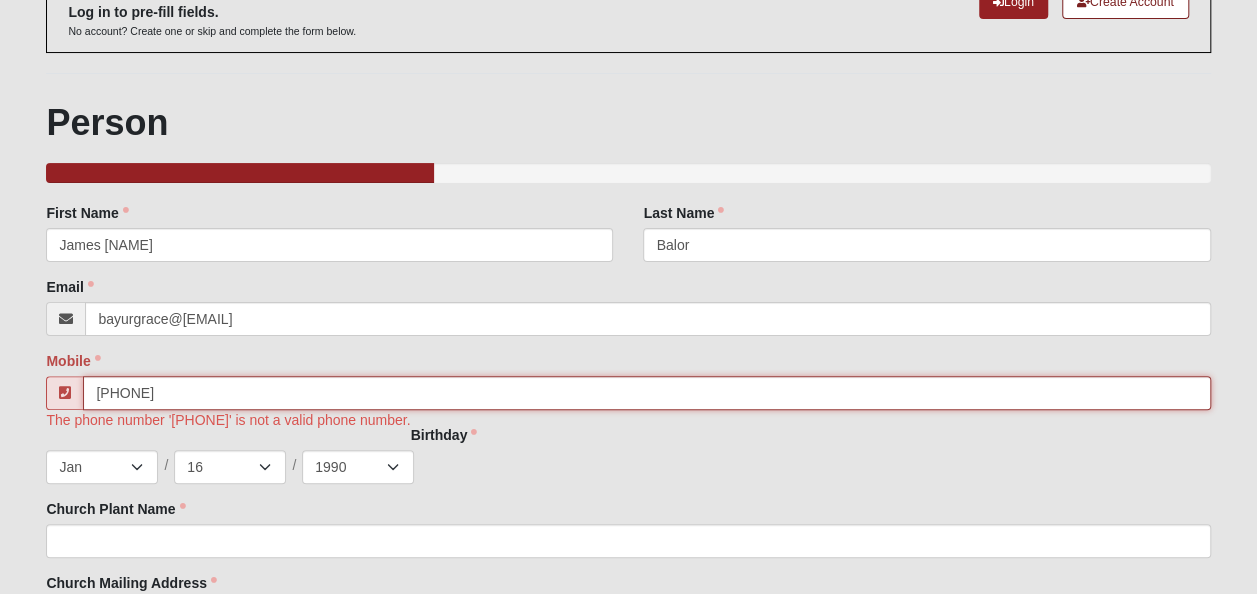 click on "[PHONE]" at bounding box center [646, 393] 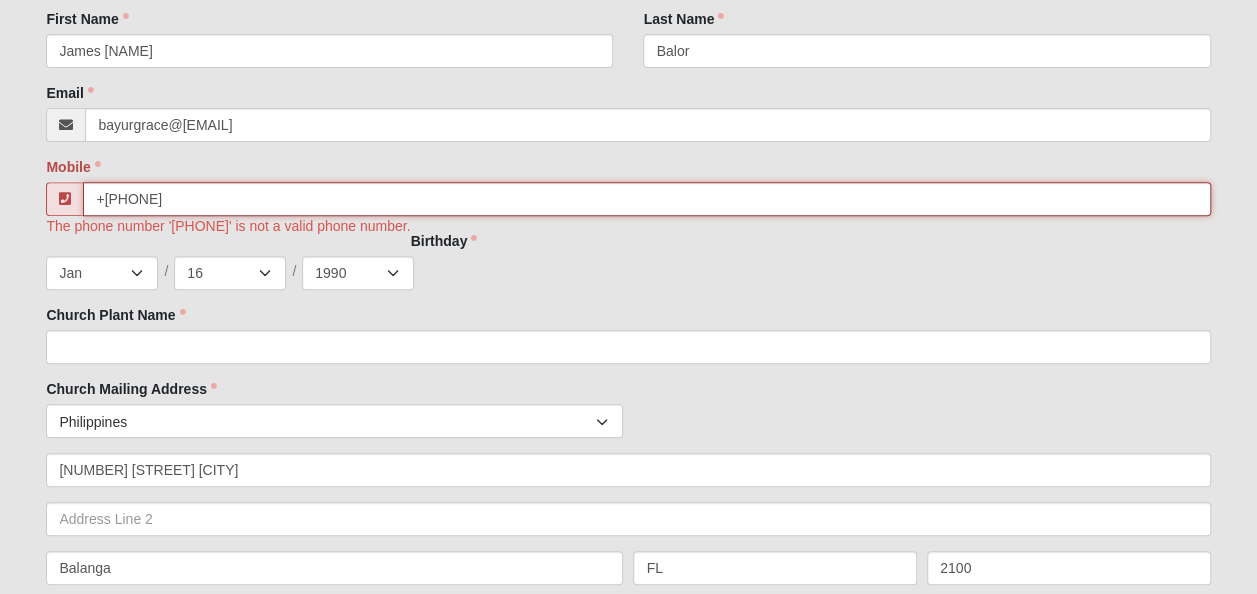scroll, scrollTop: 402, scrollLeft: 0, axis: vertical 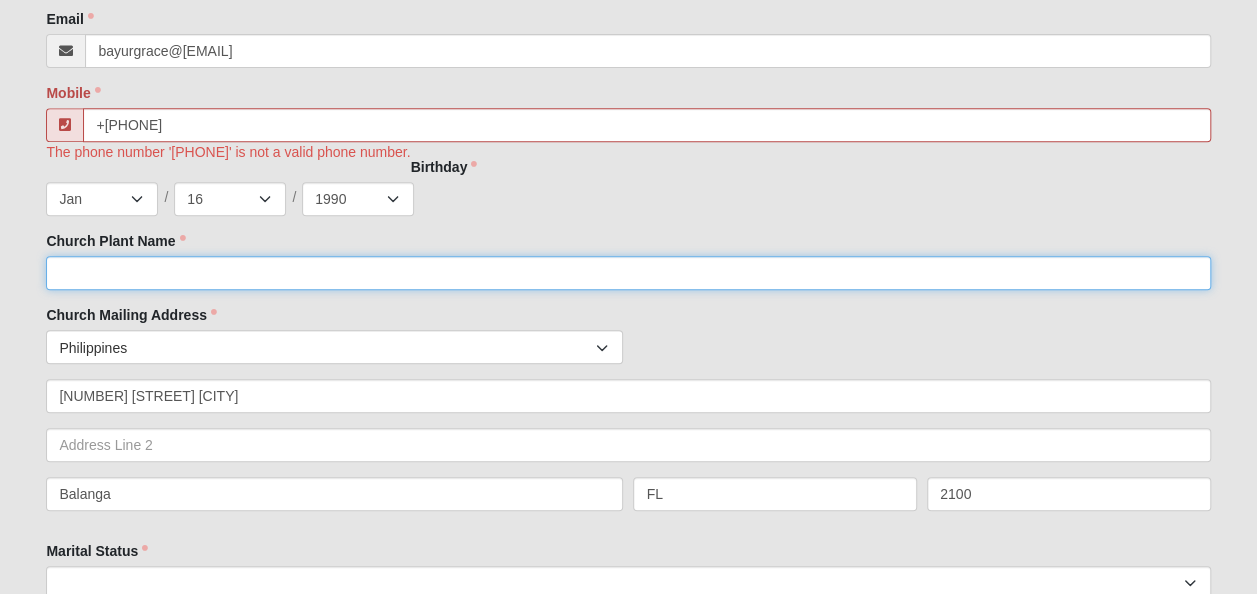 type on "[PHONE]" 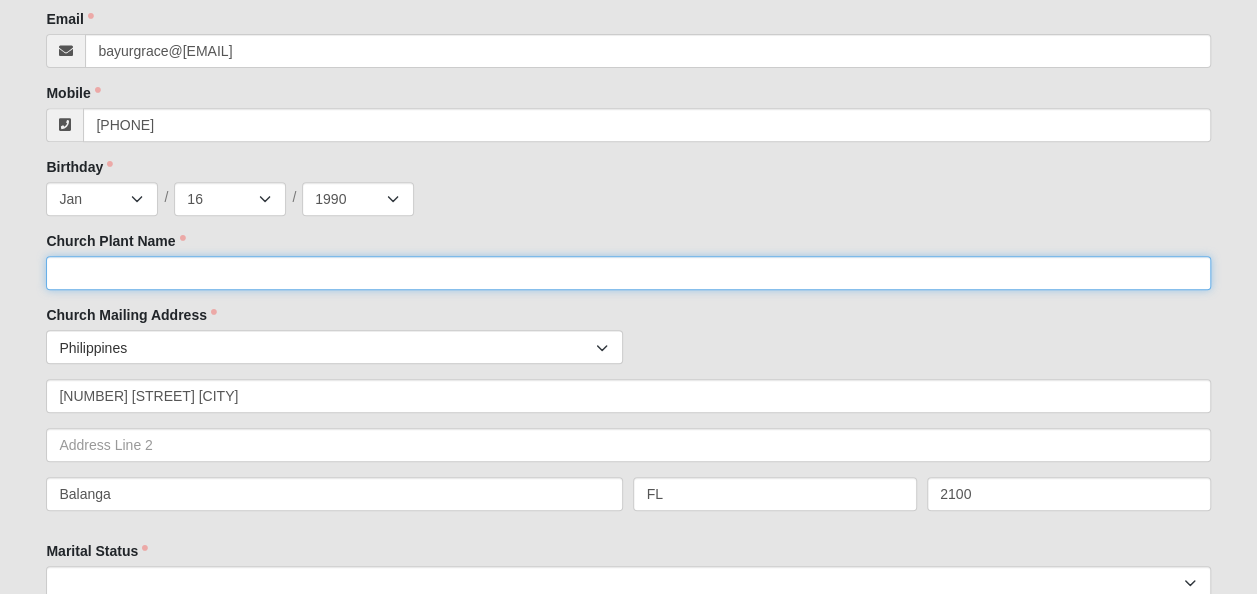 click on "Church Plant Name" at bounding box center (628, 273) 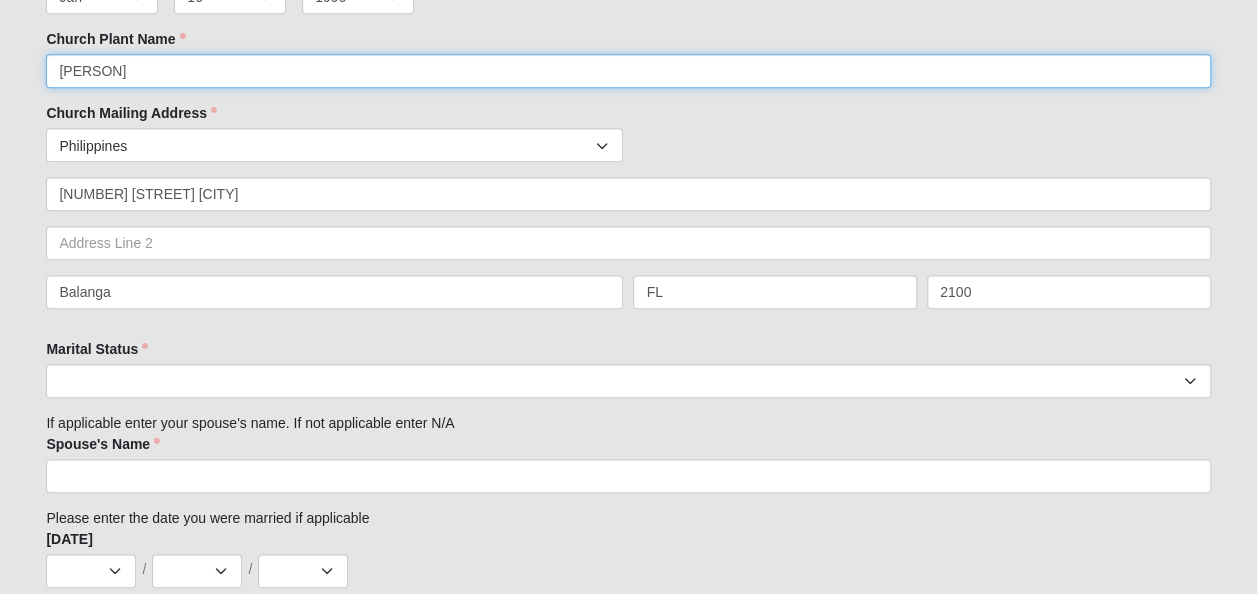scroll, scrollTop: 664, scrollLeft: 0, axis: vertical 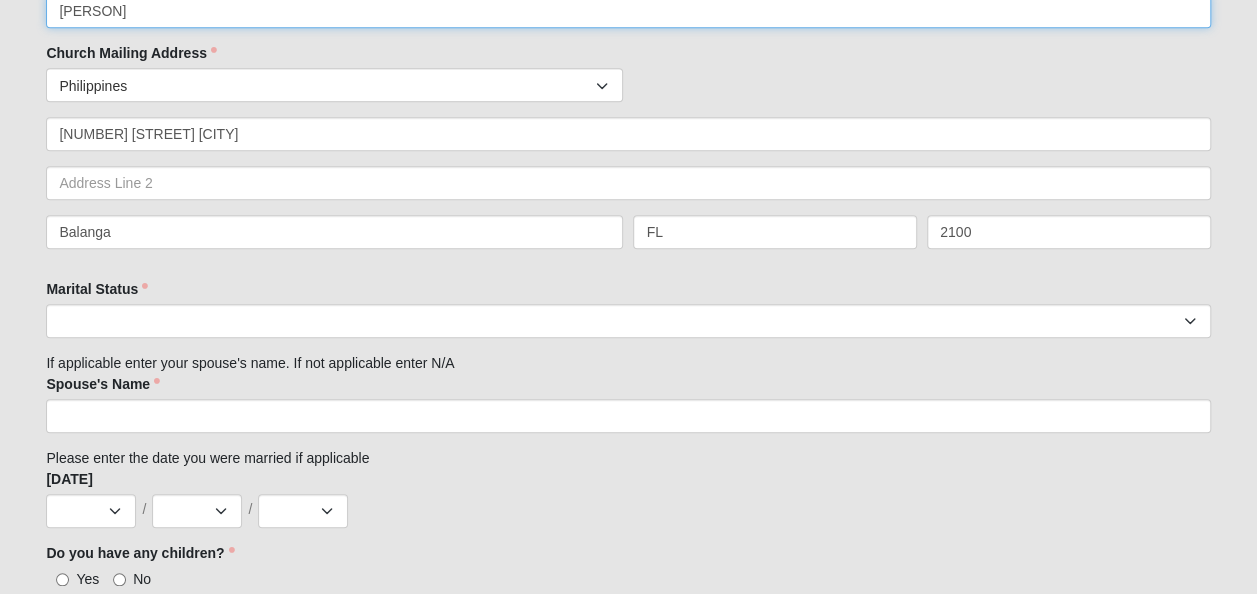 type on "[PERSON]" 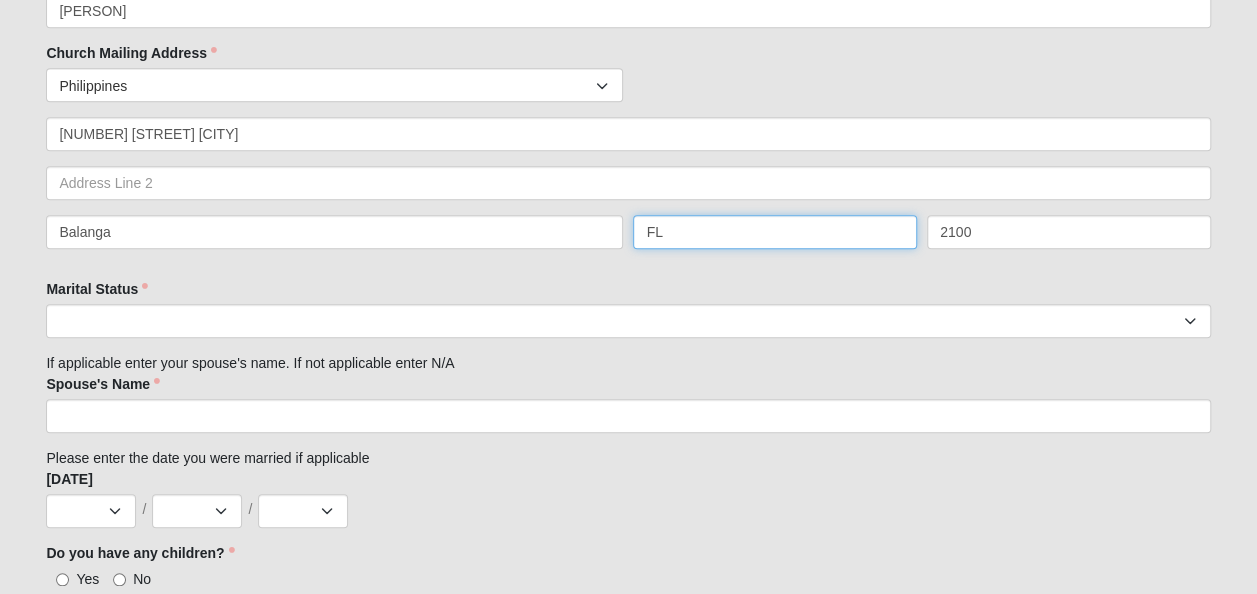click on "FL" at bounding box center (775, 232) 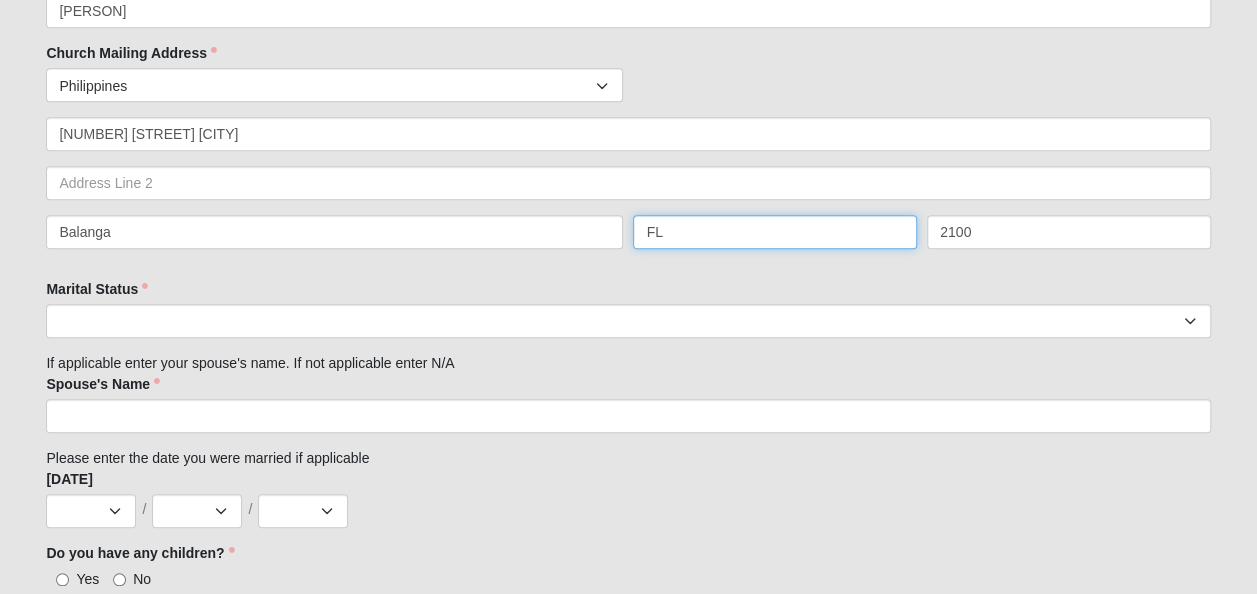 type on "F" 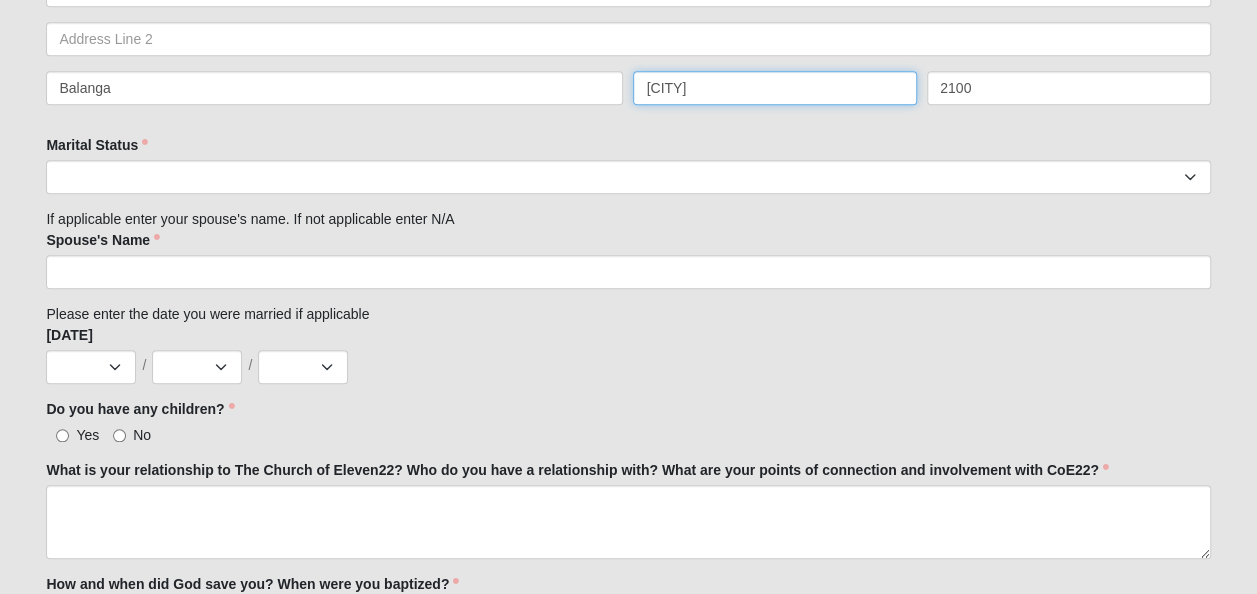 scroll, scrollTop: 902, scrollLeft: 0, axis: vertical 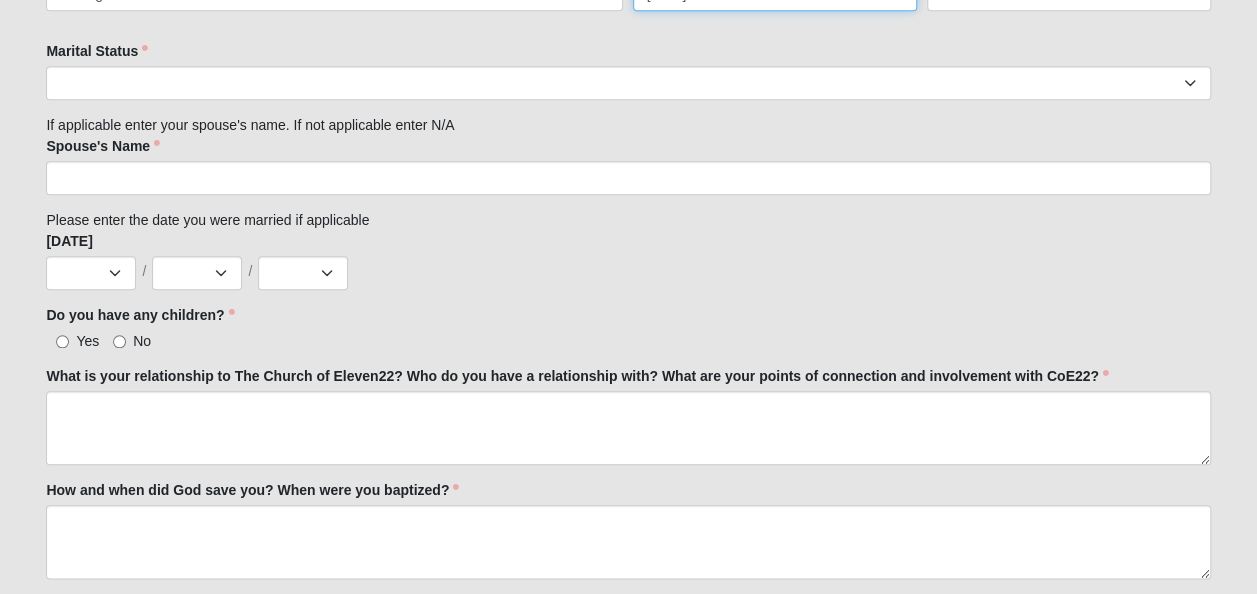 type on "[CITY]" 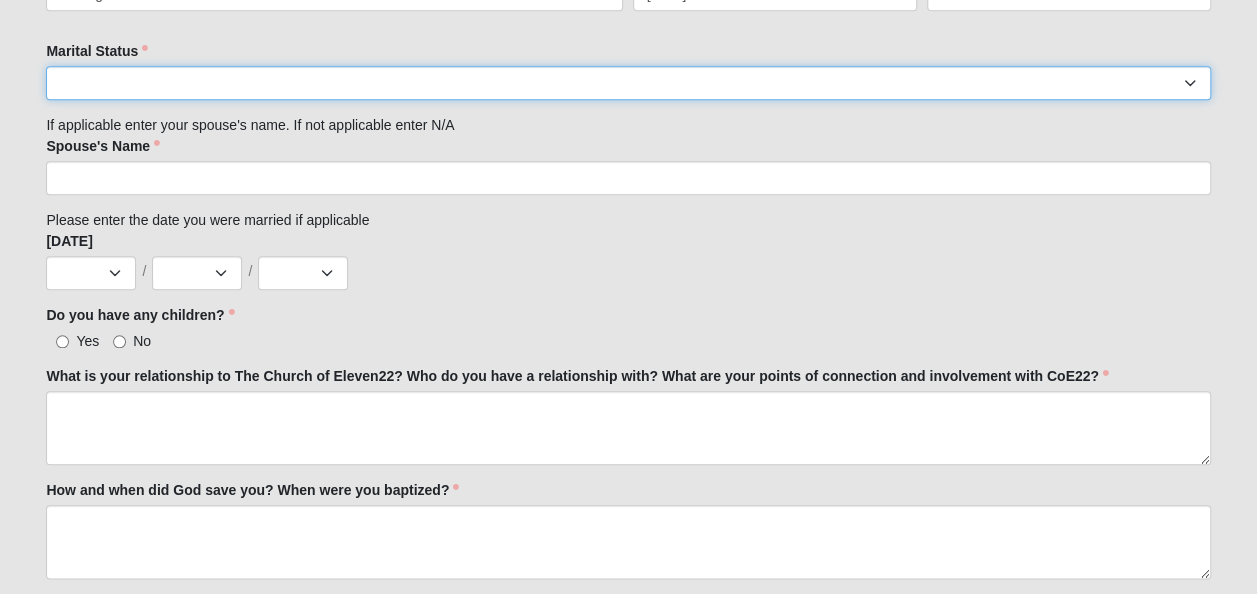 click on "Married
Unknown
Single
Divorced
Widowed" at bounding box center (628, 83) 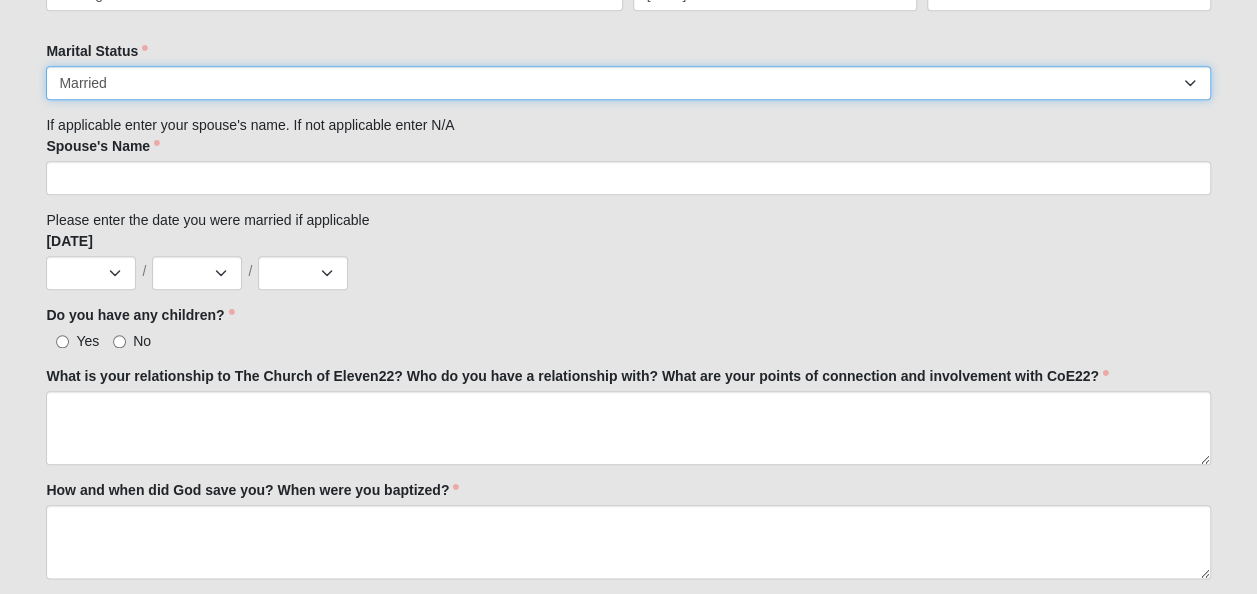 click on "Married
Unknown
Single
Divorced
Widowed" at bounding box center (628, 83) 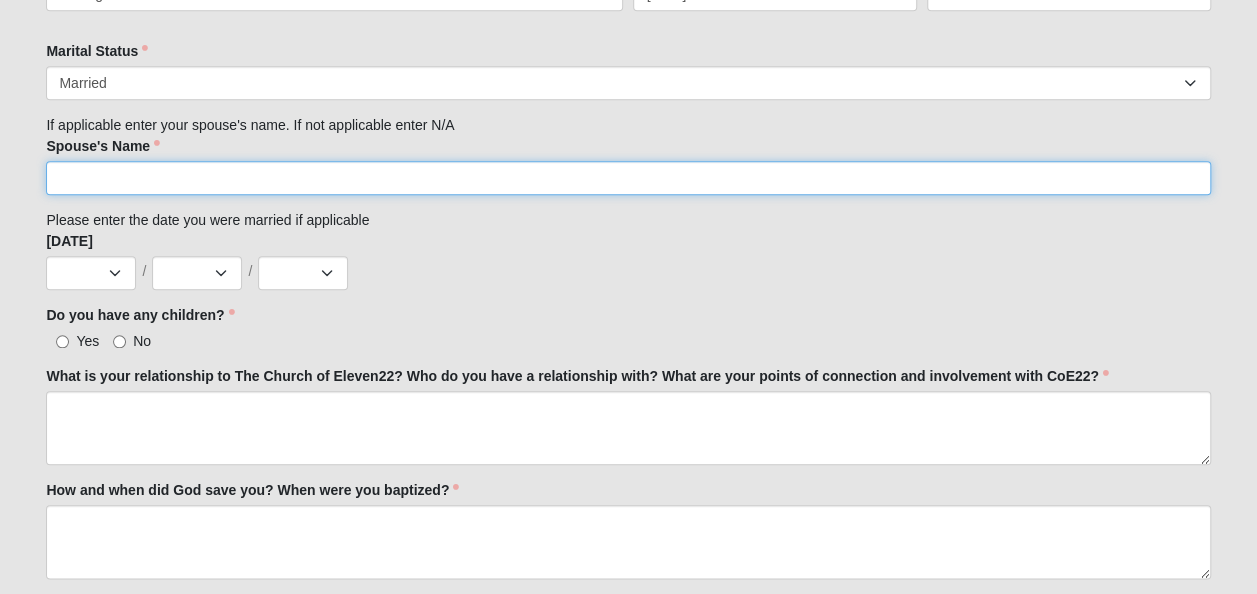 click on "Spouse's Name" at bounding box center (628, 178) 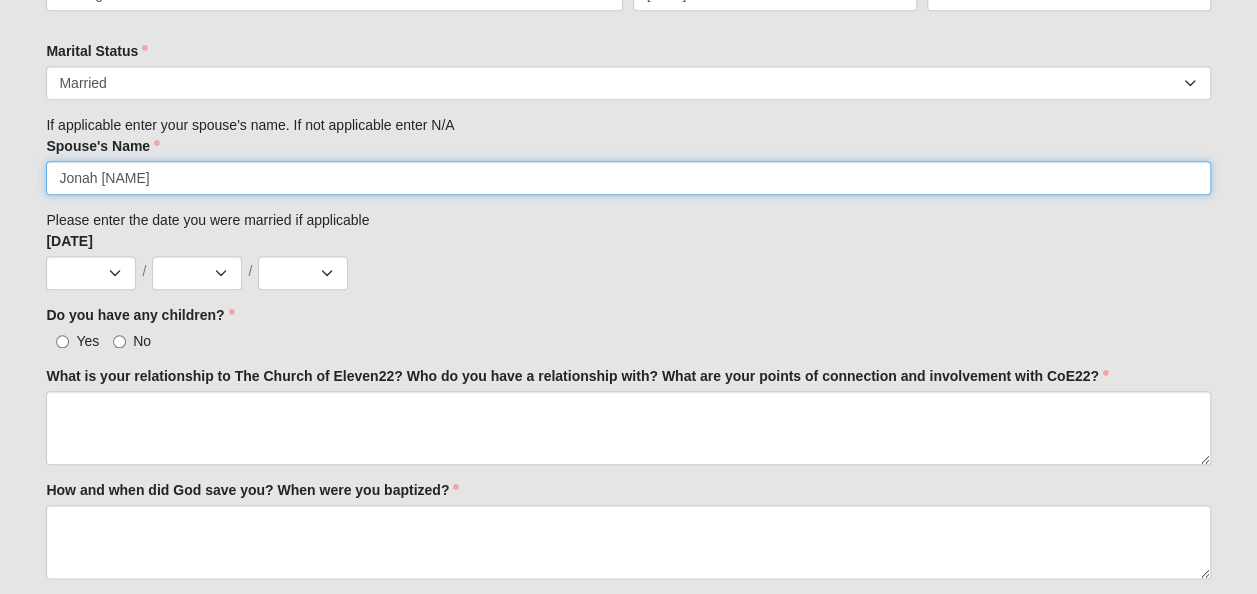 type on "Jonah [NAME]" 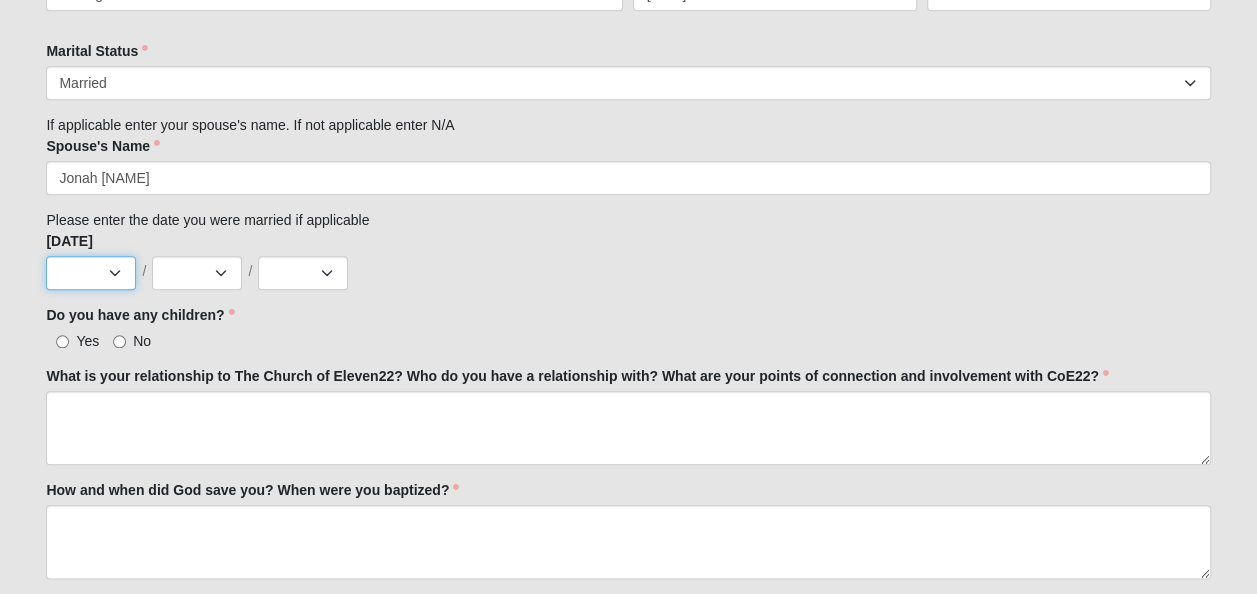 click on "Jan
Feb
Mar
Apr
May
Jun
Jul
Aug
Sep
Oct
Nov
Dec" at bounding box center [91, 273] 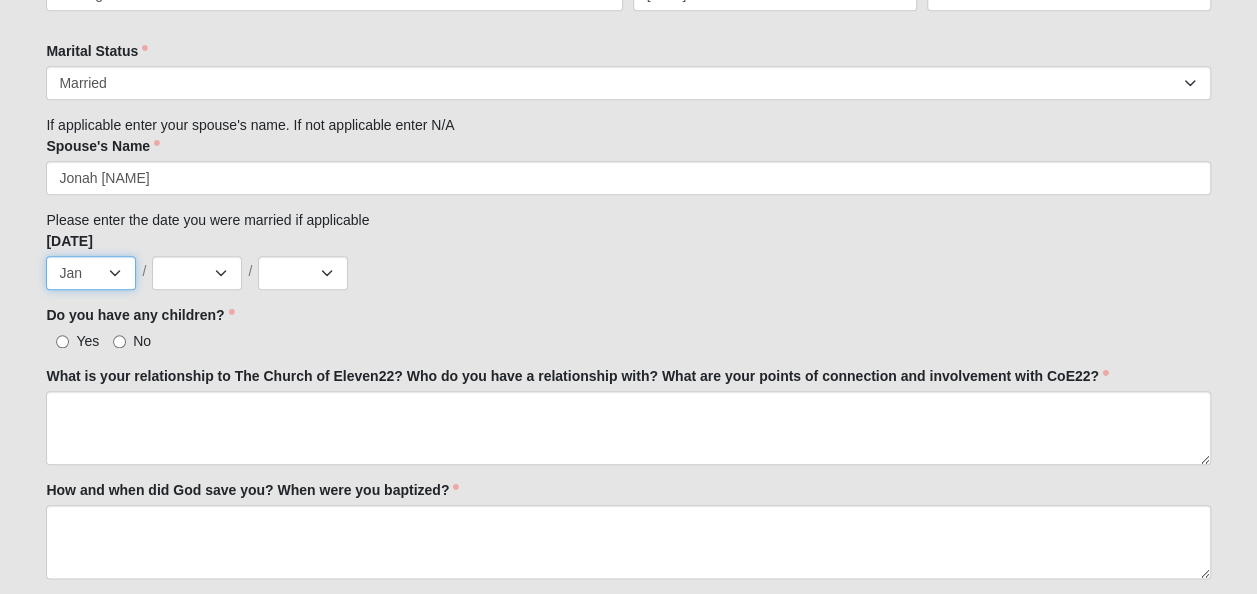 click on "Jan
Feb
Mar
Apr
May
Jun
Jul
Aug
Sep
Oct
Nov
Dec" at bounding box center (91, 273) 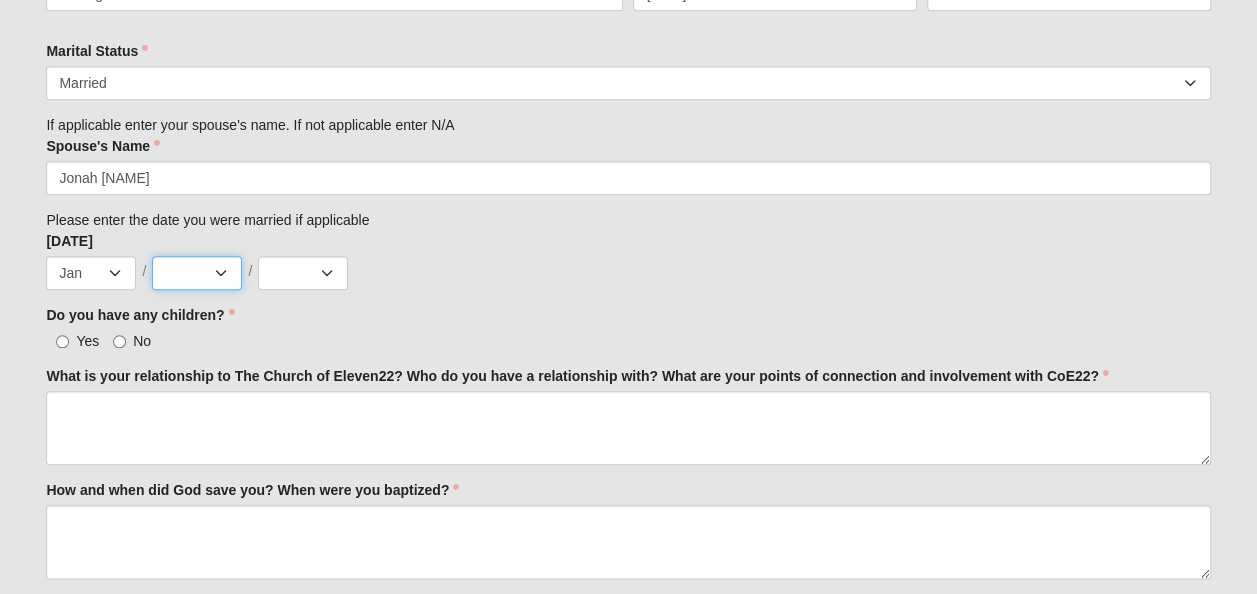 click on "1
2
3
4
5
6
7
8
9
10
11
12
13
14
15
16
17
18
19
20
21
22
23
24
25
26
27
28
29
30
31" at bounding box center [197, 273] 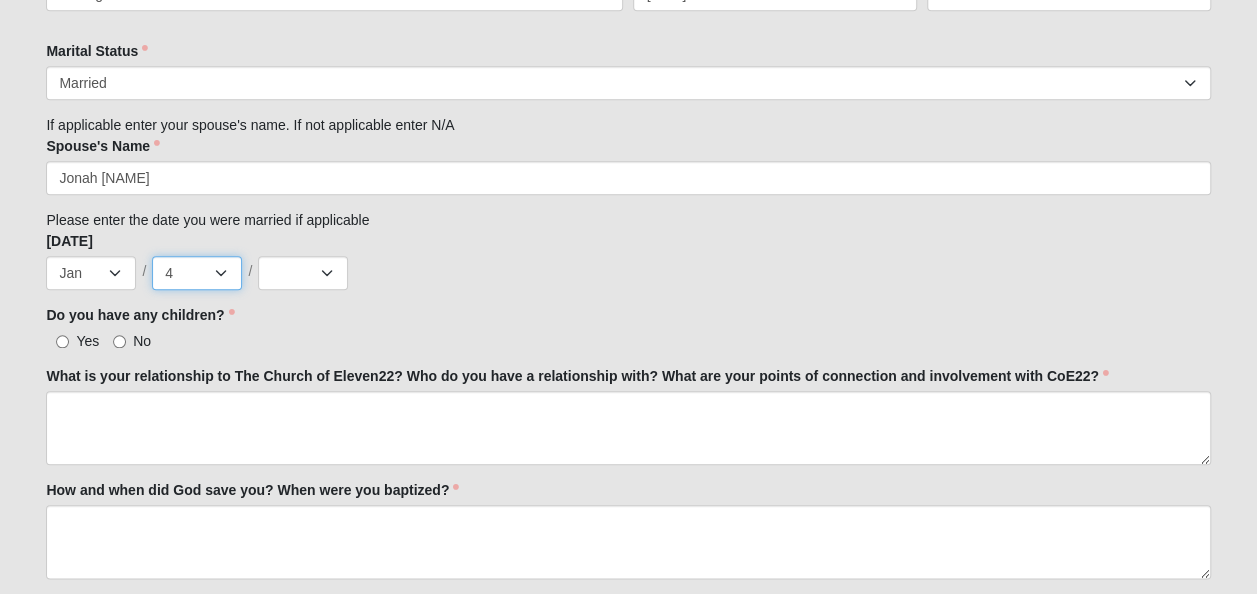 click on "1
2
3
4
5
6
7
8
9
10
11
12
13
14
15
16
17
18
19
20
21
22
23
24
25
26
27
28
29
30
31" at bounding box center [197, 273] 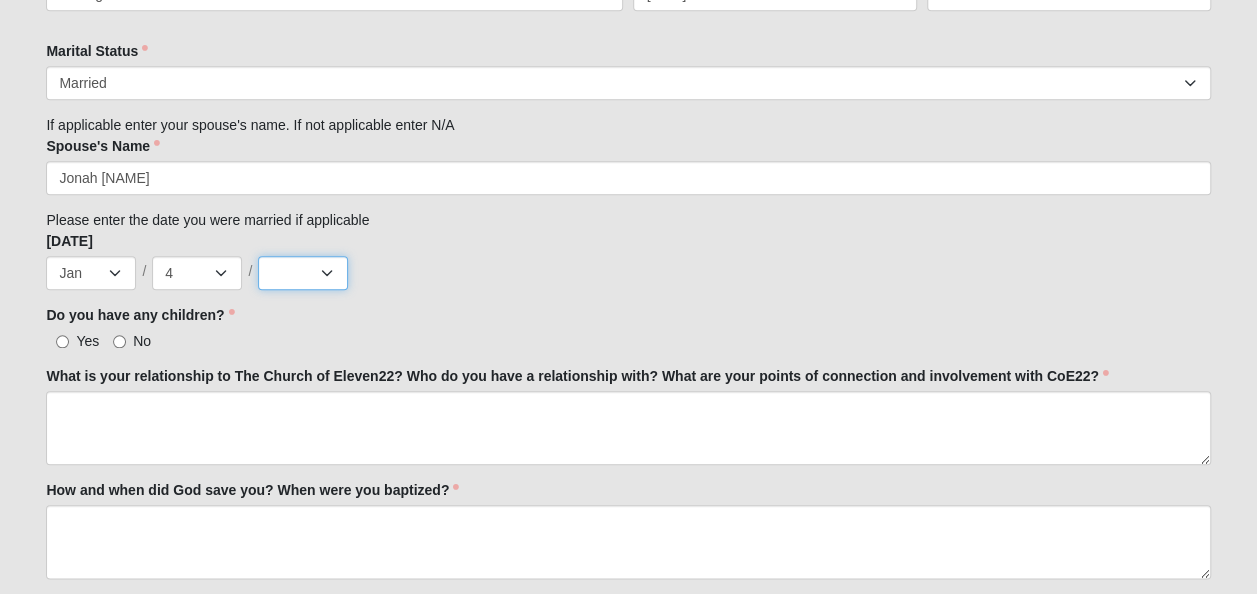 click on "2075
2074
2073
2072
2071
2070
2069
2068
2067
2066
2065
2064
2063
2062
2061
2060
2059
2058
2057
2056
2055
2054
2053
2052
2051
2050
2049
2048
2047
2046
2045
2044
2043
2042
2041
2040
2039
2038
2037
2036
2035
2034
2033
2032
2031
2030
2029
2028
2027
2026
2025
2024
2023
2022
2021
2020
2019
2018
2017
2016
2015
2014
2013
2012
2011
2010
2009
2008
2007
2006
2005
2004
2003
2002
2001
2000
1999
1998" at bounding box center (303, 273) 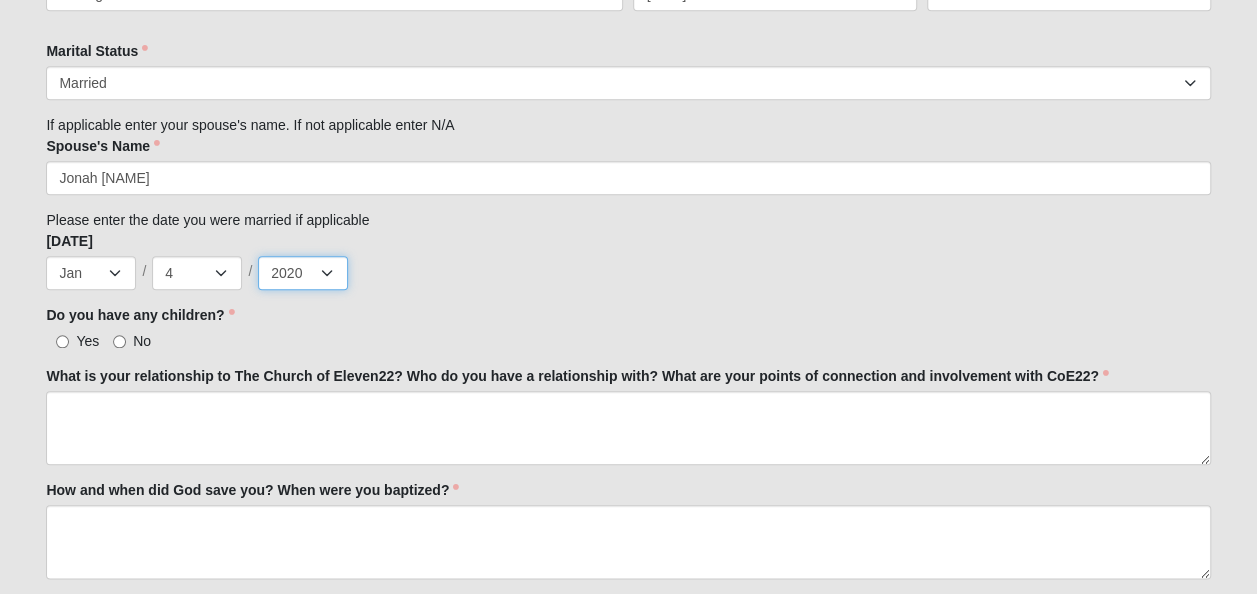 click on "2075
2074
2073
2072
2071
2070
2069
2068
2067
2066
2065
2064
2063
2062
2061
2060
2059
2058
2057
2056
2055
2054
2053
2052
2051
2050
2049
2048
2047
2046
2045
2044
2043
2042
2041
2040
2039
2038
2037
2036
2035
2034
2033
2032
2031
2030
2029
2028
2027
2026
2025
2024
2023
2022
2021
2020
2019
2018
2017
2016
2015
2014
2013
2012
2011
2010
2009
2008
2007
2006
2005
2004
2003
2002
2001
2000
1999
1998" at bounding box center [303, 273] 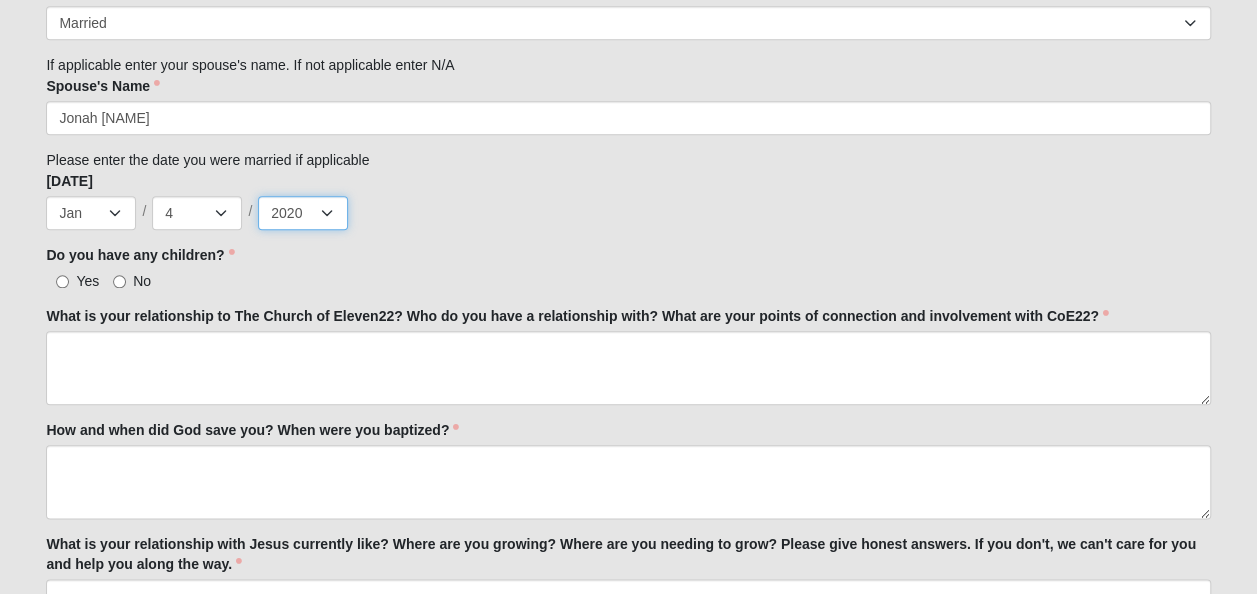 scroll, scrollTop: 1191, scrollLeft: 0, axis: vertical 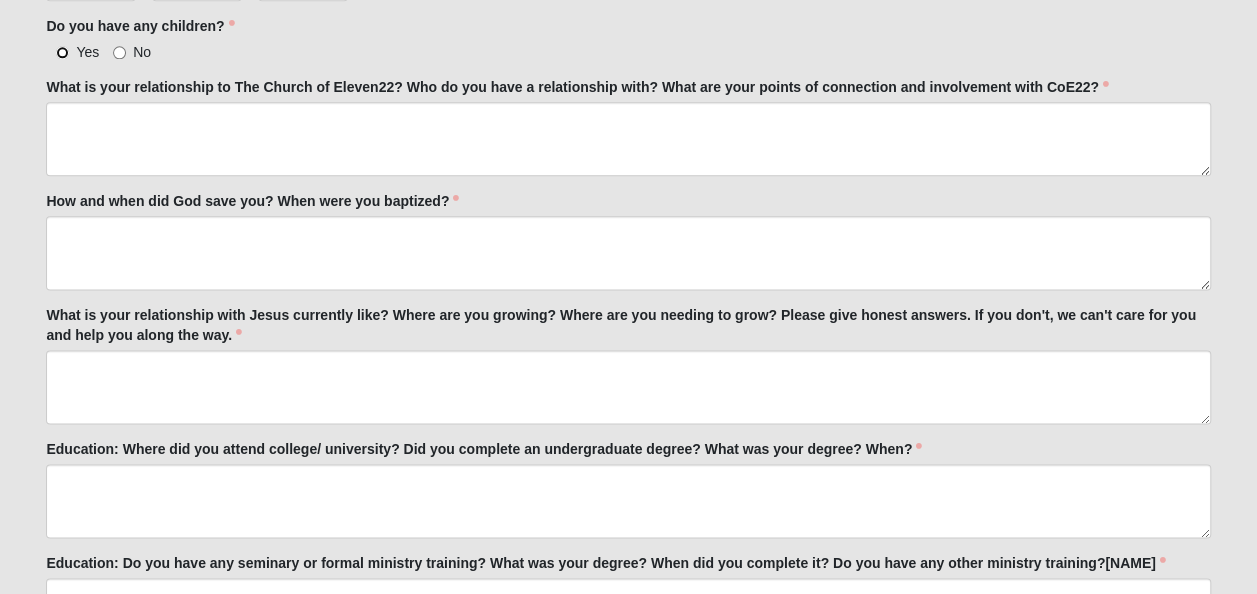 click on "Yes" at bounding box center (62, 52) 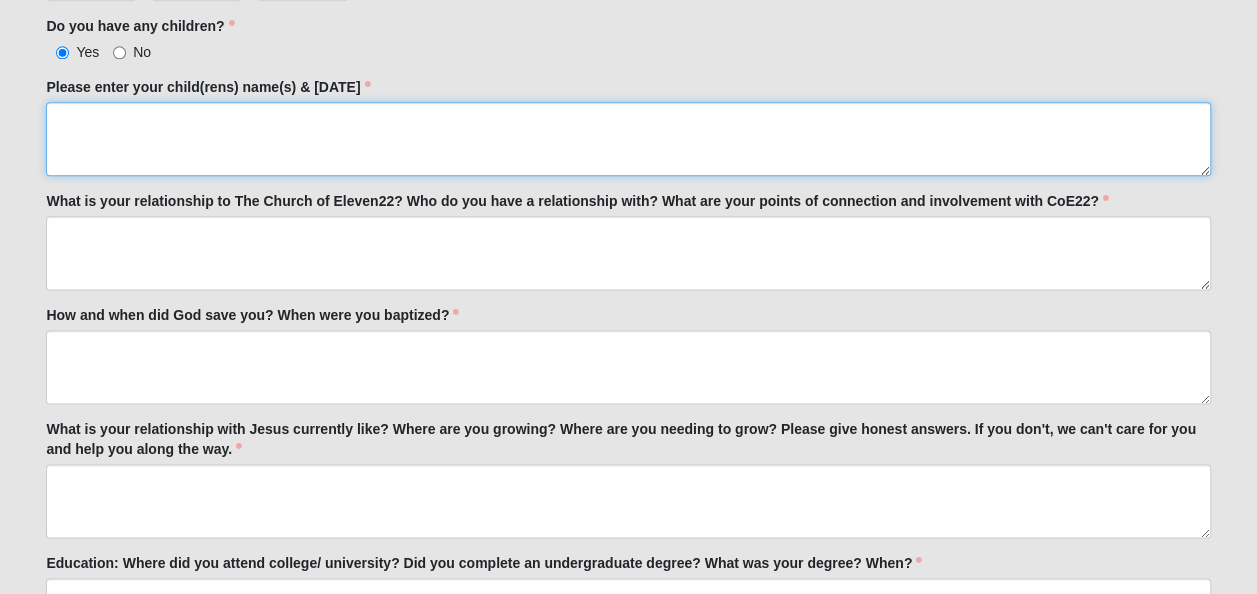 click on "Please enter your child(rens) name(s) & [DATE]" at bounding box center (628, 139) 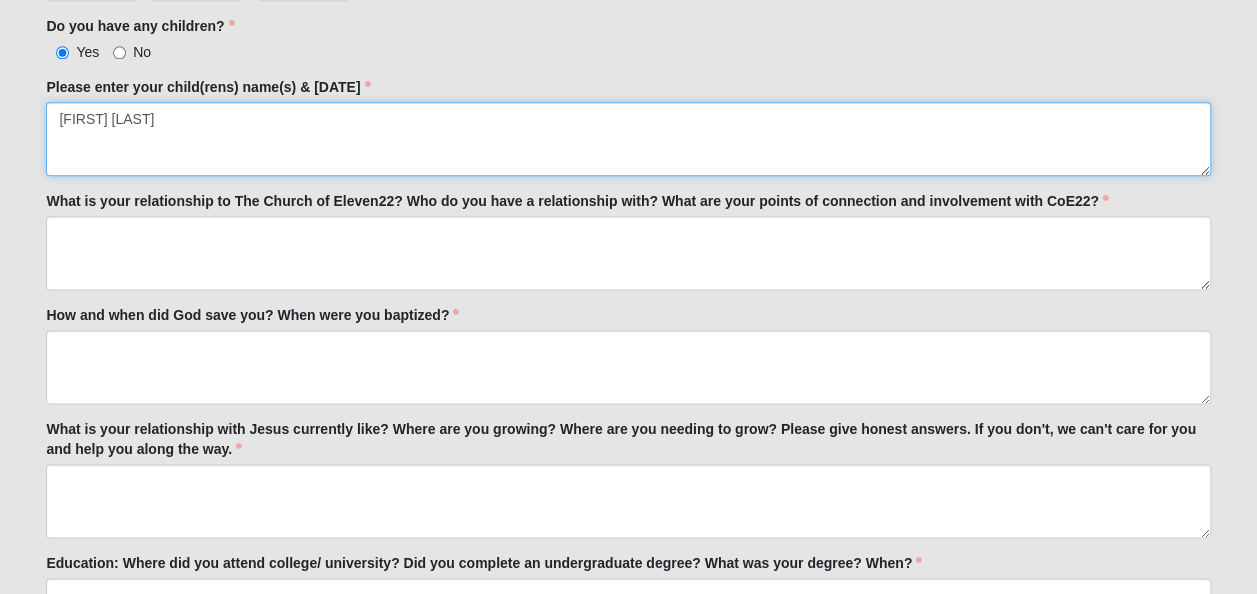 type on "[FIRST] [LAST]" 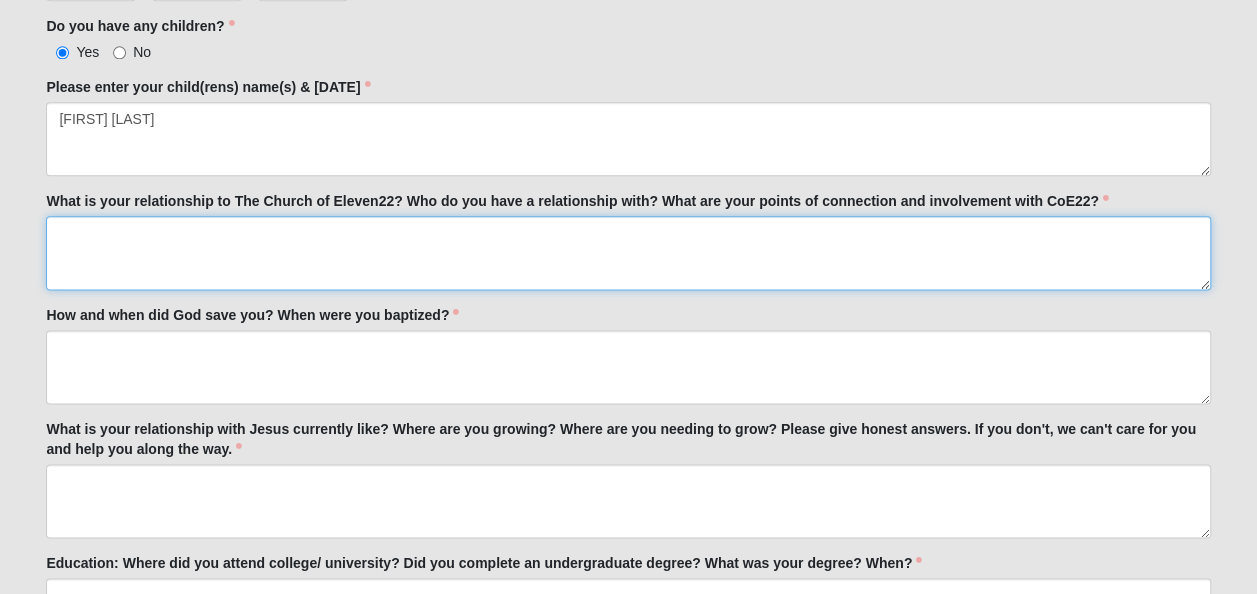 click on "What is your relationship to The Church of Eleven22? Who do you have a relationship with? What are your points of connection and involvement with CoE22?" at bounding box center [628, 253] 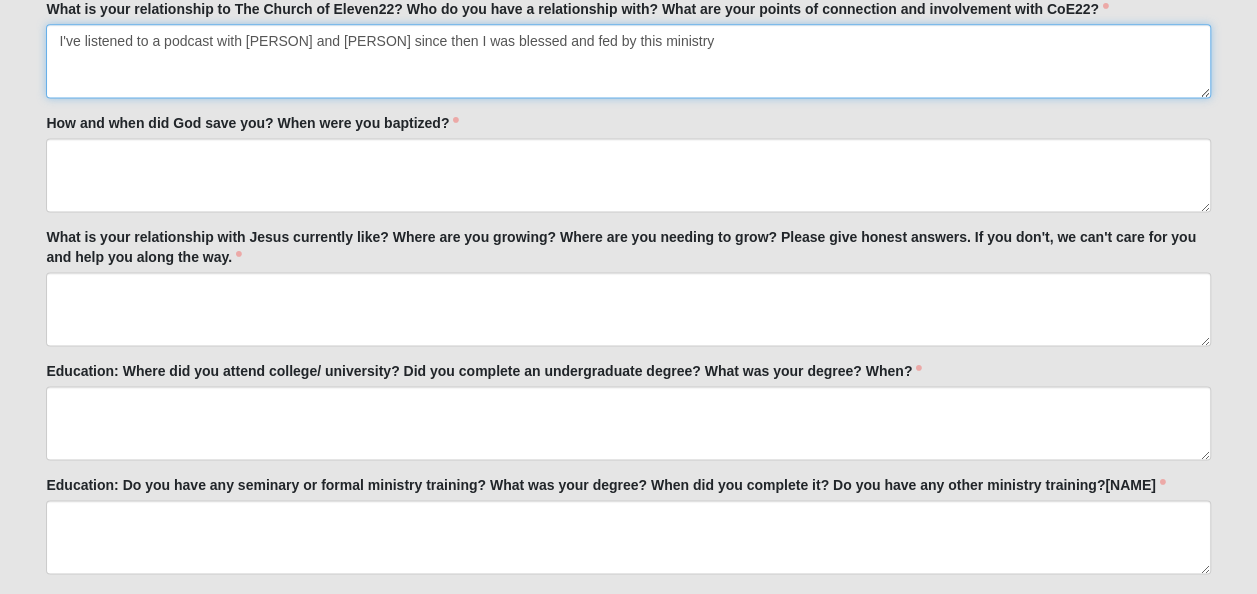 scroll, scrollTop: 1396, scrollLeft: 0, axis: vertical 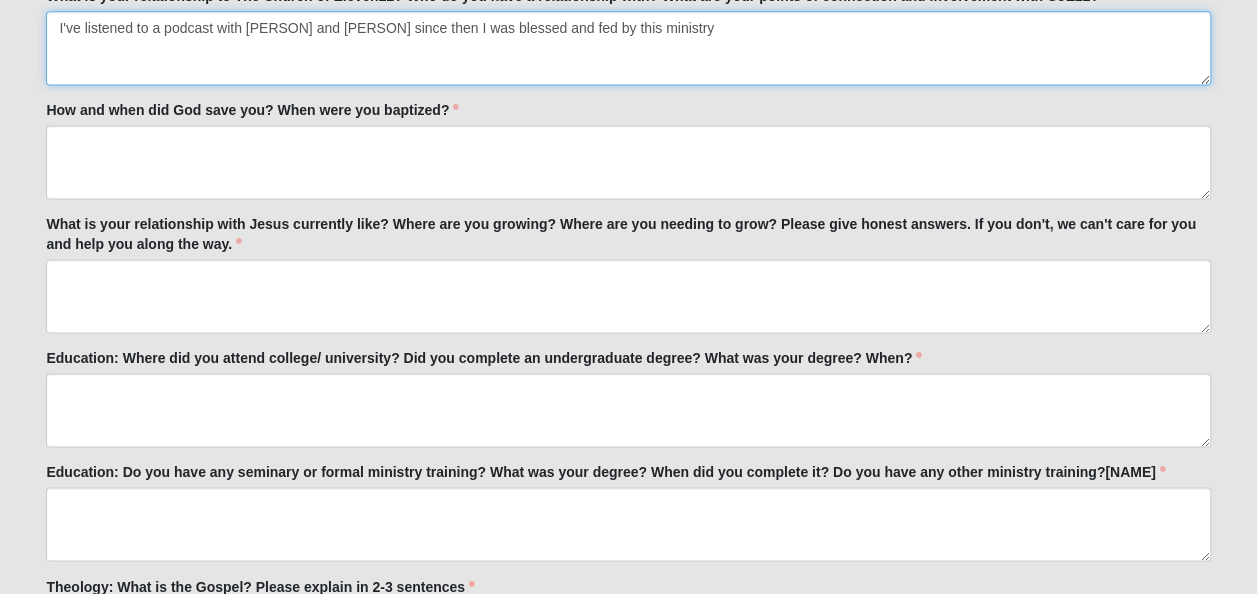 type on "I've listened to a podcast with [PERSON] and [PERSON] since then I was blessed and fed by this ministry" 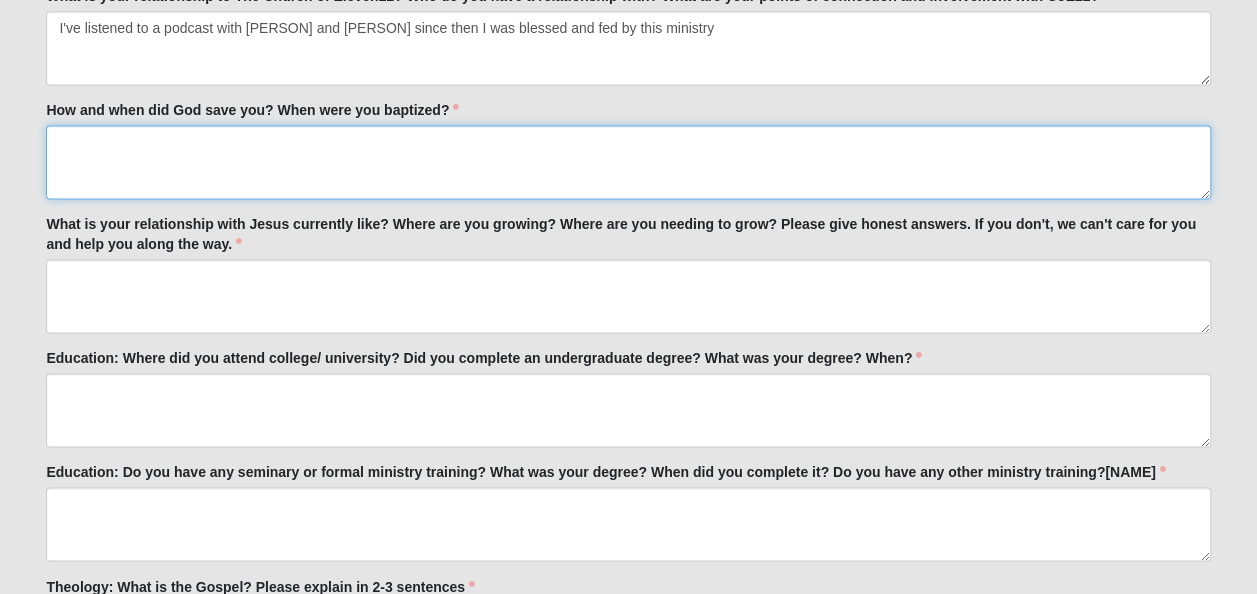 click on "How and when did God save you? When were you baptized?" at bounding box center (628, 162) 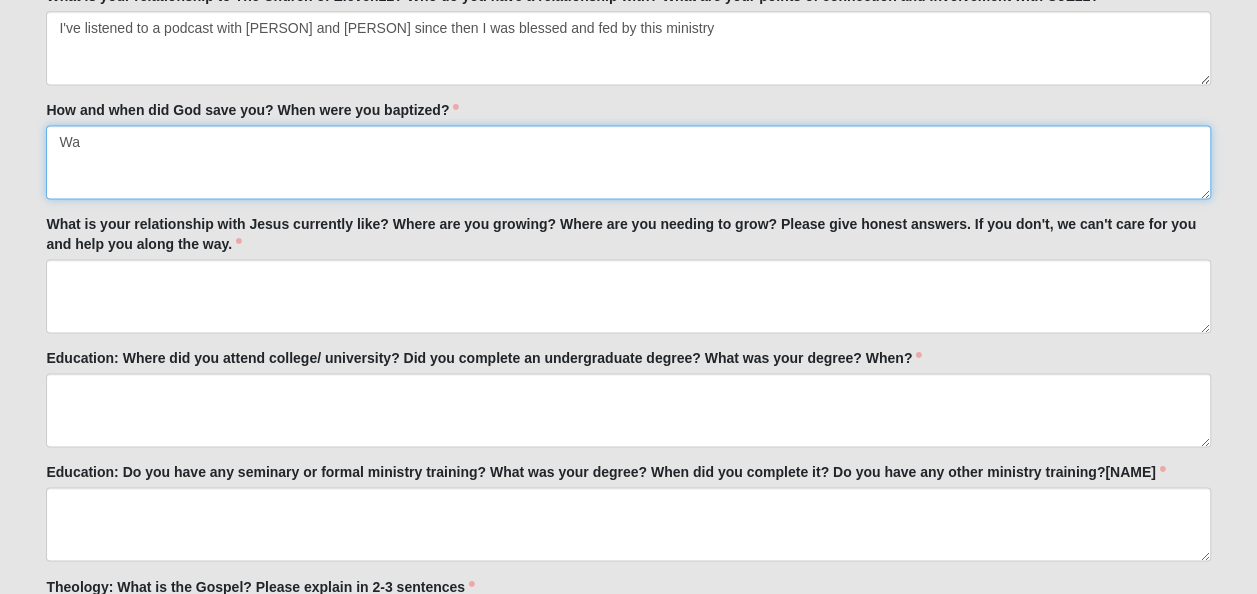 type on "W" 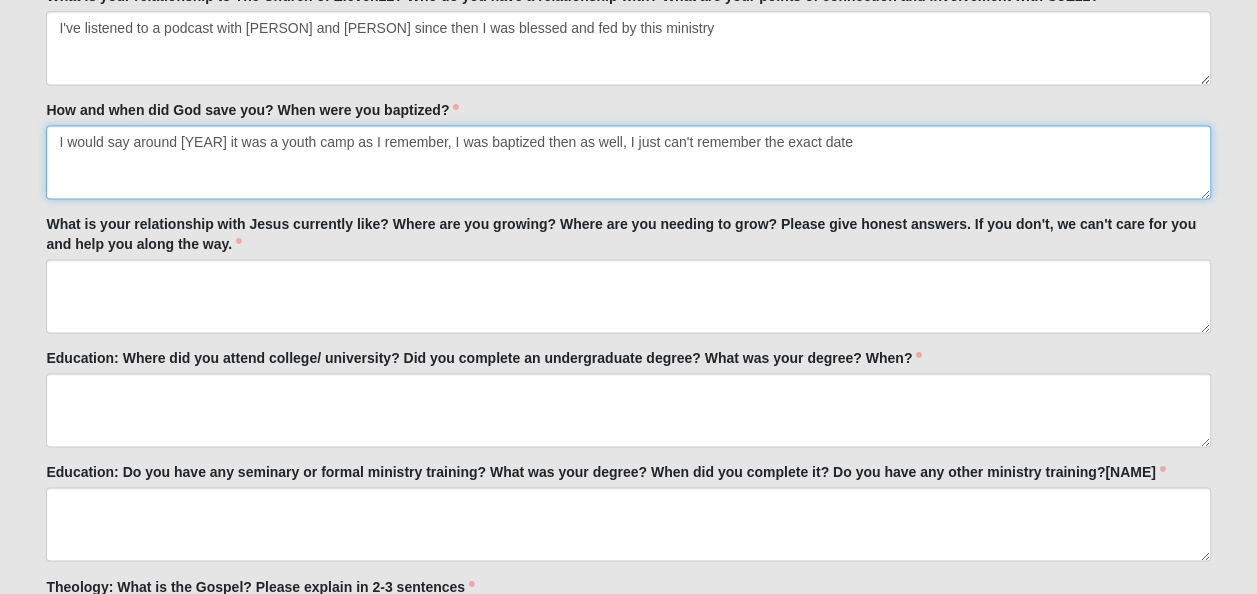 type on "I would say around [YEAR] it was a youth camp as I remember, I was baptized then as well, I just can't remember the exact date" 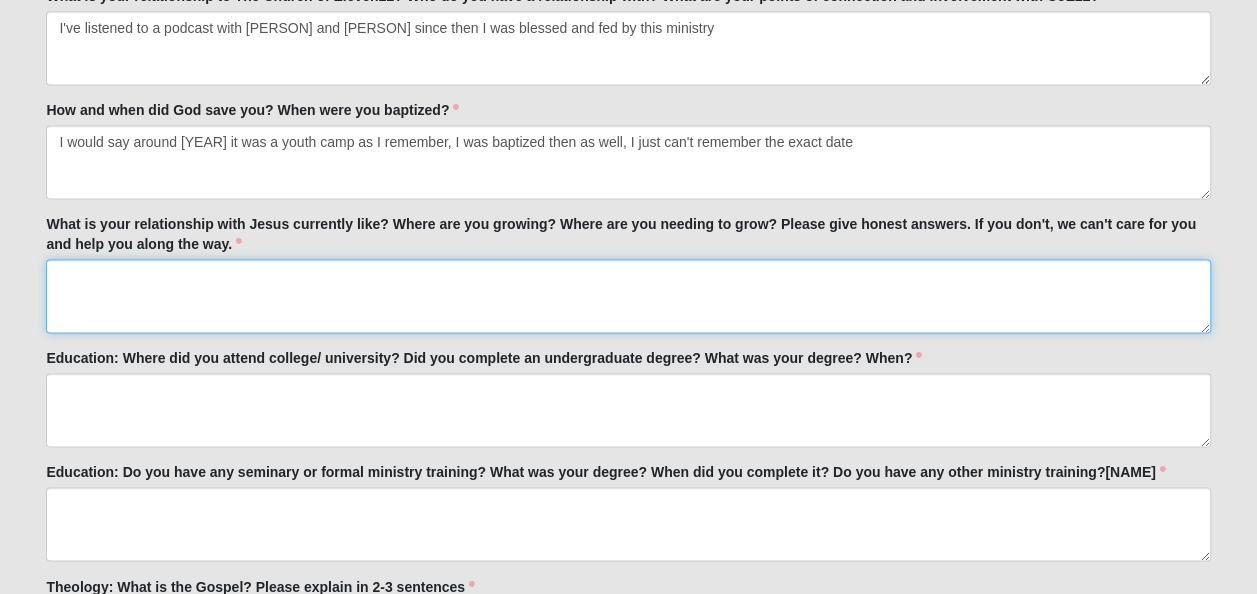 click on "What is your relationship with Jesus currently like? Where are you growing? Where are you needing to grow? Please give honest answers. If you don't, we can't care for you and help you along the way." at bounding box center [628, 296] 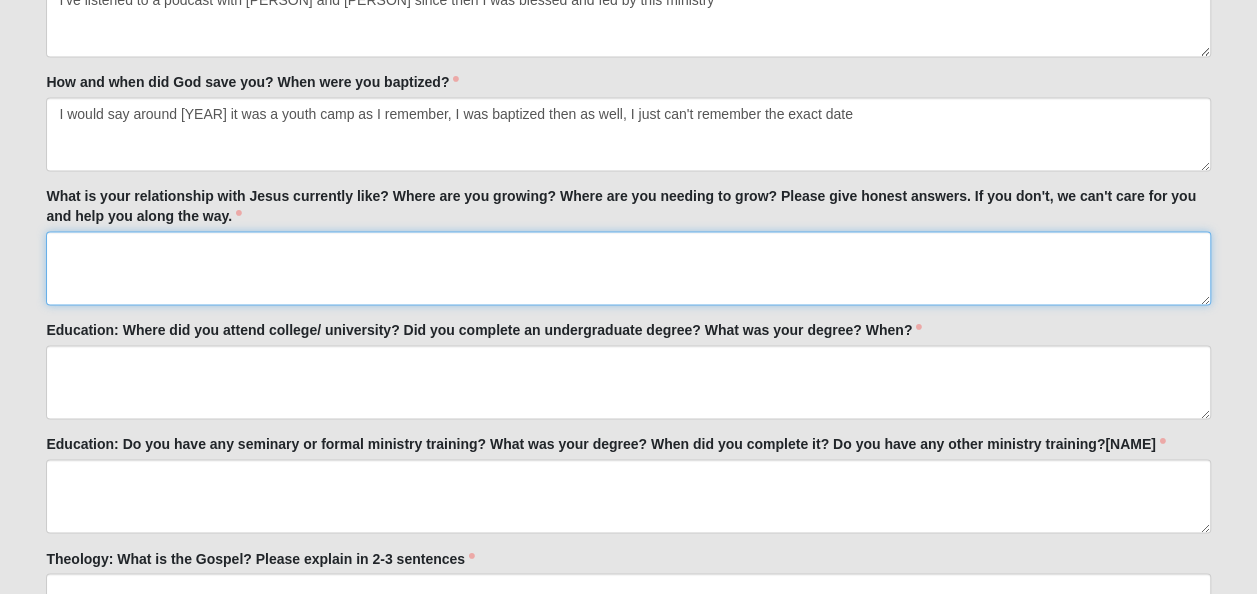 scroll, scrollTop: 1410, scrollLeft: 0, axis: vertical 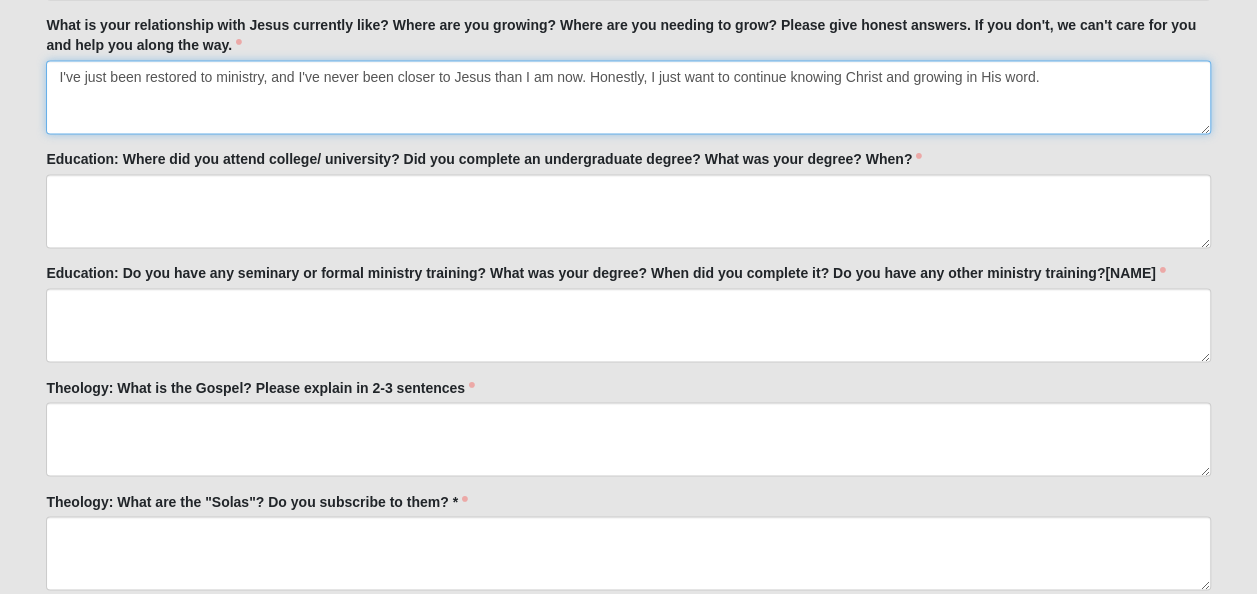 type on "I've just been restored to ministry, and I've never been closer to Jesus than I am now. Honestly, I just want to continue knowing Christ and growing in His word." 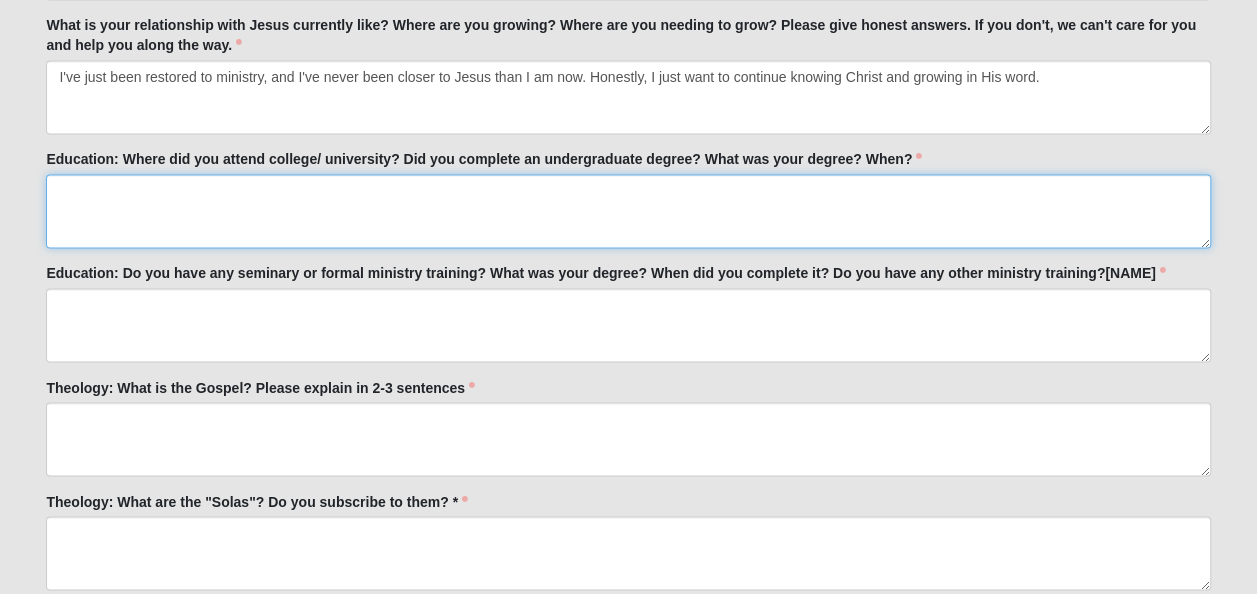 click on "Education: Where did you attend college/ university? Did you complete an undergraduate degree? What was your degree? When?" at bounding box center (628, 211) 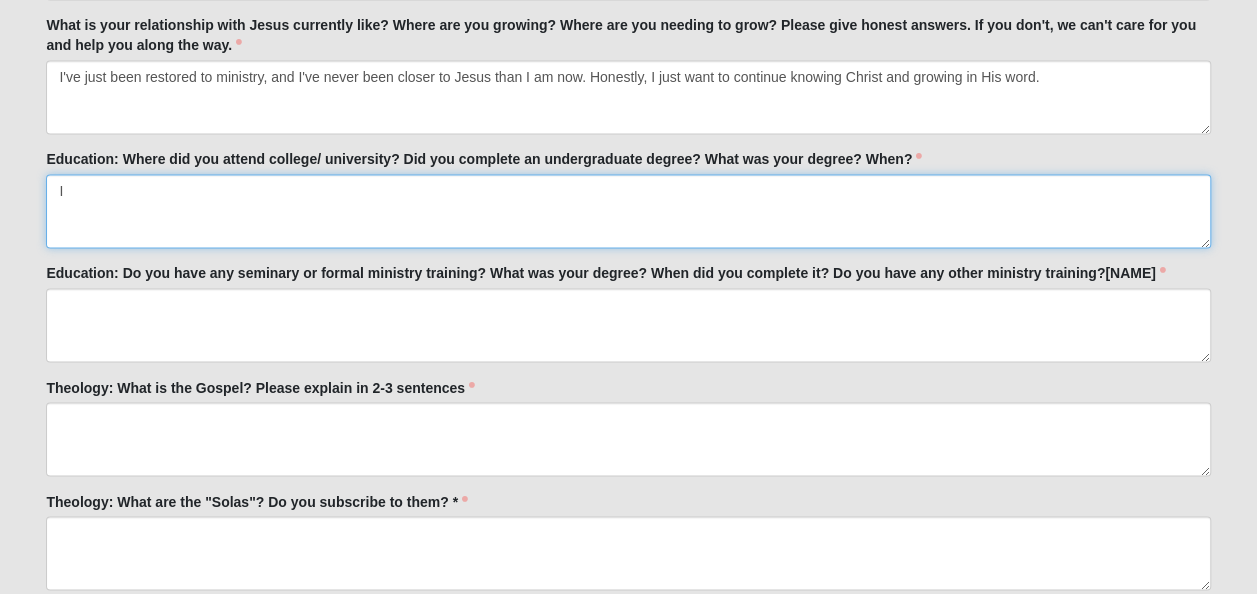 type on "I" 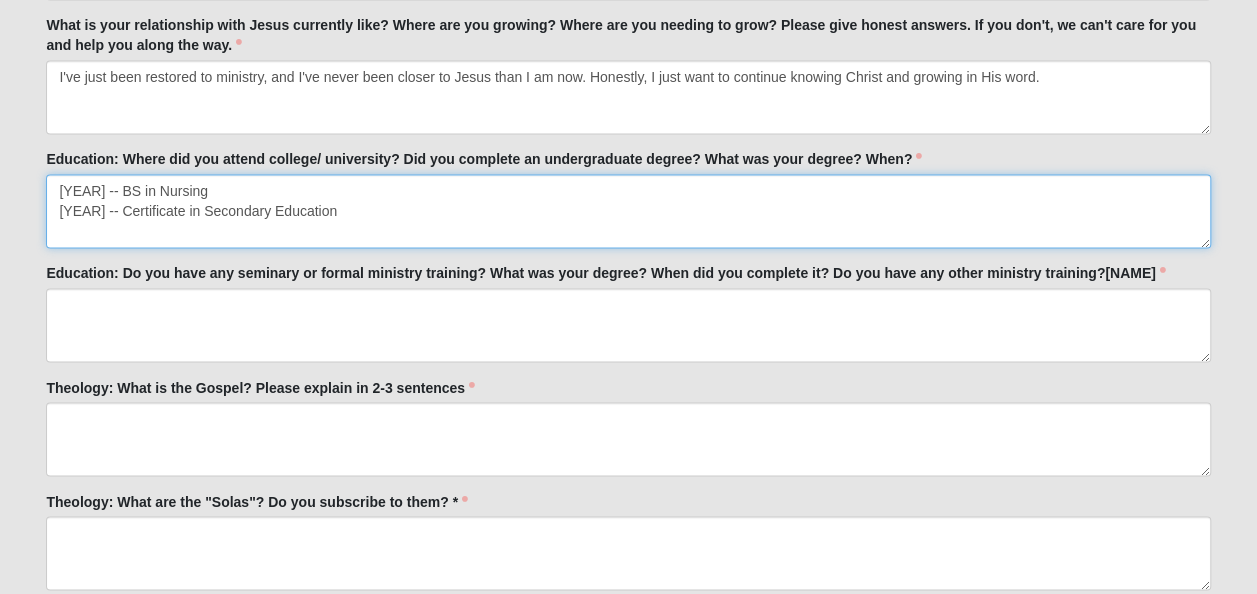 type on "[YEAR] -- BS in Nursing
[YEAR] -- Certificate in Secondary Education" 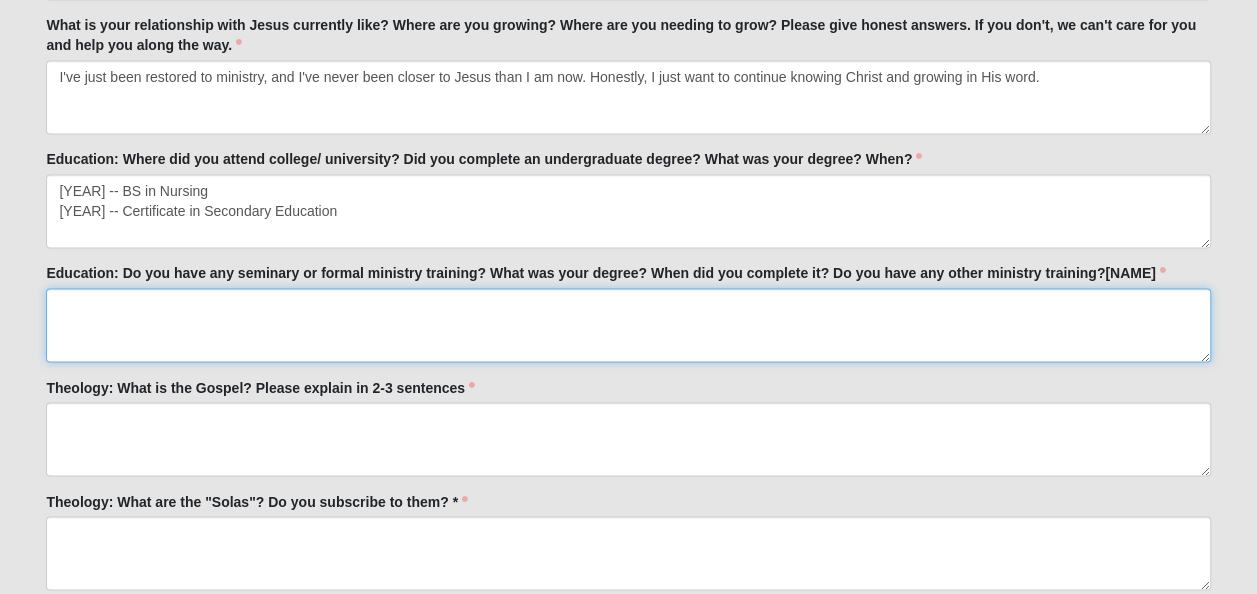 click on "Education: Do you have any seminary or formal ministry training? What was your degree? When did you complete it? Do you have any other ministry training?[NAME]" at bounding box center [628, 325] 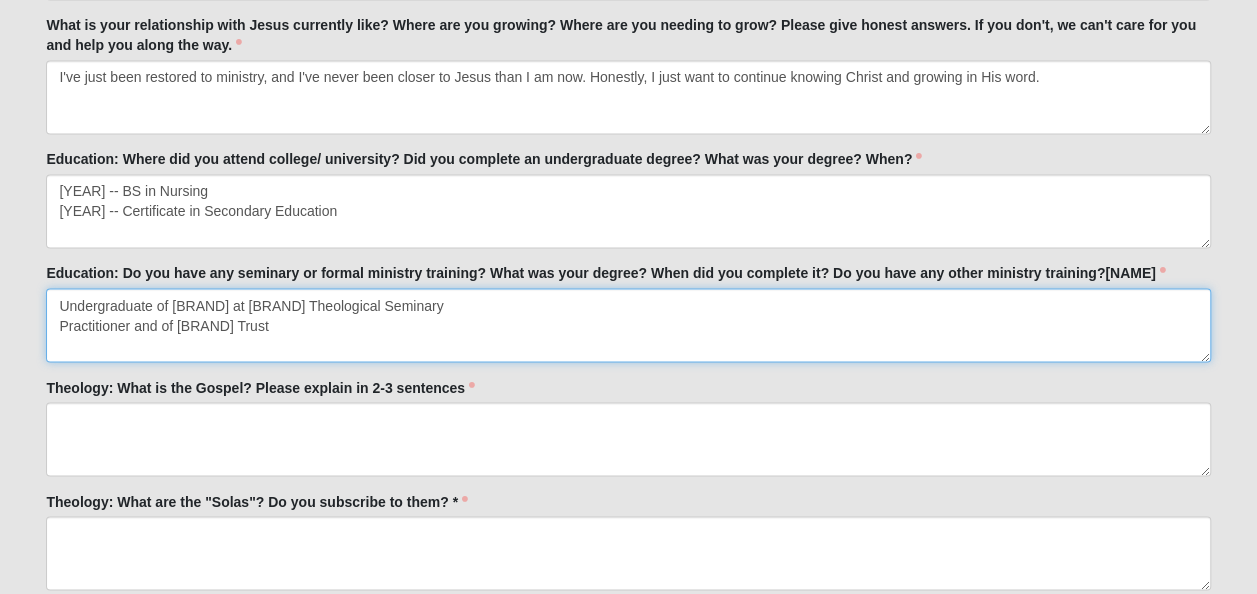 type on "Undergraduate of [BRAND] at [BRAND] Theological Seminary
Practitioner and of [BRAND] Trust" 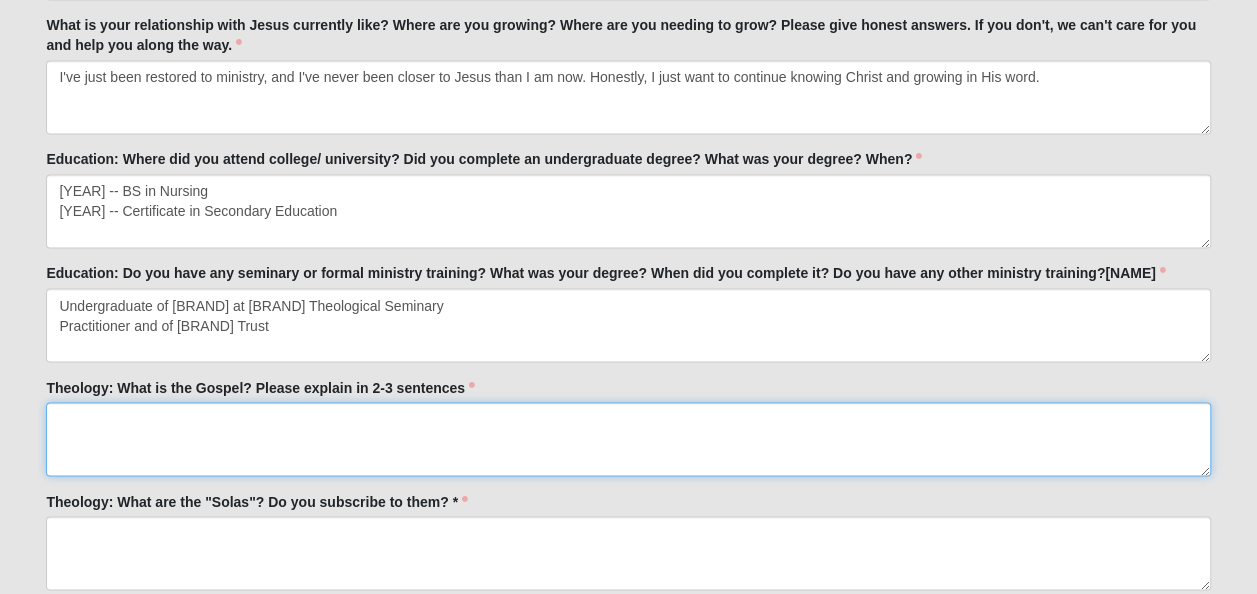 click on "Theology: What is the Gospel? Please explain in 2-3 sentences" at bounding box center (628, 439) 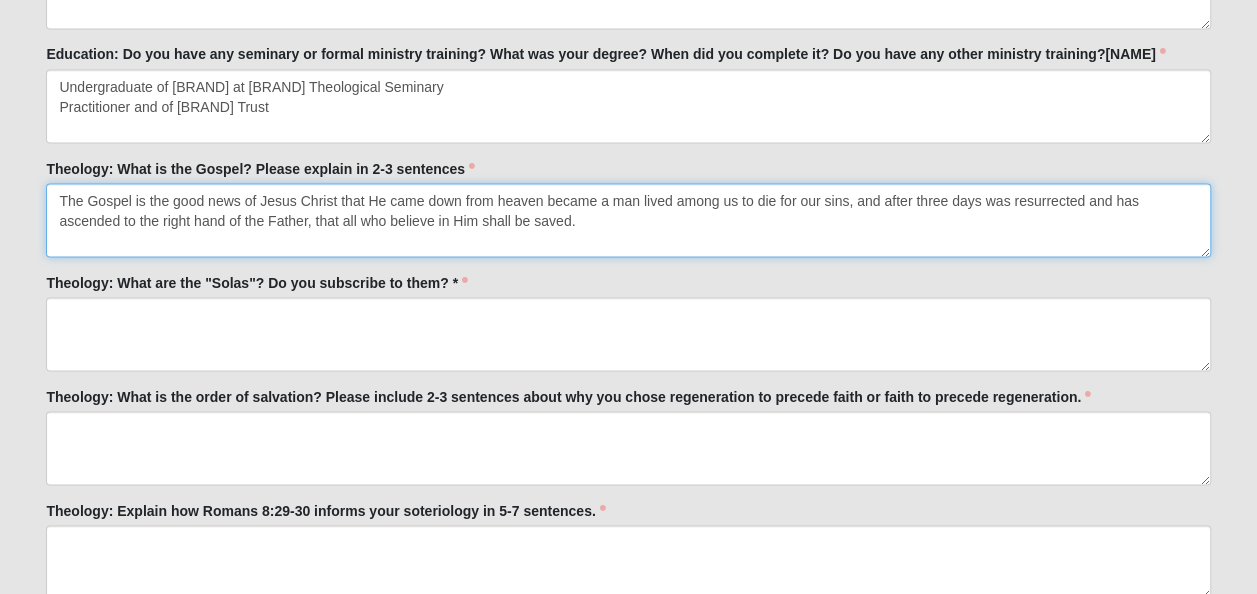 scroll, scrollTop: 1862, scrollLeft: 0, axis: vertical 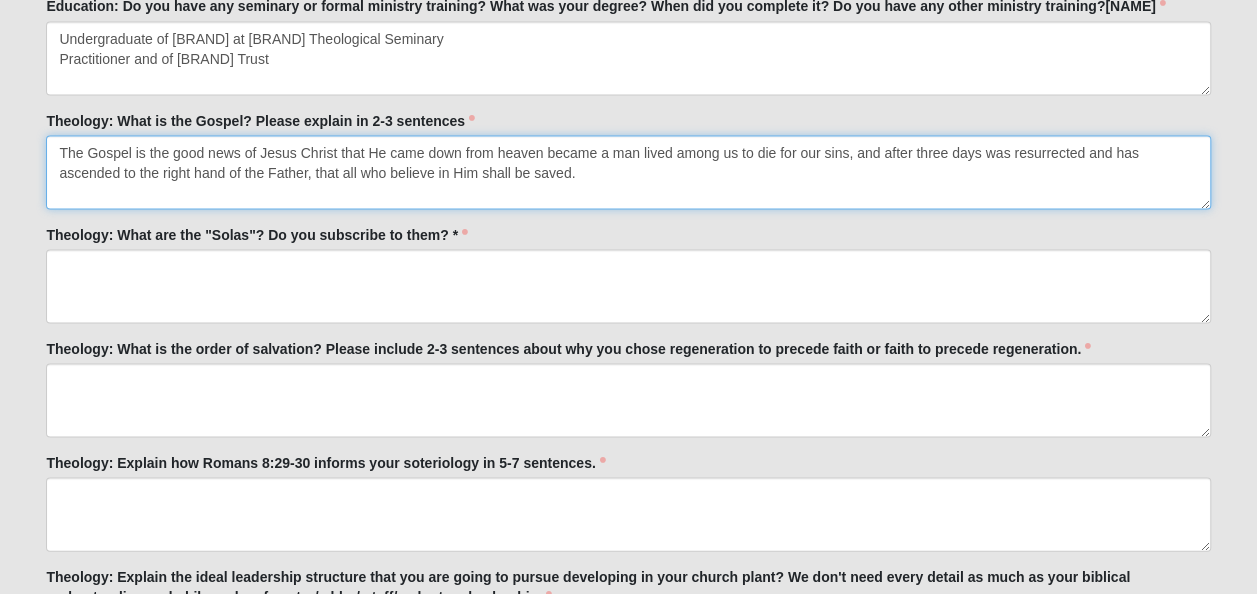 type on "The Gospel is the good news of Jesus Christ that He came down from heaven became a man lived among us to die for our sins, and after three days was resurrected and has ascended to the right hand of the Father, that all who believe in Him shall be saved." 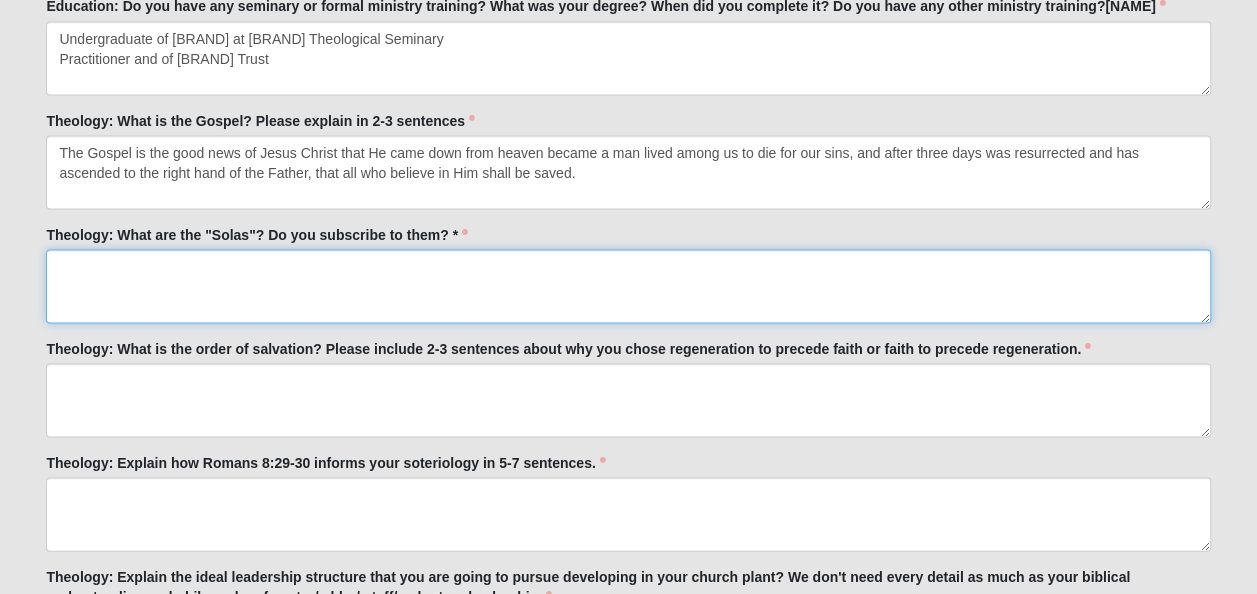 click on "Theology: What are the "Solas"? Do you subscribe to them? *" at bounding box center (628, 286) 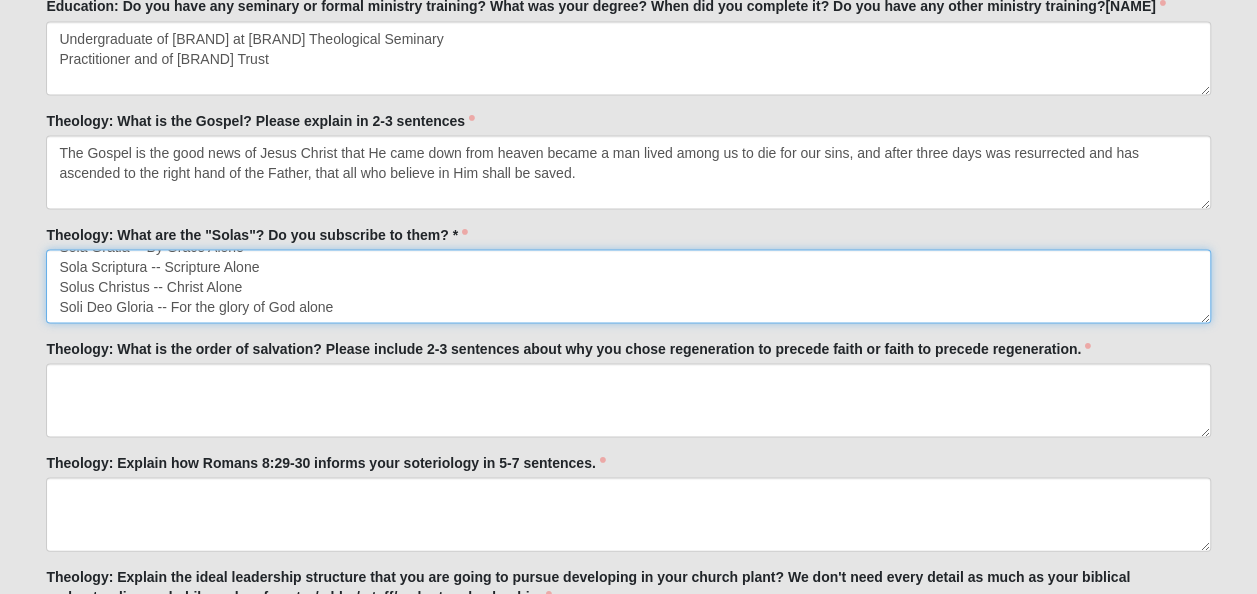 scroll, scrollTop: 71, scrollLeft: 0, axis: vertical 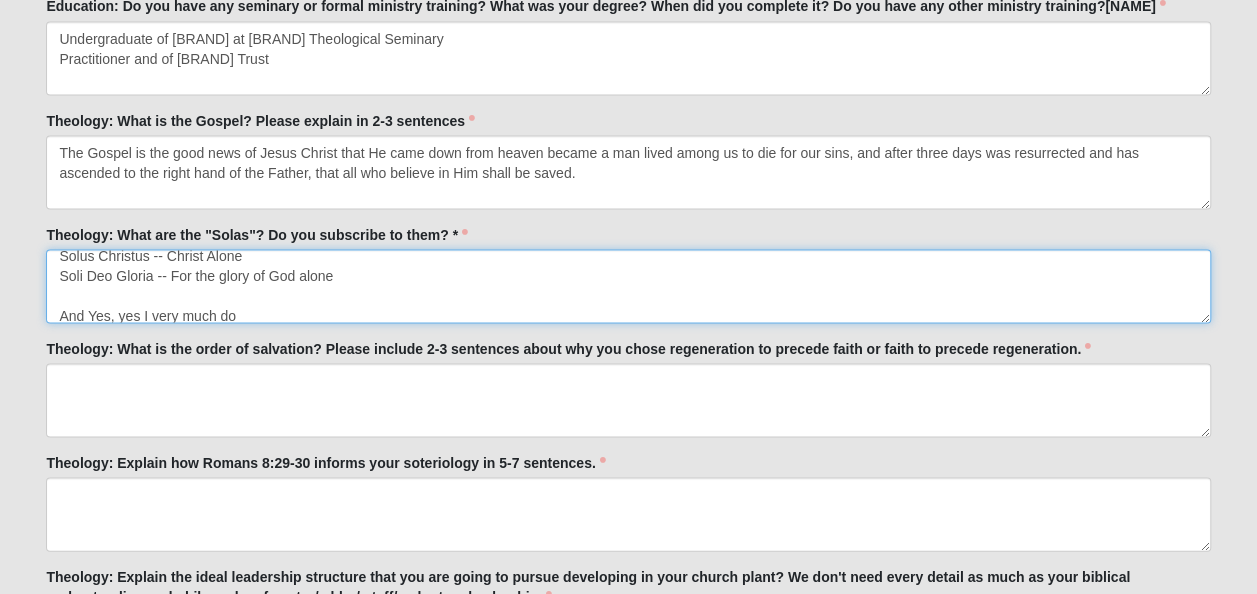 type on "Sola Fide -- By Faith Alone
Sola Gratia -- By Grace Alone
Sola Scriptura -- Scripture Alone
Solus Christus -- Christ Alone
Soli Deo Gloria -- For the glory of God alone
And Yes, yes I very much do" 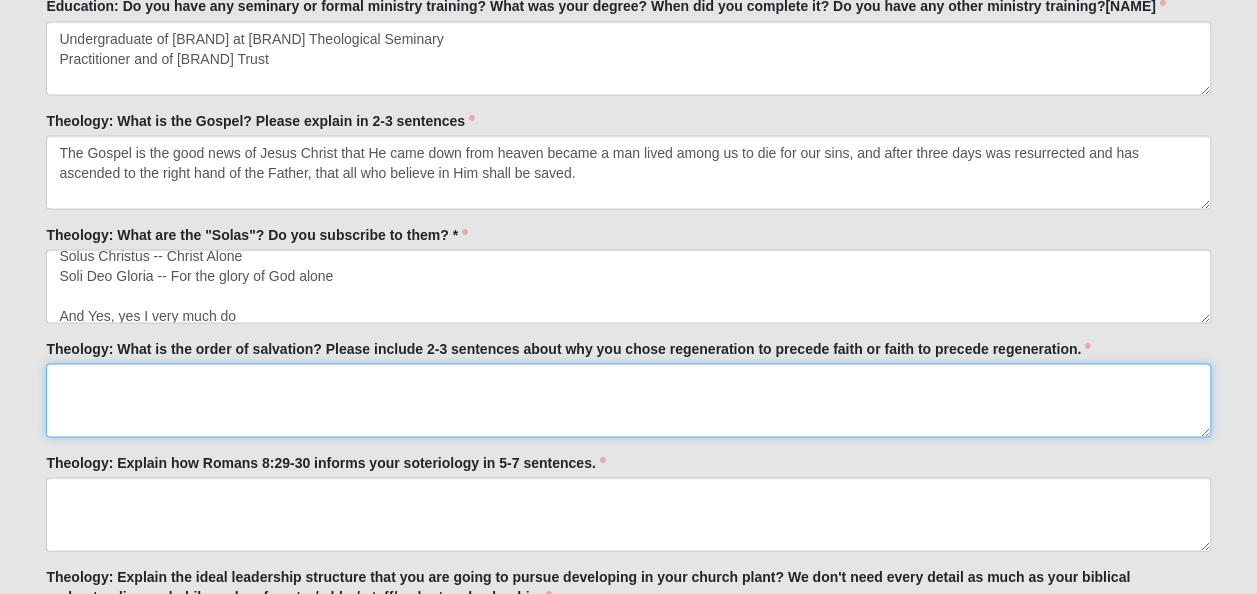 click on "Theology: What is the order of salvation? Please include 2-3 sentences about why you chose regeneration to precede faith or faith to precede regeneration." at bounding box center (628, 400) 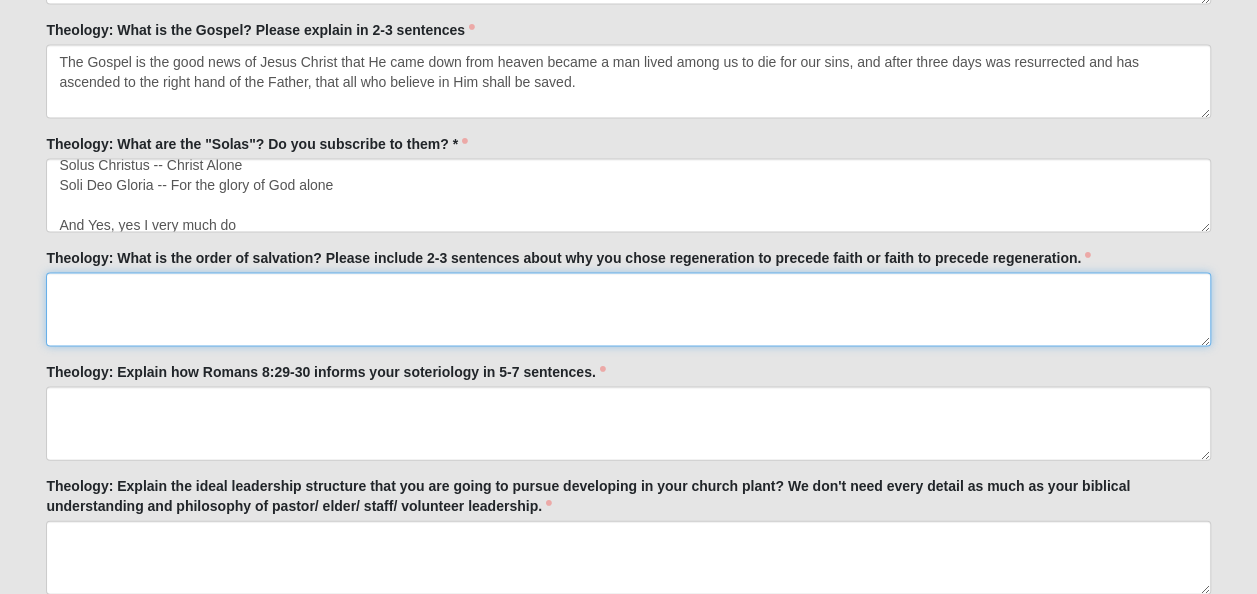 scroll, scrollTop: 1979, scrollLeft: 0, axis: vertical 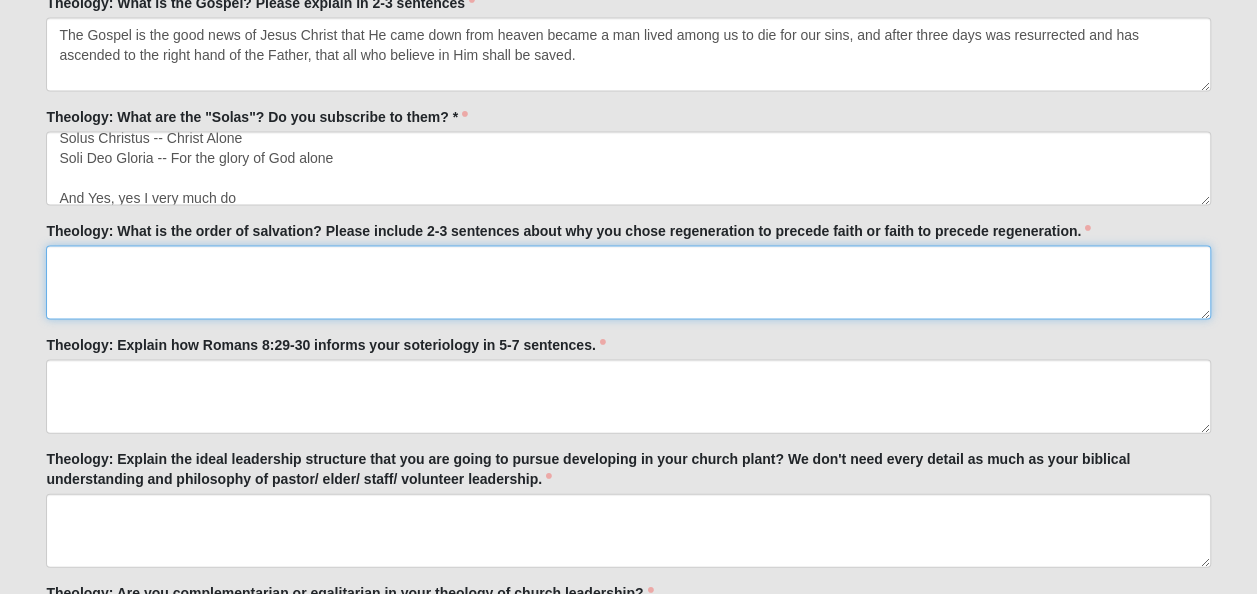click on "Theology: What is the order of salvation? Please include 2-3 sentences about why you chose regeneration to precede faith or faith to precede regeneration." at bounding box center (628, 283) 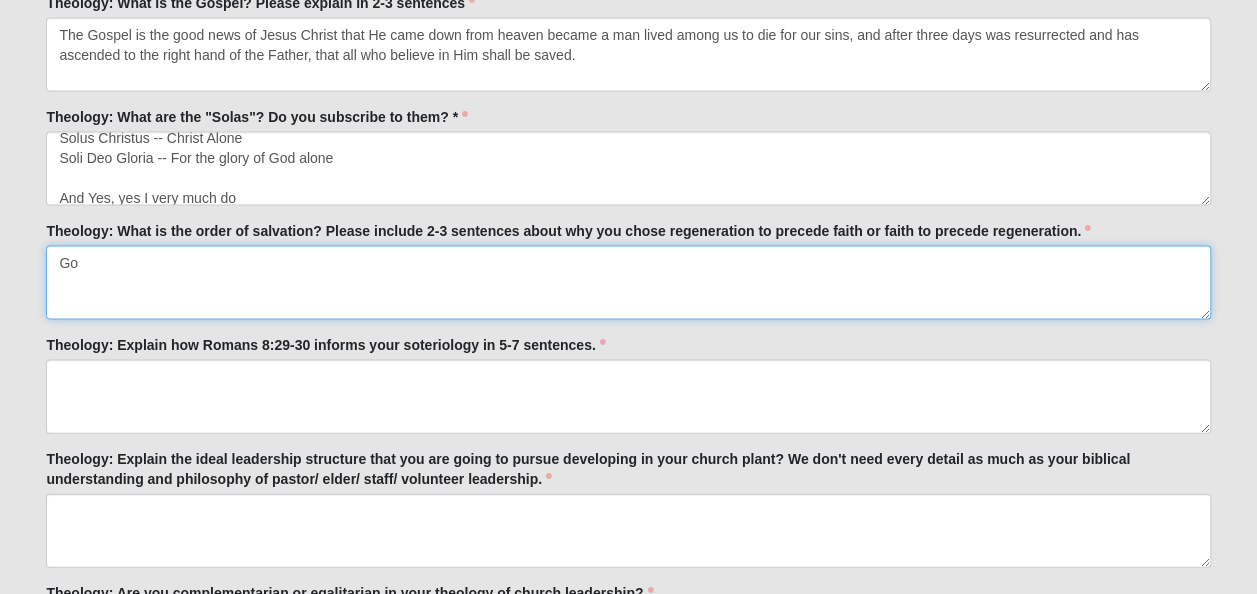 type on "G" 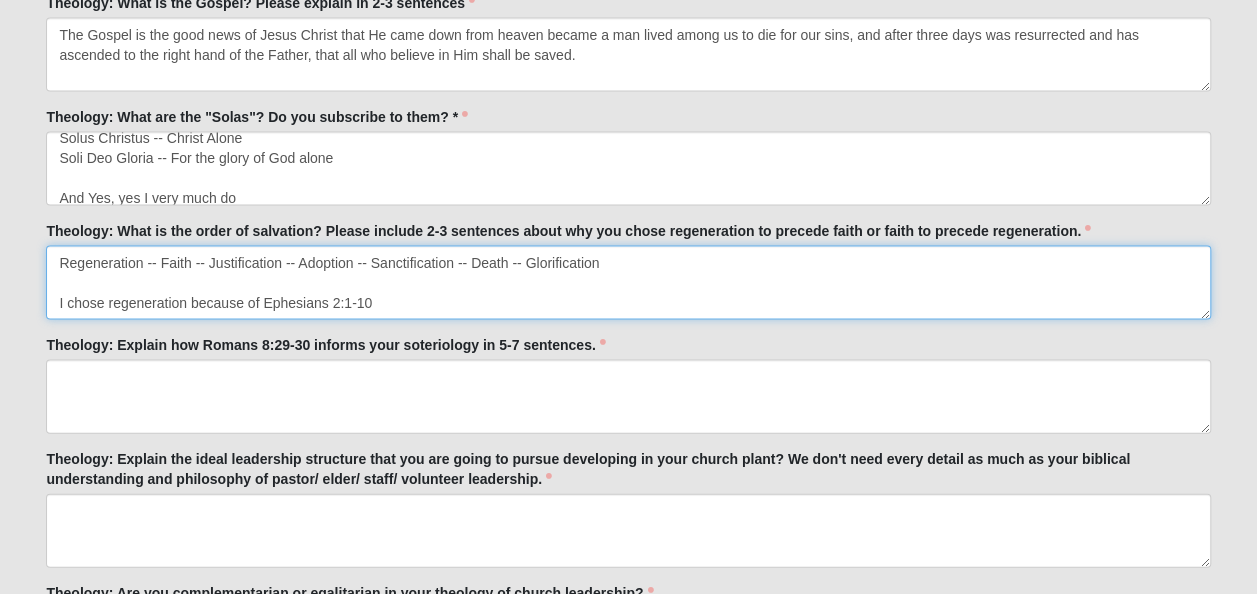 click on "Regeneration -- Faith -- Justification -- Adoption -- Sanctification -- Death -- Glorification
I chose regeneration because of Ephesians 2:1-10" at bounding box center [628, 283] 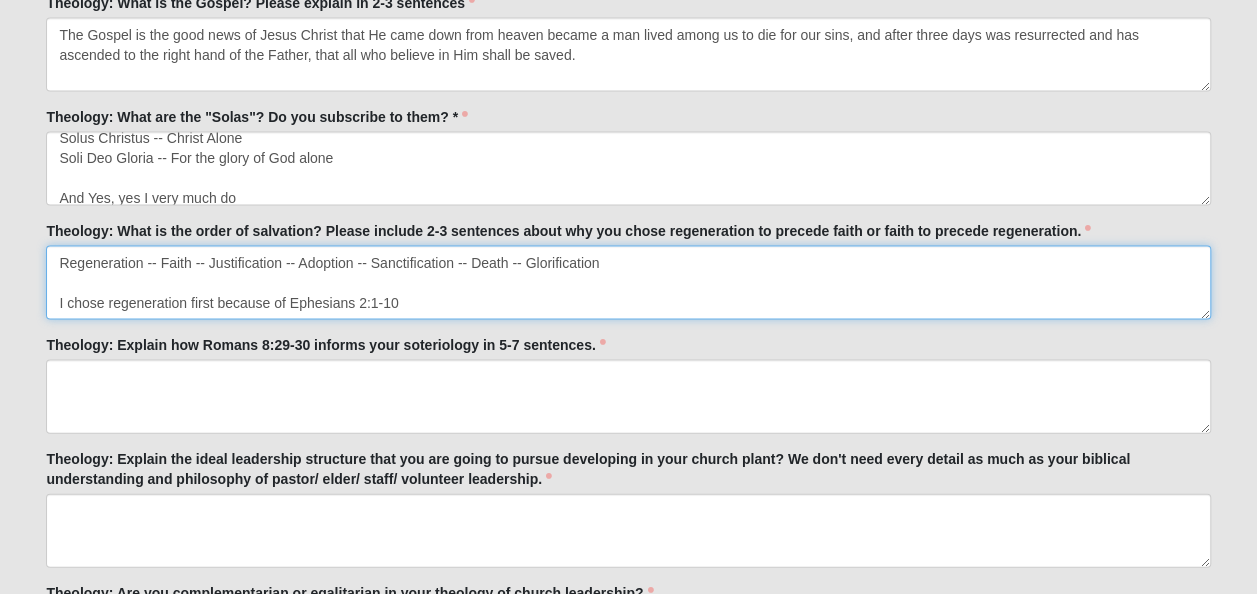 type on "Regeneration -- Faith -- Justification -- Adoption -- Sanctification -- Death -- Glorification
I chose regeneration first because of Ephesians 2:1-10" 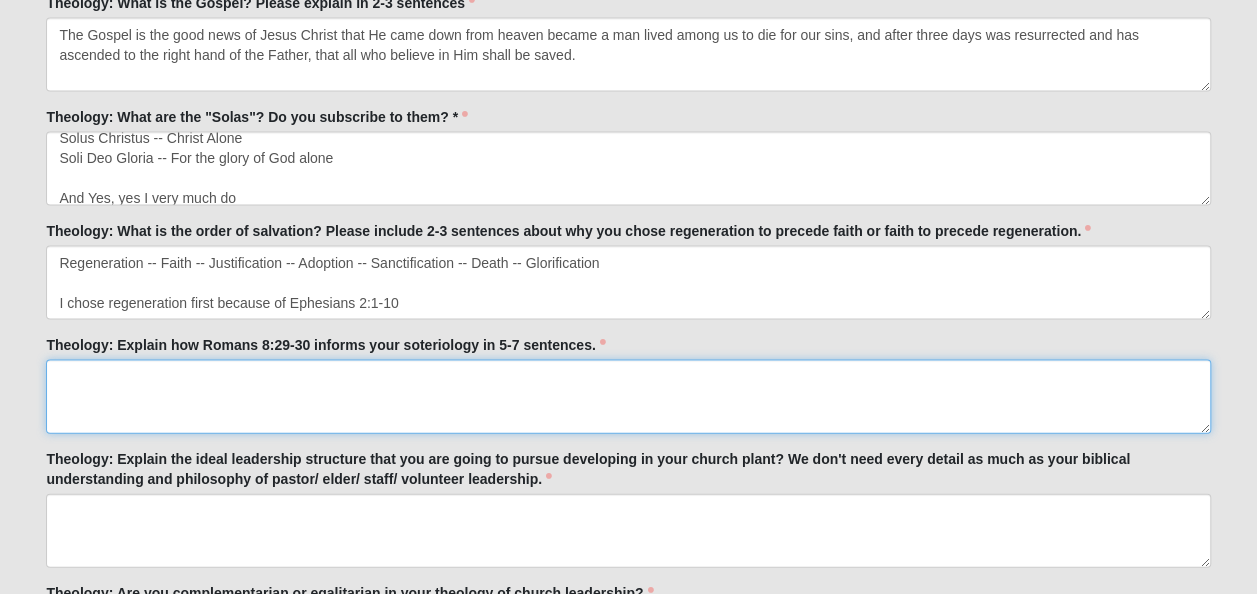 click on "Theology: Explain how Romans 8:29-30 informs your soteriology in 5-7 sentences." at bounding box center [628, 397] 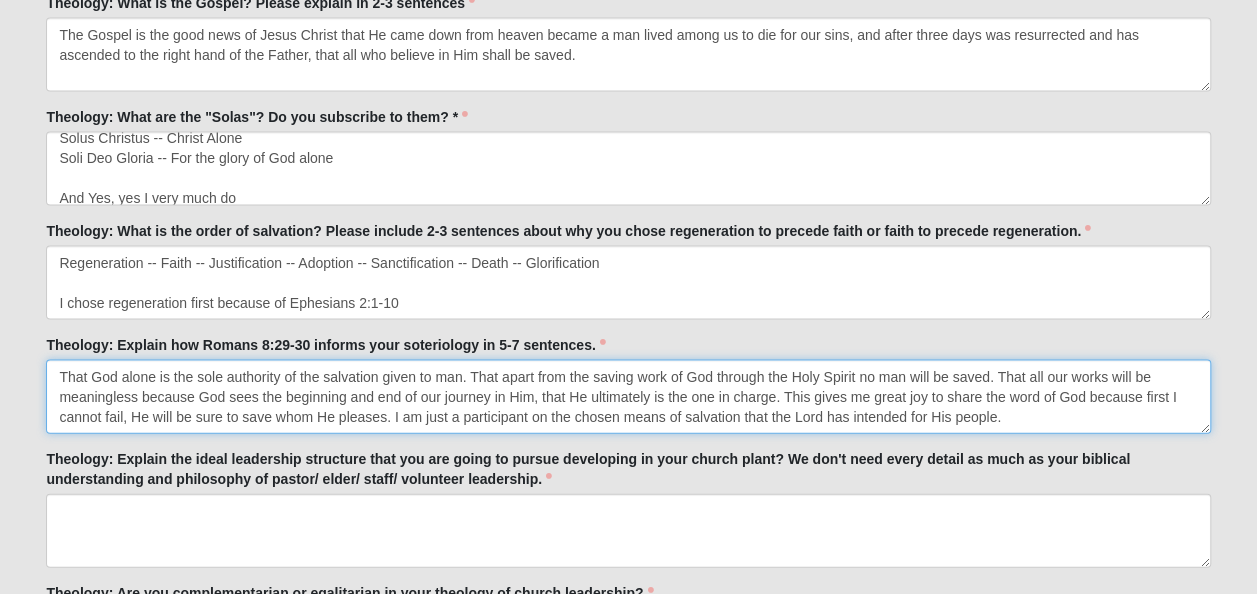 scroll, scrollTop: 2240, scrollLeft: 0, axis: vertical 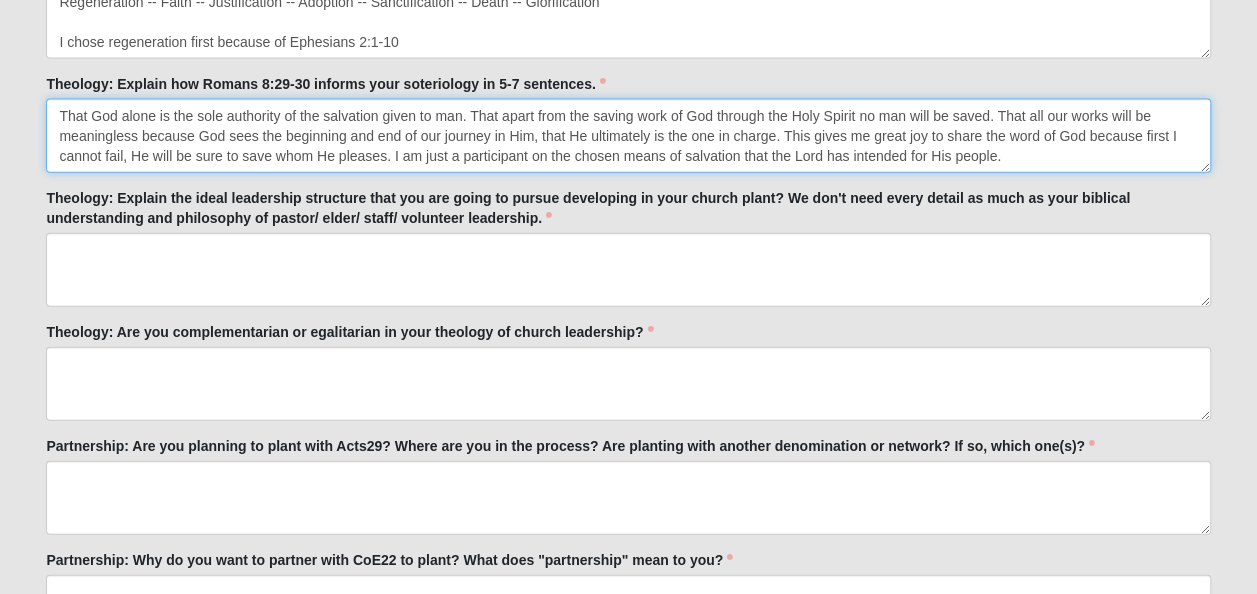 type on "That God alone is the sole authority of the salvation given to man. That apart from the saving work of God through the Holy Spirit no man will be saved. That all our works will be meaningless because God sees the beginning and end of our journey in Him, that He ultimately is the one in charge. This gives me great joy to share the word of God because first I cannot fail, He will be sure to save whom He pleases. I am just a participant on the chosen means of salvation that the Lord has intended for His people." 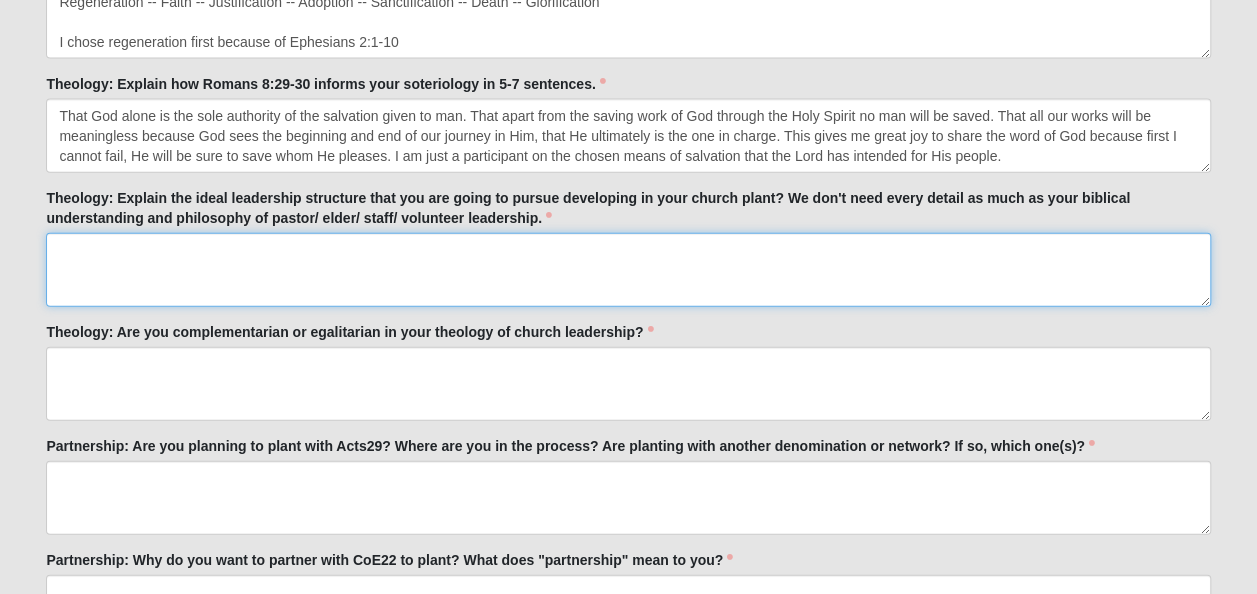 click on "Theology: Explain the ideal leadership structure that you are going to pursue developing in your church plant? We don't need every detail as much as your biblical understanding and philosophy of pastor/ elder/ staff/ volunteer leadership." at bounding box center [628, 270] 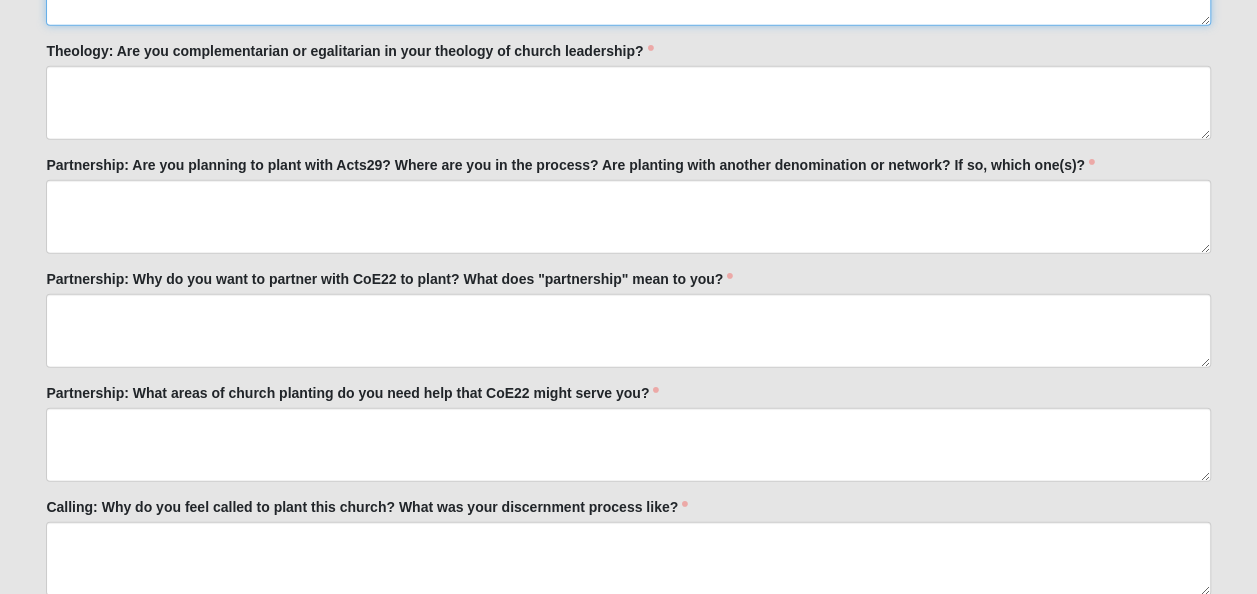 scroll, scrollTop: 2274, scrollLeft: 0, axis: vertical 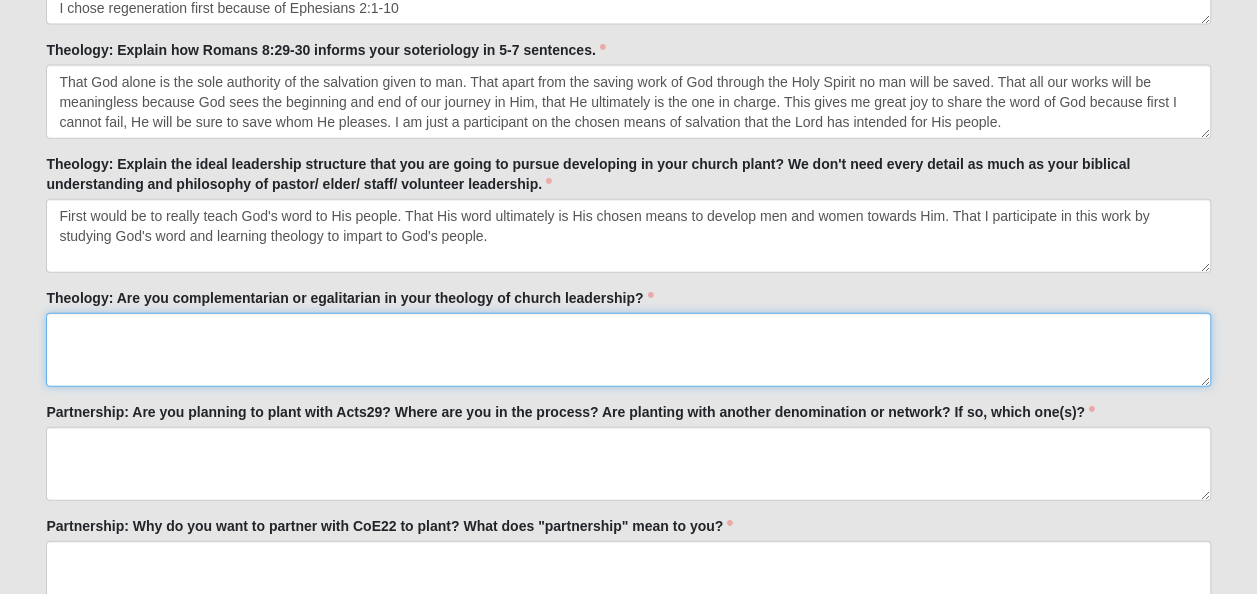click on "Theology: Are you complementarian or egalitarian in your theology of church leadership?" at bounding box center [628, 350] 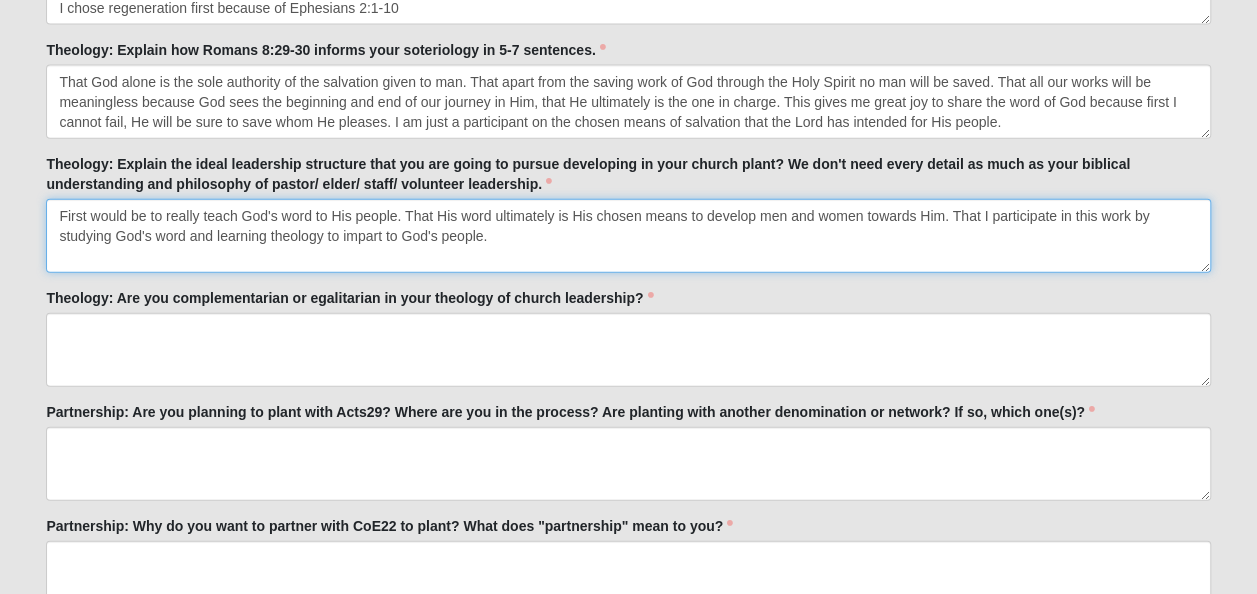 click on "First would be to really teach God's word to His people. That His word ultimately is His chosen means to develop men and women towards Him. That I participate in this work by studying God's word and learning theology to impart to God's people." at bounding box center [628, 236] 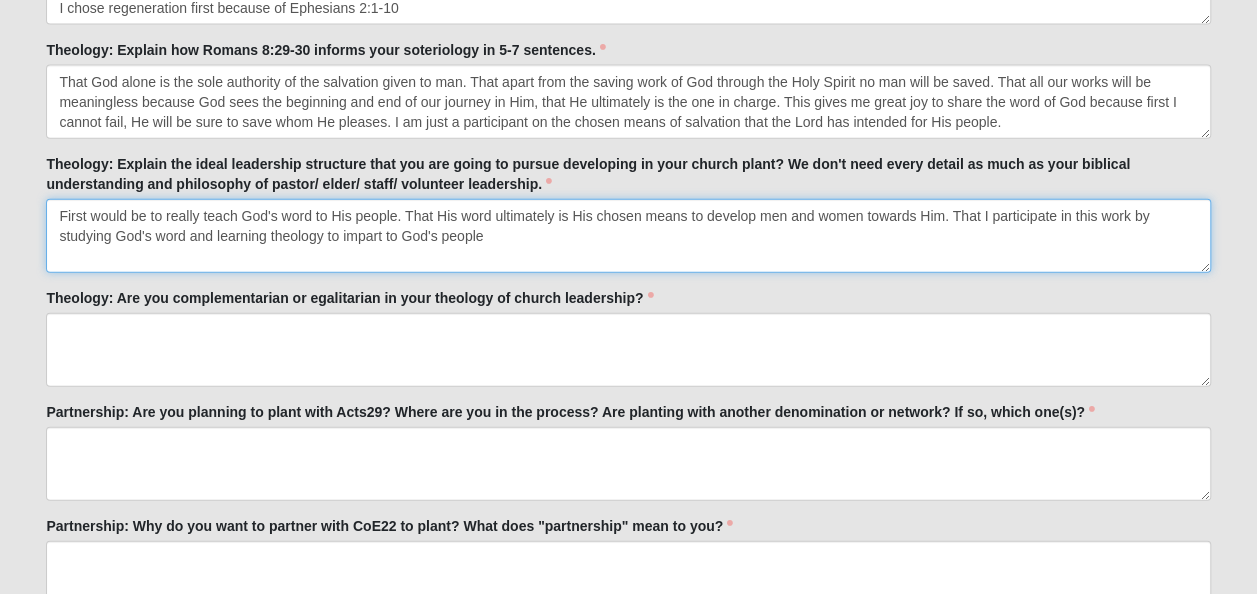 type on "First would be to really teach God's word to His people. That His word ultimately is His chosen means to develop men and women towards Him. That I participate in this work by studying God's word and learning theology to impart to God's people." 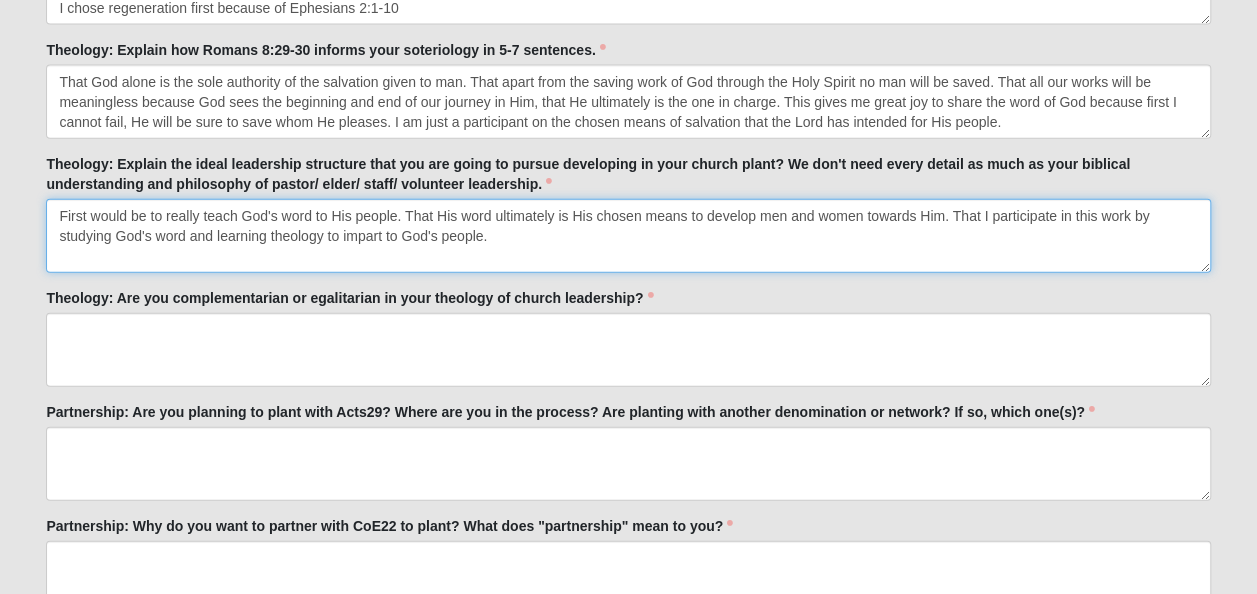 scroll, scrollTop: 2336, scrollLeft: 0, axis: vertical 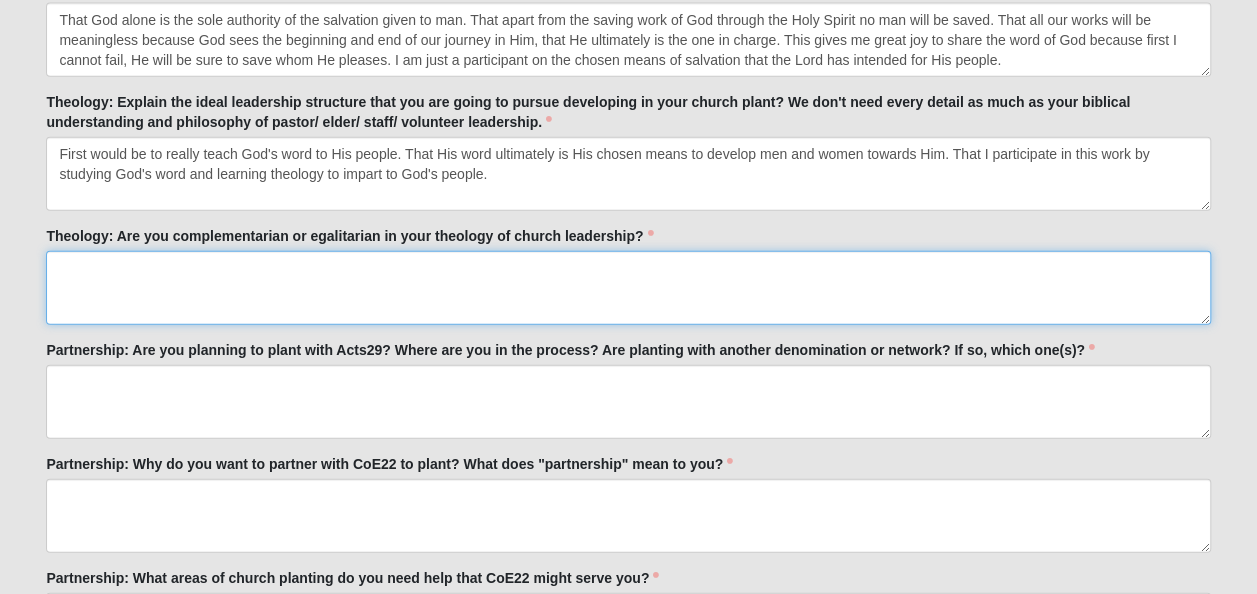click on "Theology: Are you complementarian or egalitarian in your theology of church leadership?" at bounding box center (628, 288) 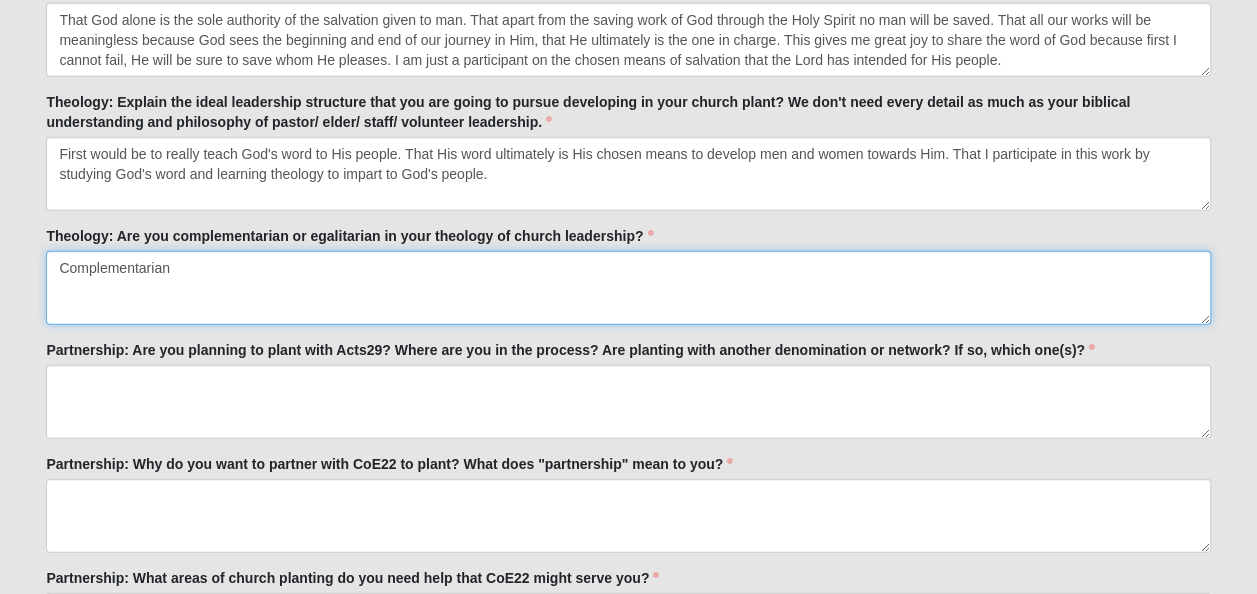 type on "Complementarian" 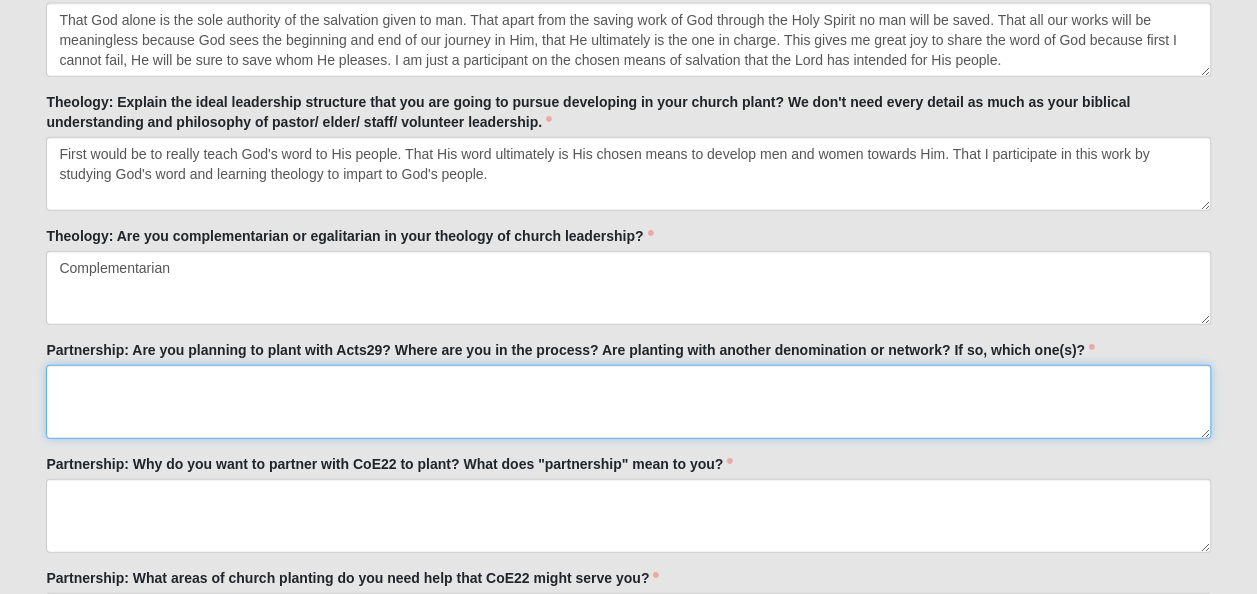 click on "Partnership: Are you planning to plant with Acts29? Where are you in the process? Are planting with another denomination or network? If so, which one(s)?" at bounding box center [628, 402] 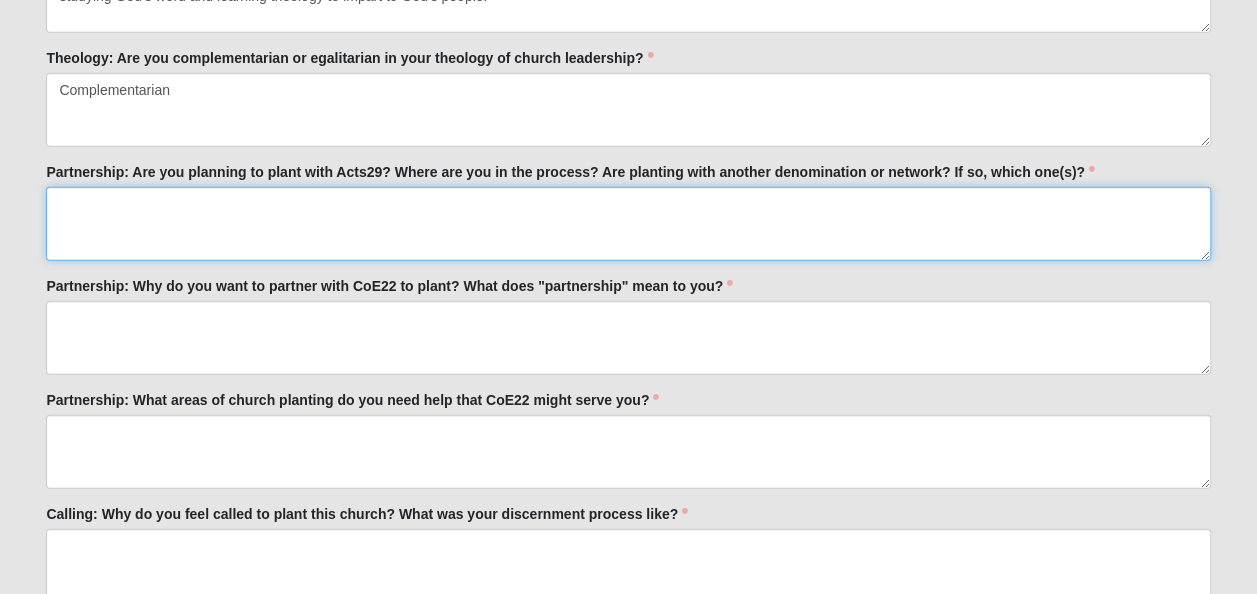 click on "Partnership: Are you planning to plant with Acts29? Where are you in the process? Are planting with another denomination or network? If so, which one(s)?" at bounding box center [628, 224] 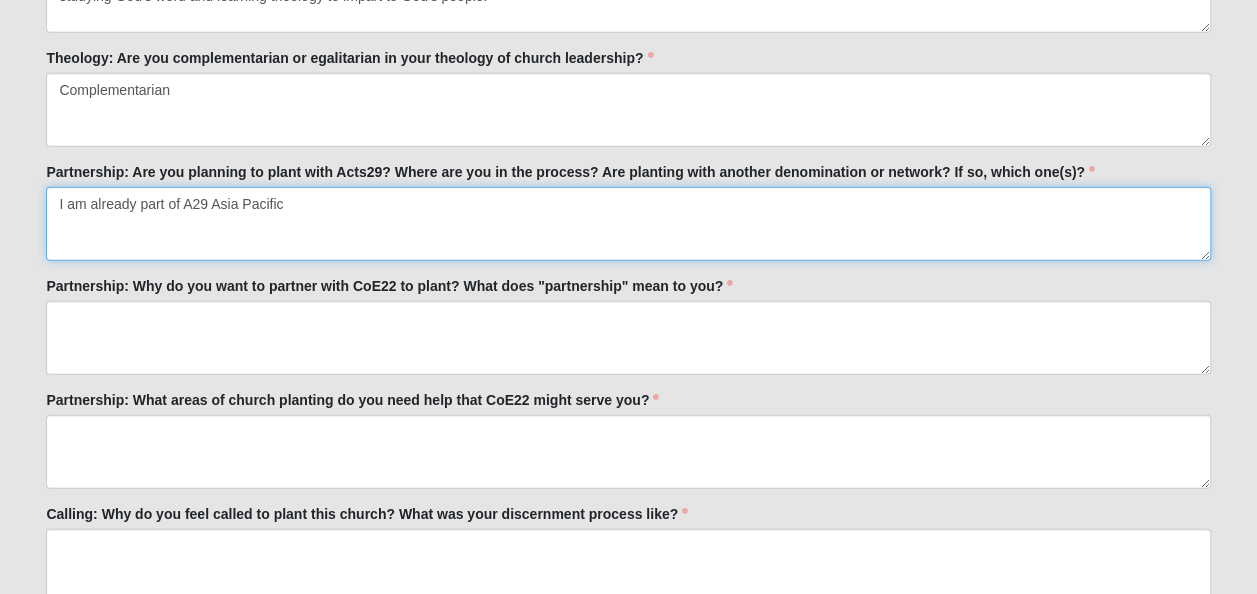 type on "I am already part of A29 Asia Pacific" 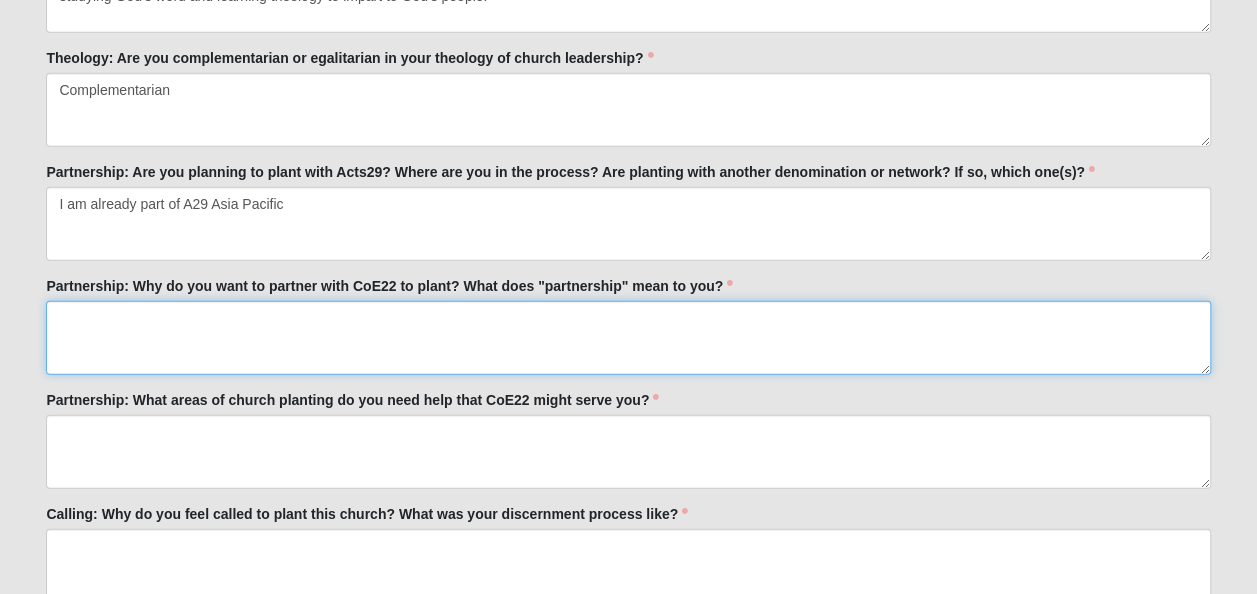 click on "Partnership: Why do you want to partner with CoE22 to plant? What does "partnership" mean to you?" at bounding box center [628, 338] 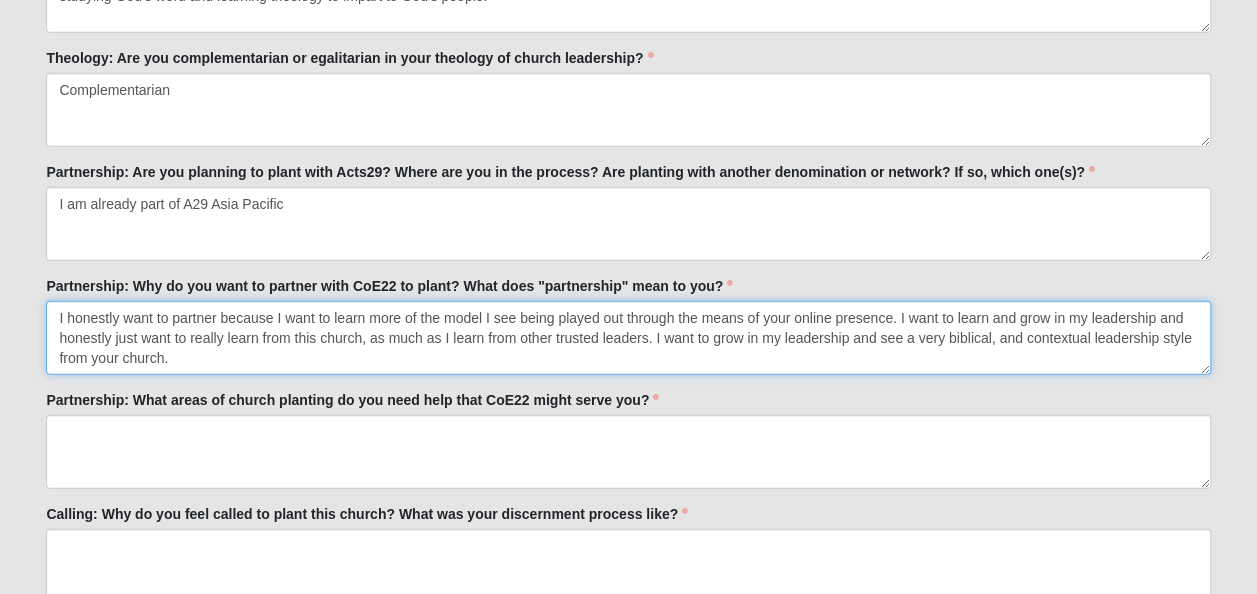 scroll, scrollTop: 2582, scrollLeft: 0, axis: vertical 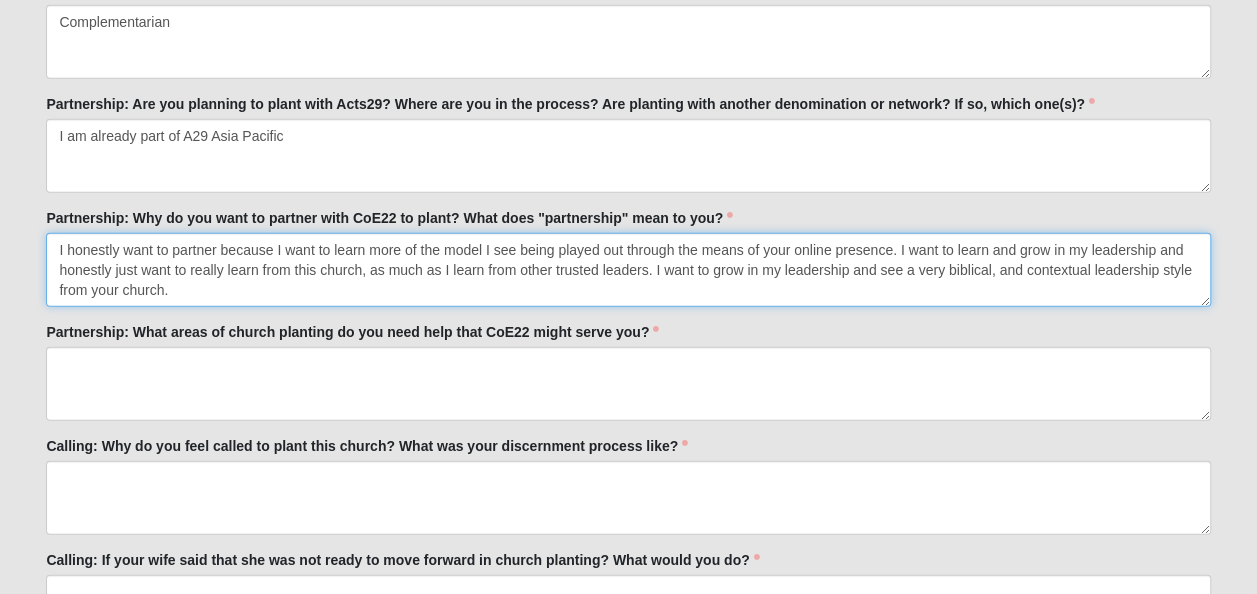 type on "I honestly want to partner because I want to learn more of the model I see being played out through the means of your online presence. I want to learn and grow in my leadership and honestly just want to really learn from this church, as much as I learn from other trusted leaders. I want to grow in my leadership and see a very biblical, and contextual leadership style from your church." 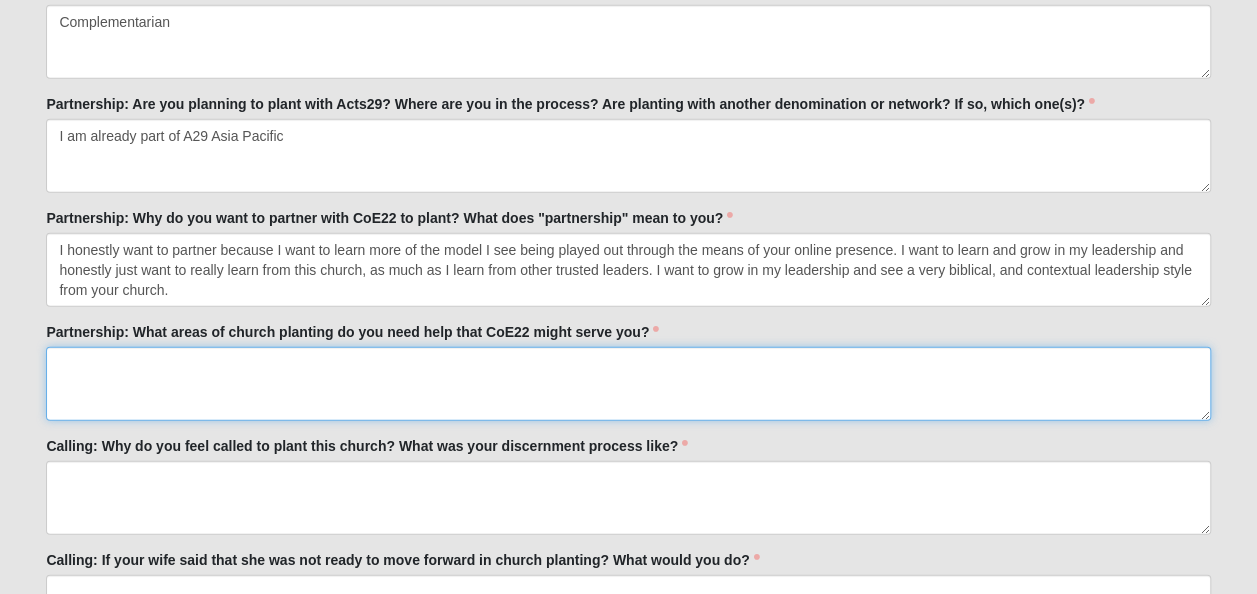click on "Partnership: What areas of church planting do you need help that CoE22 might serve you?" at bounding box center [628, 384] 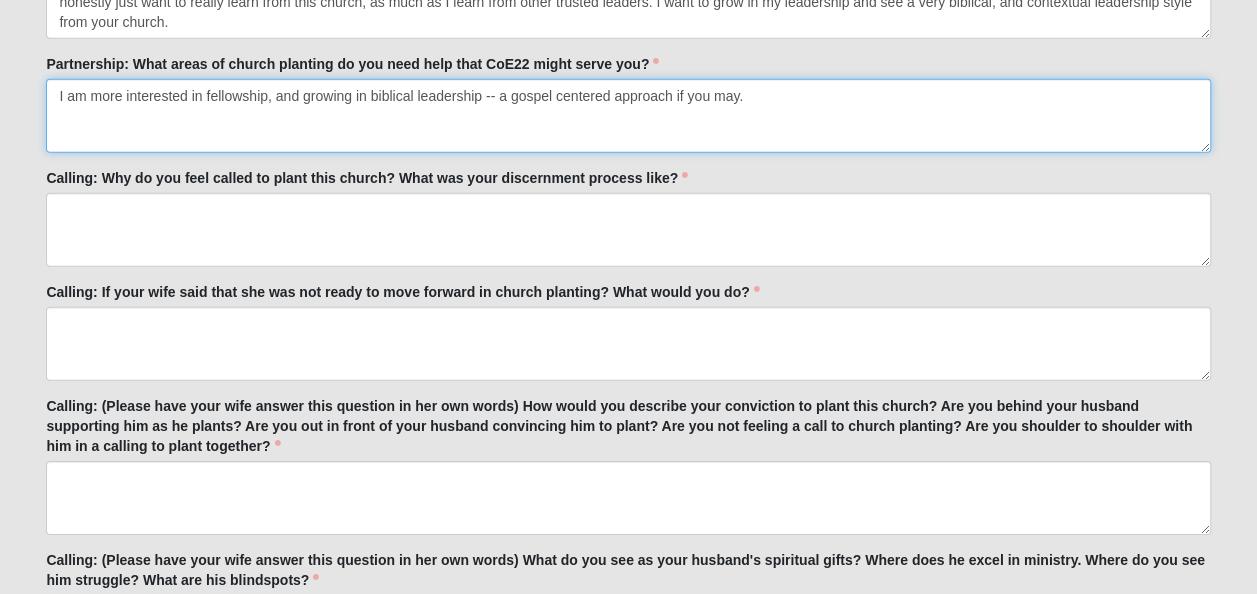 scroll, scrollTop: 2761, scrollLeft: 0, axis: vertical 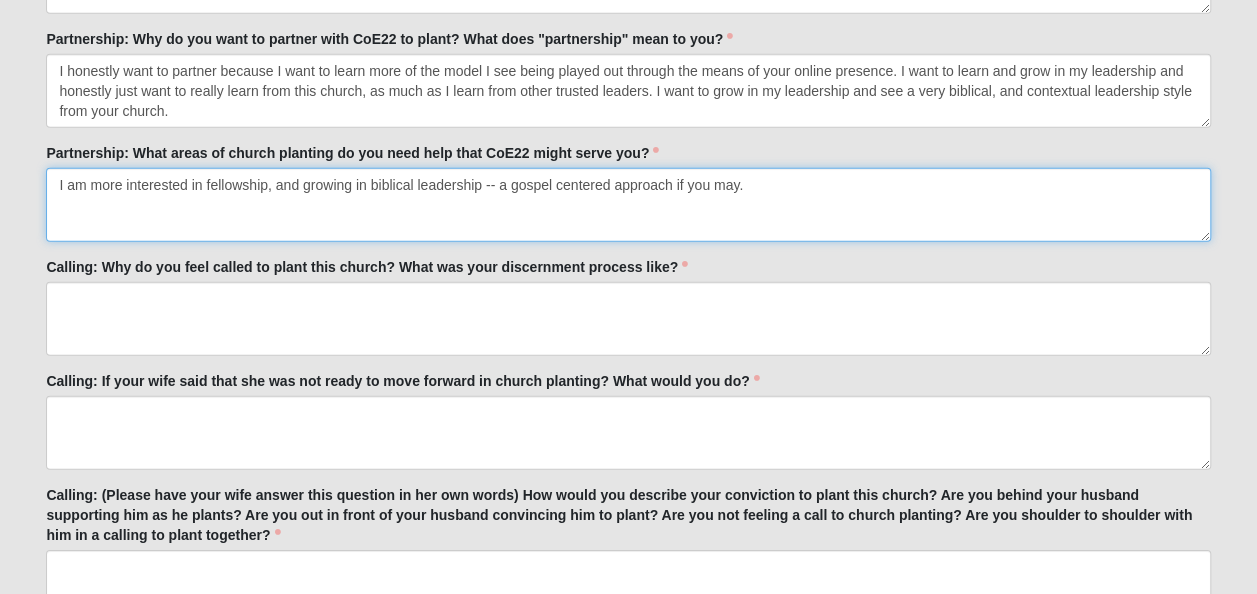 type on "I am more interested in fellowship, and growing in biblical leadership -- a gospel centered approach if you may." 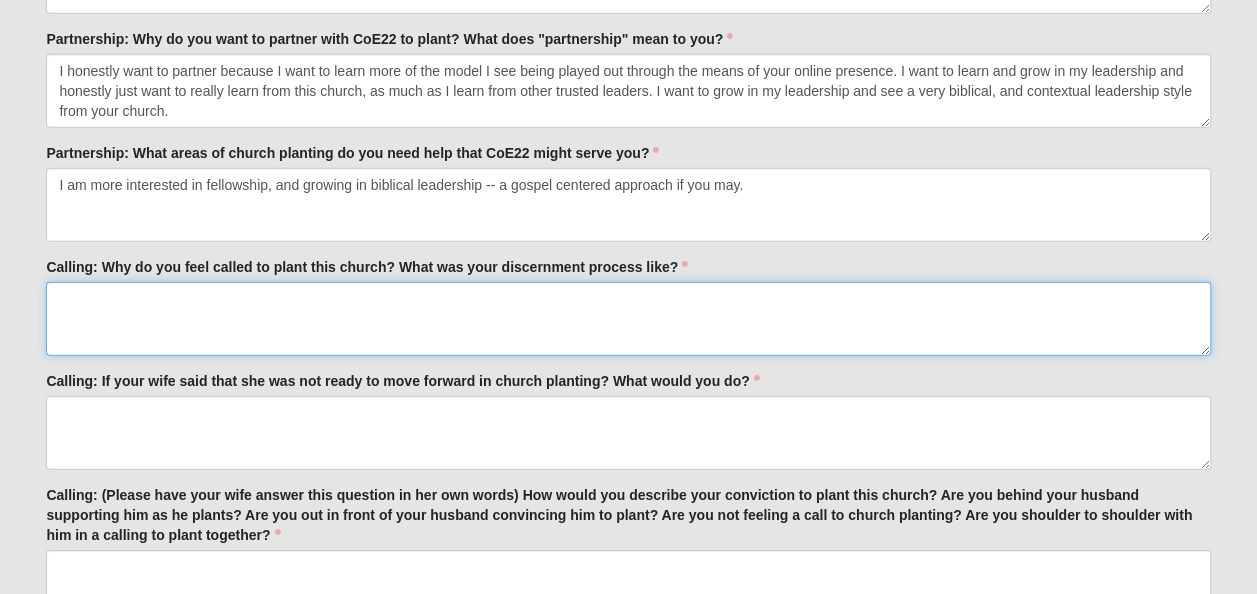 click on "Calling: Why do you feel called to plant this church? What was your discernment process like?" at bounding box center [628, 319] 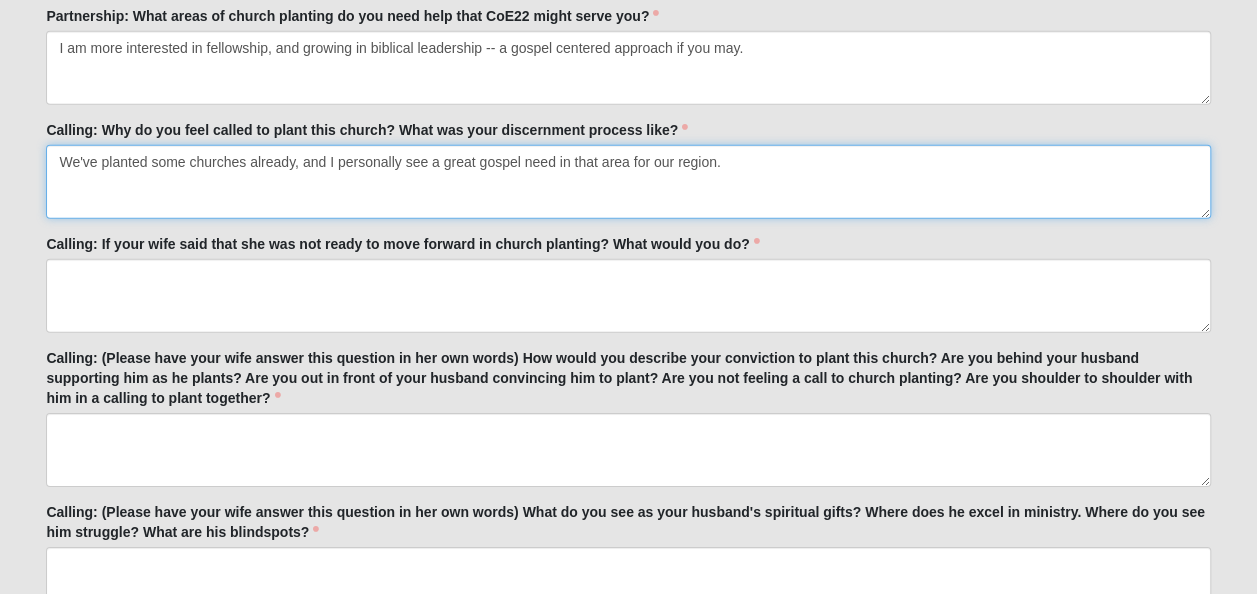 scroll, scrollTop: 2980, scrollLeft: 0, axis: vertical 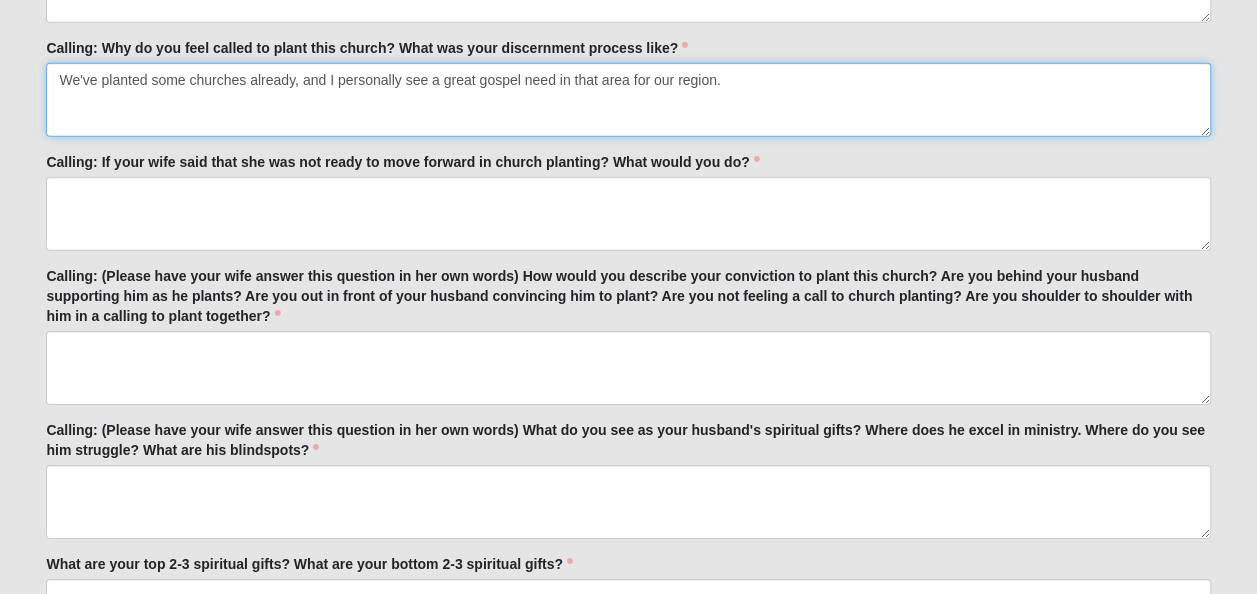 type on "We've planted some churches already, and I personally see a great gospel need in that area for our region." 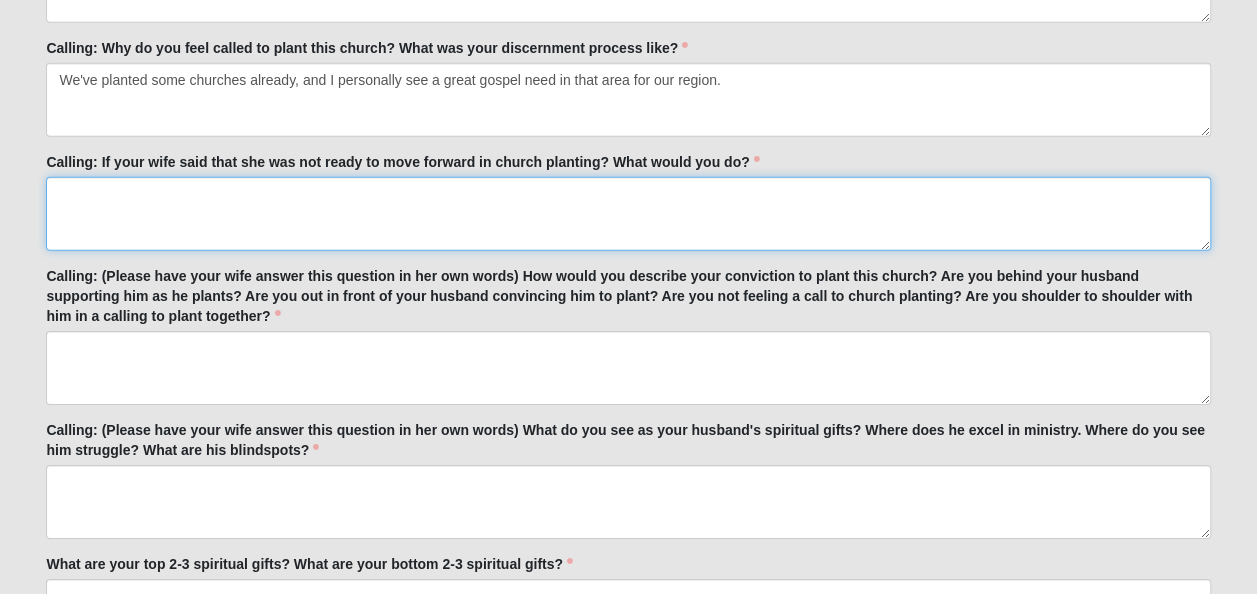 click on "Calling: If your wife said that she was not ready to move forward in church planting? What would you do?" at bounding box center (628, 214) 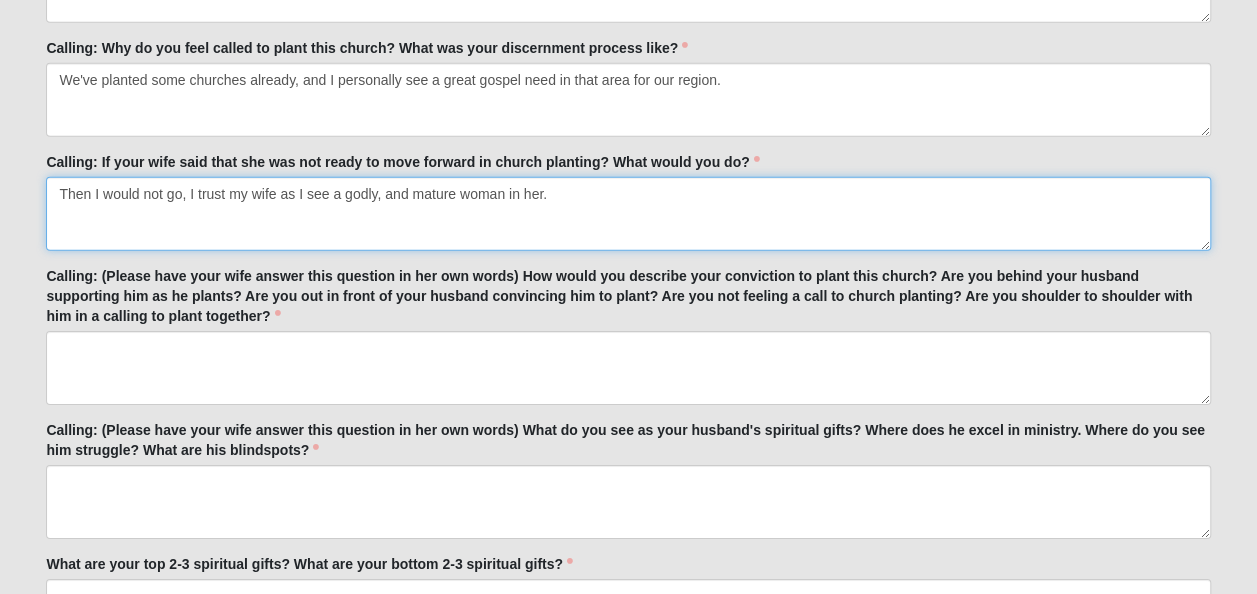 type on "Then I would not go, I trust my wife as I see a godly, and mature woman in her." 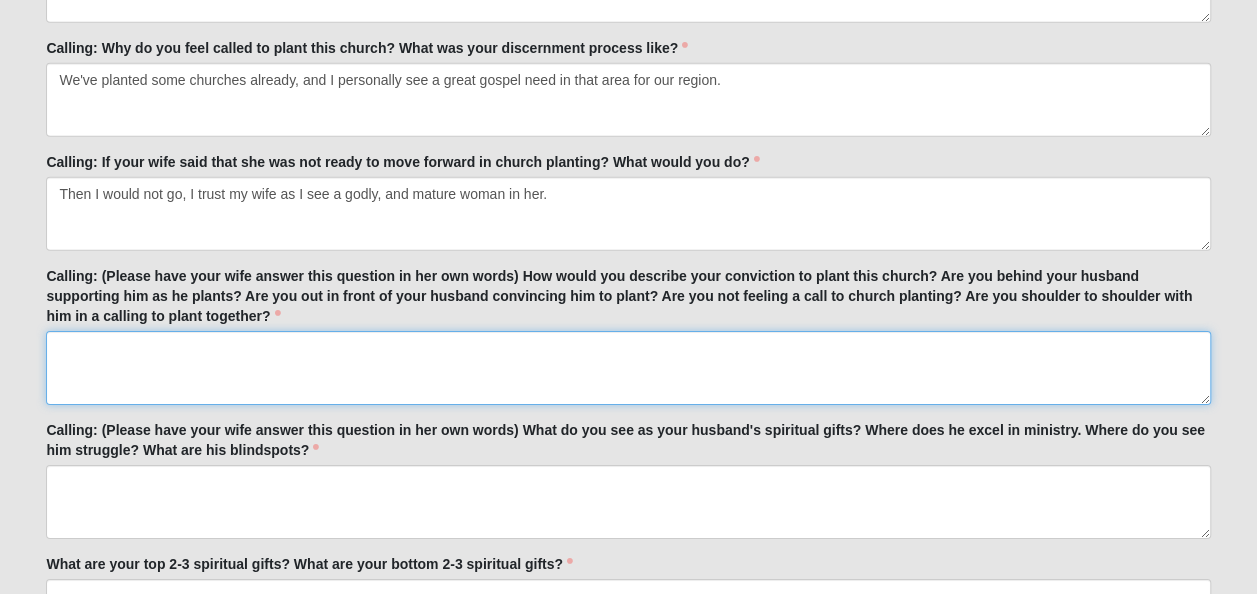 click on "Calling: (Please have your wife answer this question in her own words) How would you describe your conviction to plant this church? Are you behind your husband supporting him as he plants? Are you out in front of your husband convincing him to plant? Are you not feeling a call to church planting? Are you shoulder to shoulder with him in a calling to plant together?" at bounding box center [628, 368] 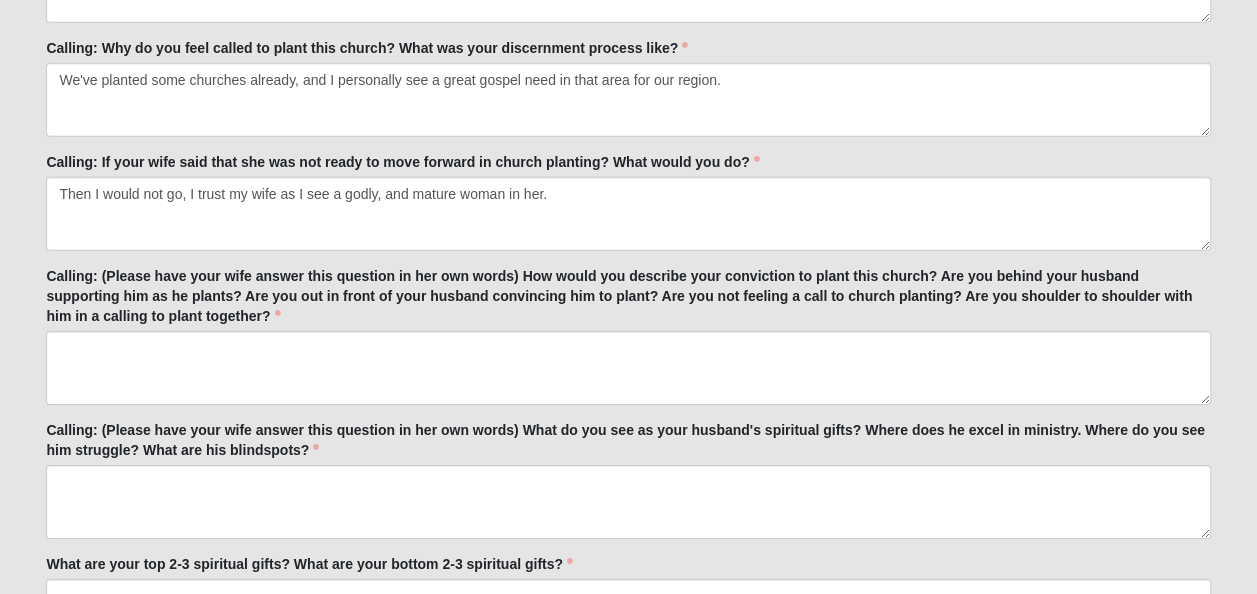 click on "Log In
Church Planting Partnership
Events Church Planting Partnership
Error
OPTIONAL" at bounding box center (628, -145) 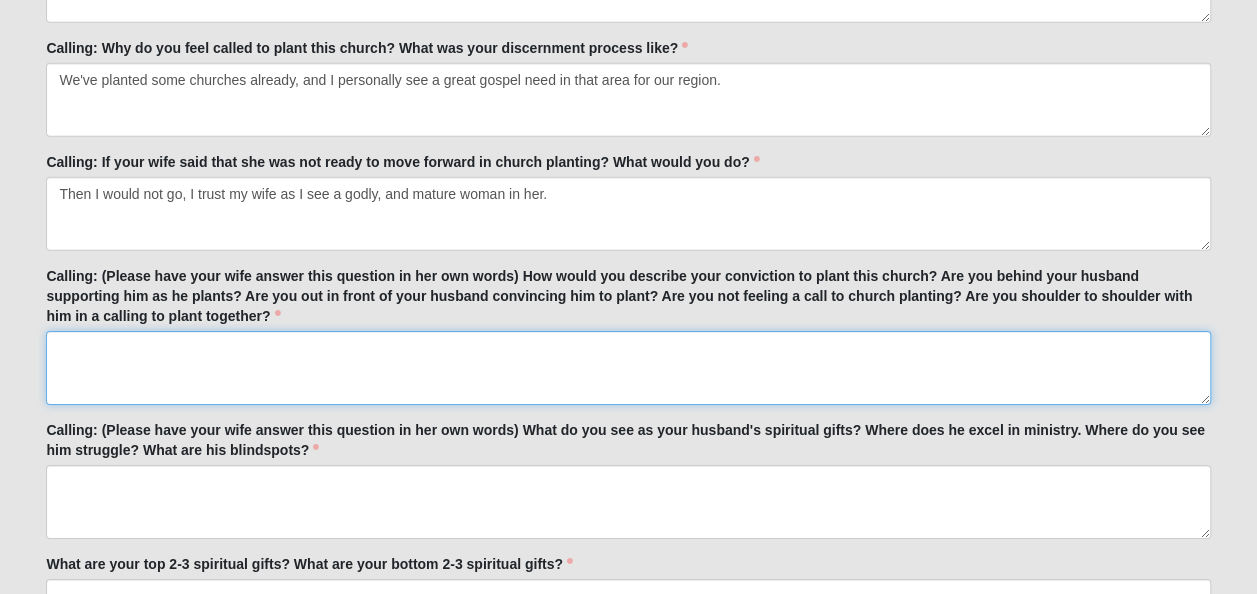 click on "Calling: (Please have your wife answer this question in her own words) How would you describe your conviction to plant this church? Are you behind your husband supporting him as he plants? Are you out in front of your husband convincing him to plant? Are you not feeling a call to church planting? Are you shoulder to shoulder with him in a calling to plant together?" at bounding box center (628, 368) 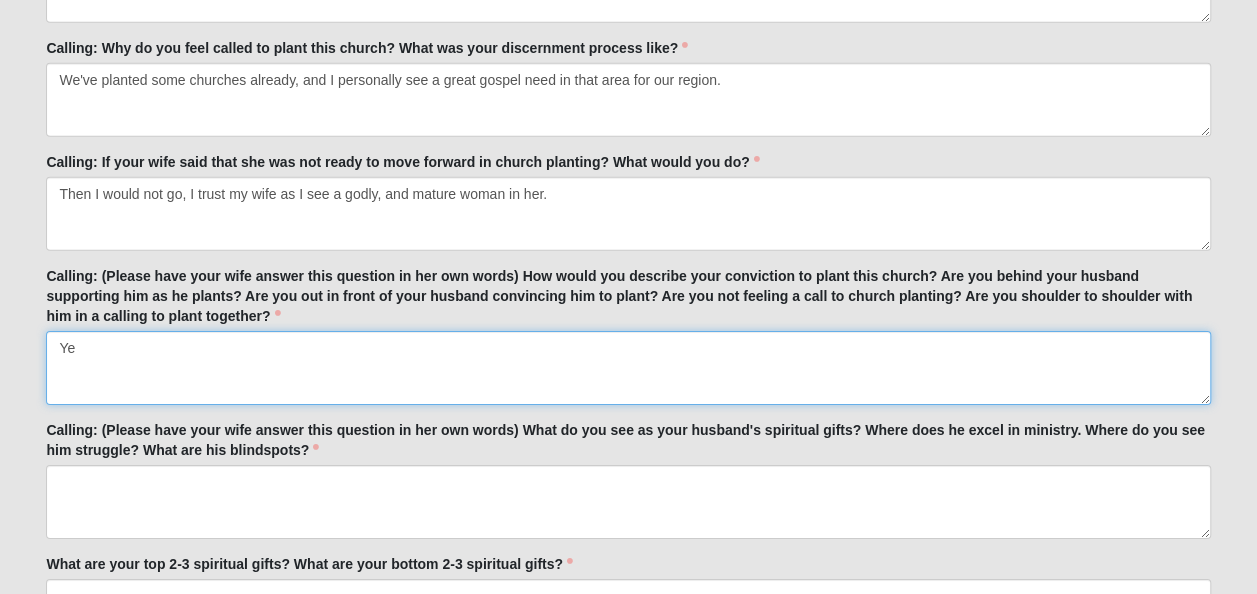 type on "Y" 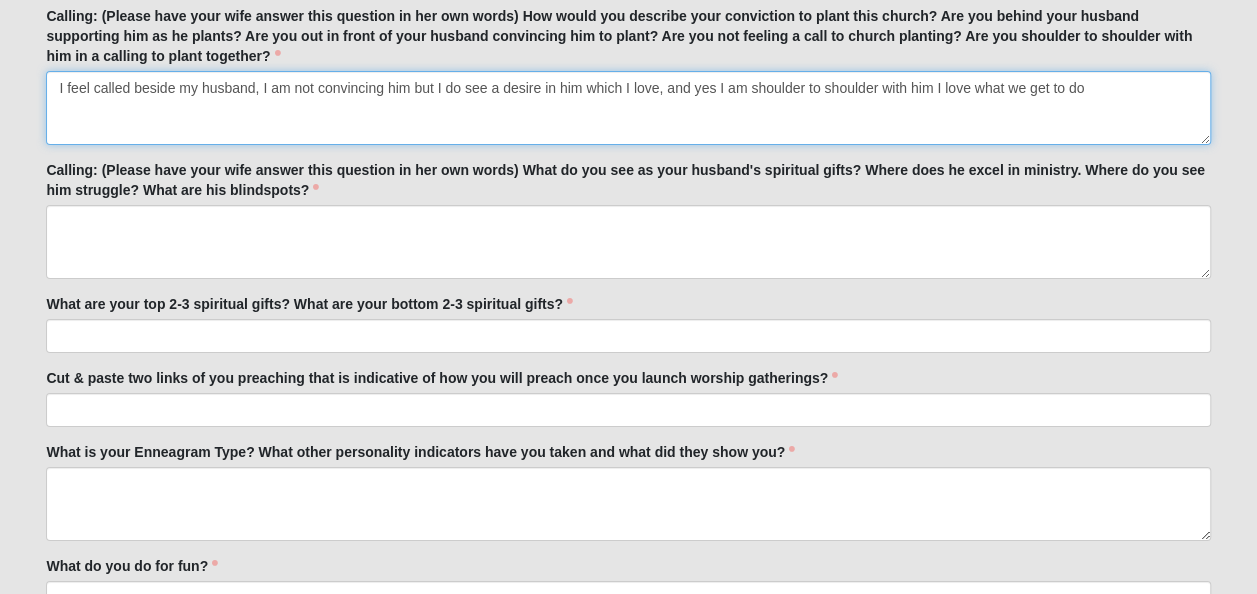 scroll, scrollTop: 3186, scrollLeft: 0, axis: vertical 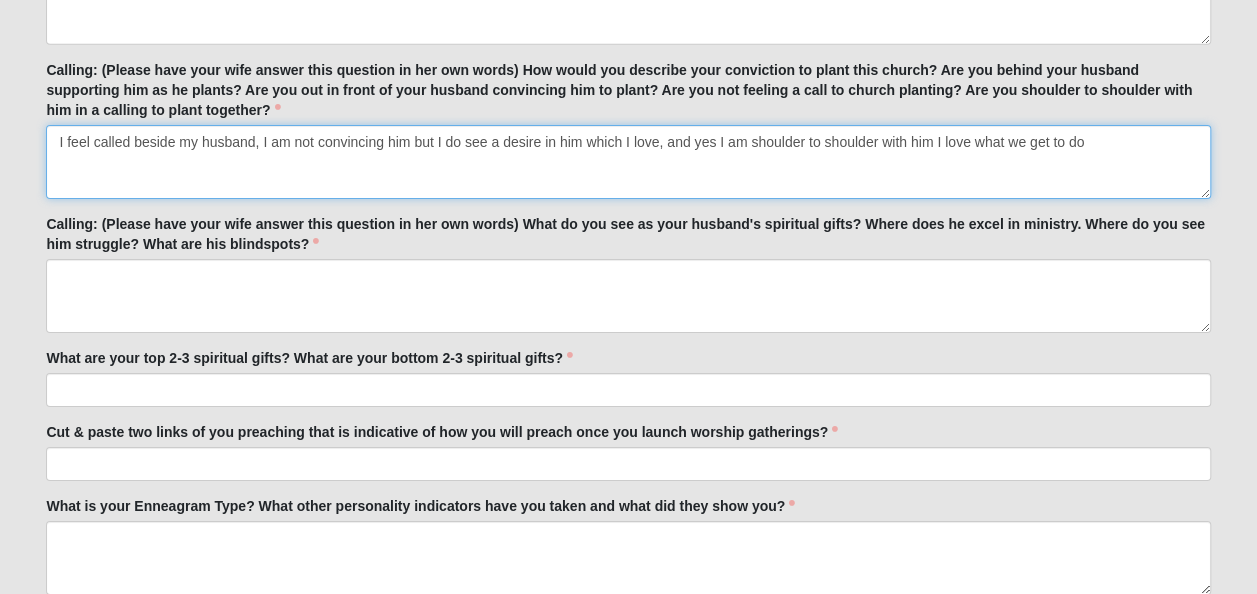 type on "I feel called beside my husband, I am not convincing him but I do see a desire in him which I love, and yes I am shoulder to shoulder with him I love what we get to do" 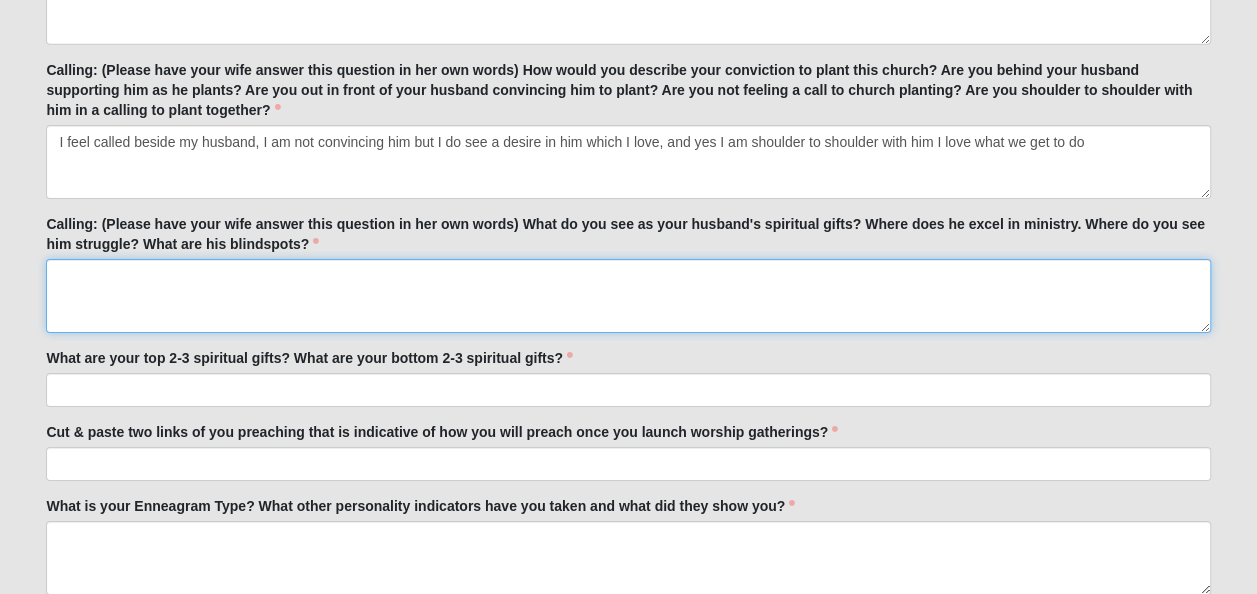 click on "Calling: (Please have your wife answer this question in her own words) What do you see as your husband's spiritual gifts? Where does he excel in ministry. Where do you see him struggle? What are his blindspots?" at bounding box center [628, 296] 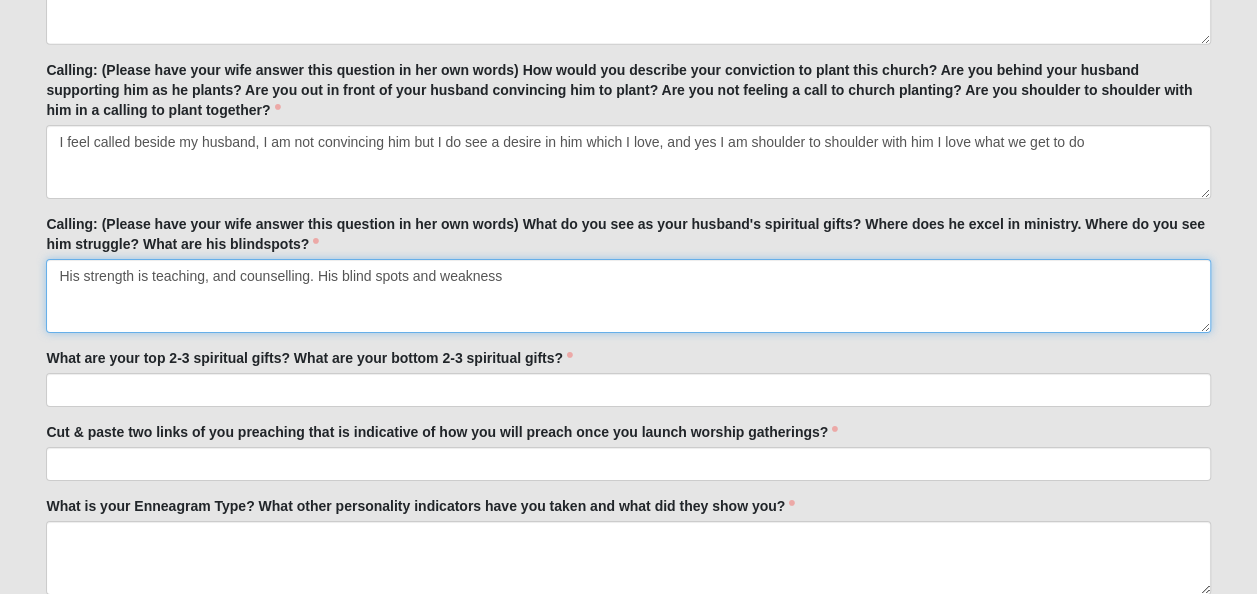 click on "His strength is teaching, and counselling. His blind spots and weakness" at bounding box center (628, 296) 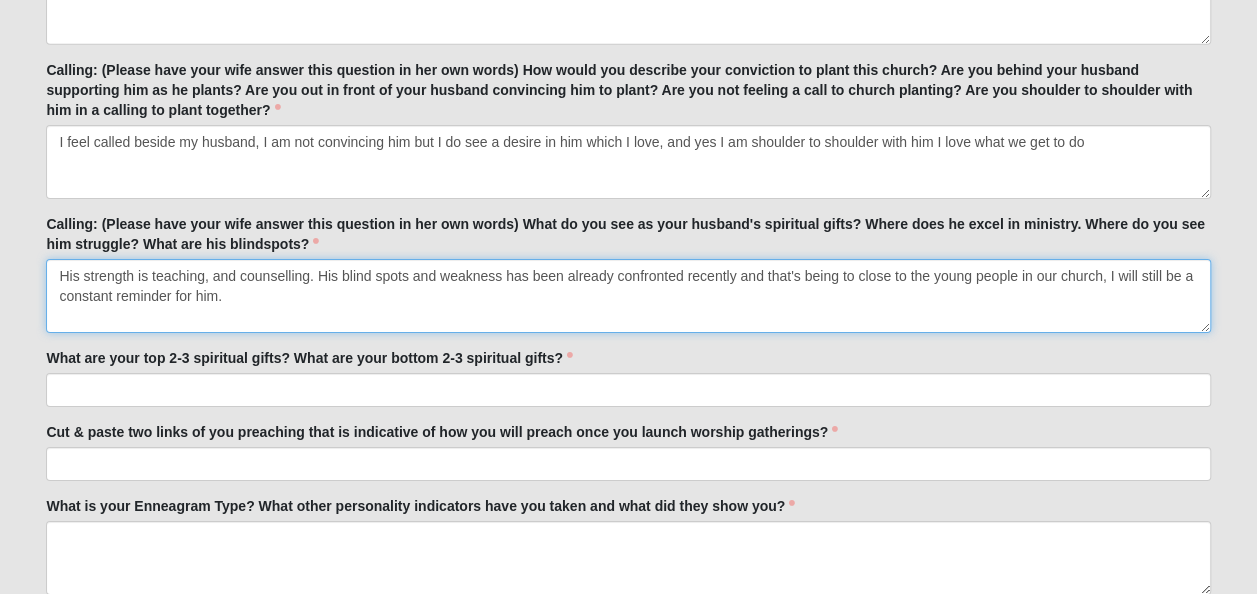 scroll, scrollTop: 3282, scrollLeft: 0, axis: vertical 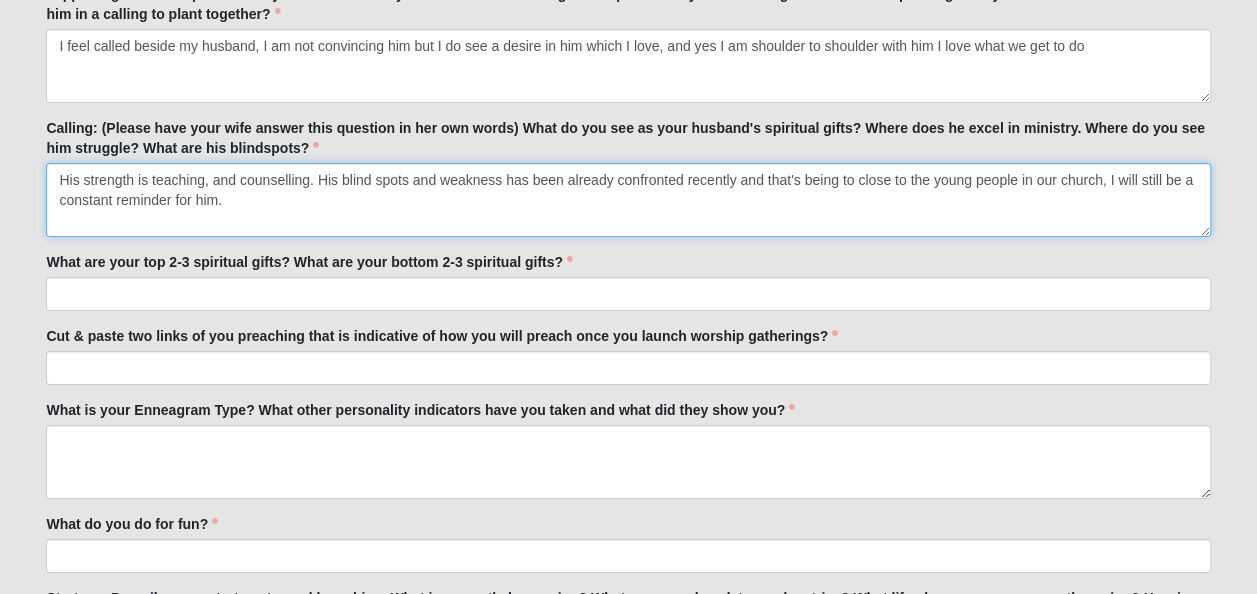 type on "His strength is teaching, and counselling. His blind spots and weakness has been already confronted recently and that's being to close to the young people in our church, I will still be a constant reminder for him." 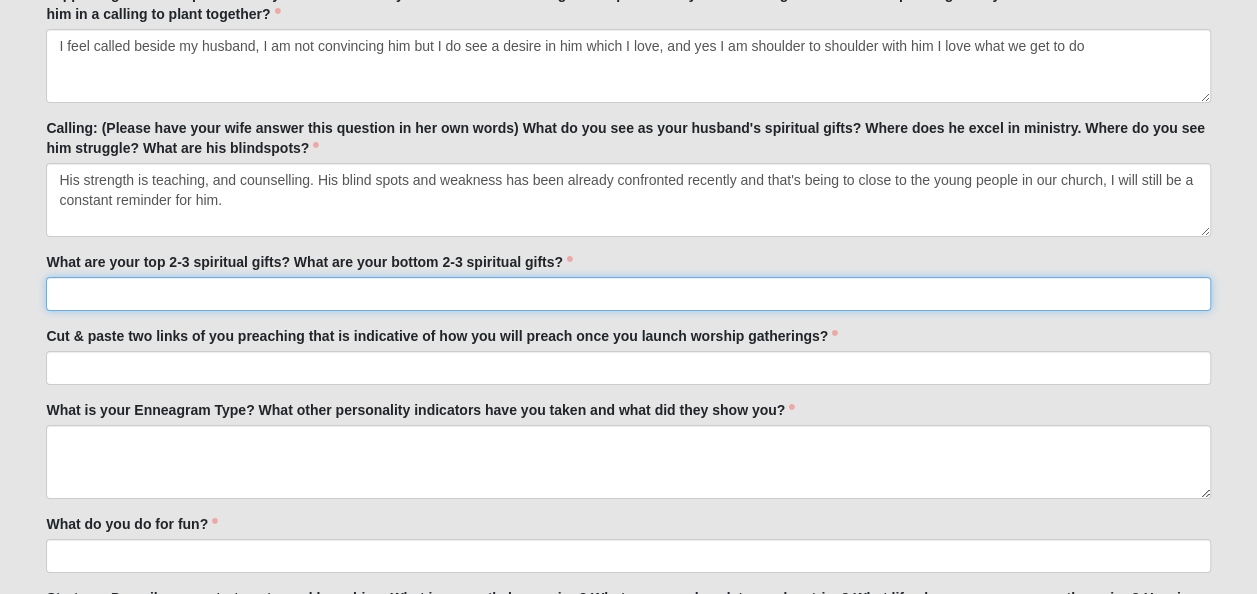 click on "What are your top 2-3 spiritual gifts? What are your bottom 2-3 spiritual gifts?" at bounding box center (628, 294) 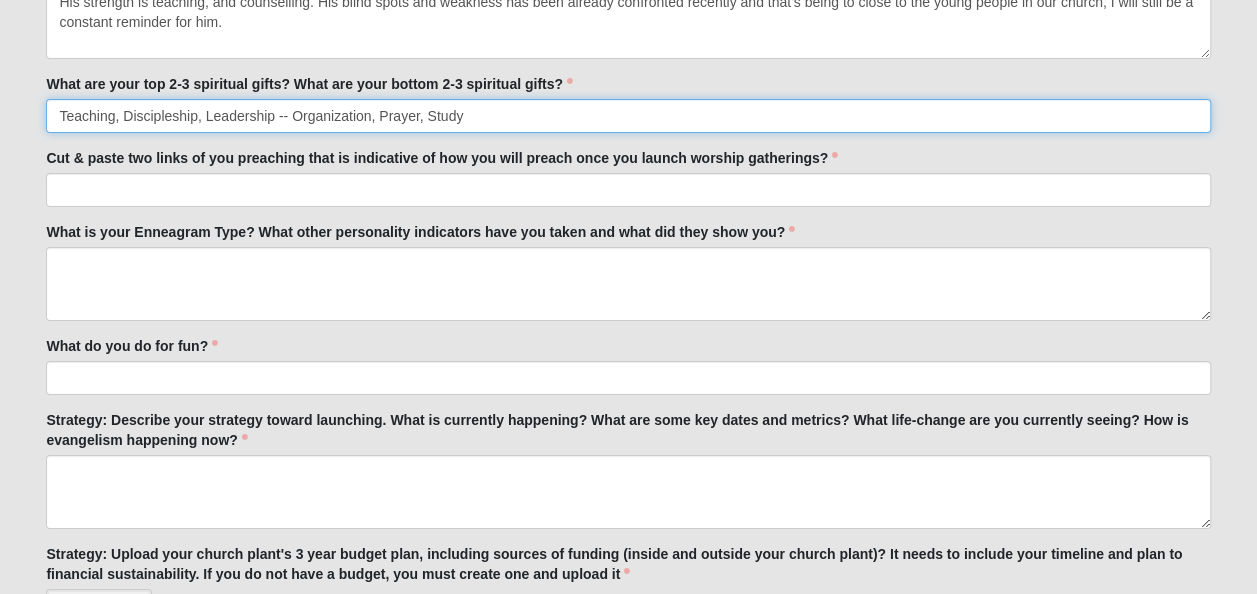 scroll, scrollTop: 3494, scrollLeft: 0, axis: vertical 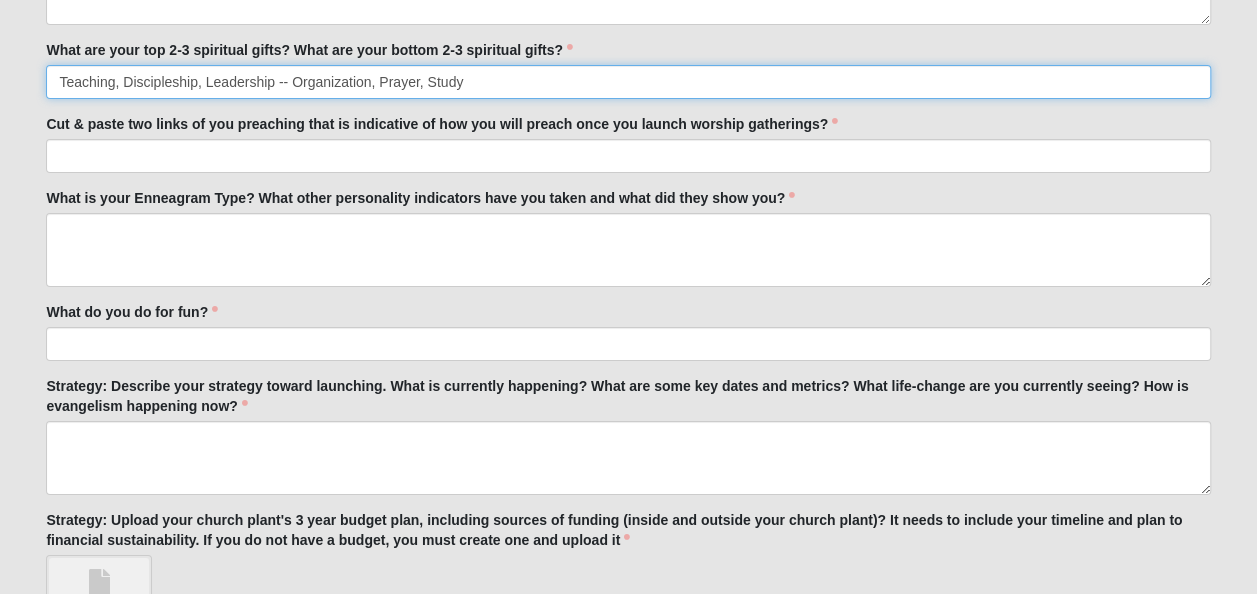 type on "Teaching, Discipleship, Leadership -- Organization, Prayer, Study" 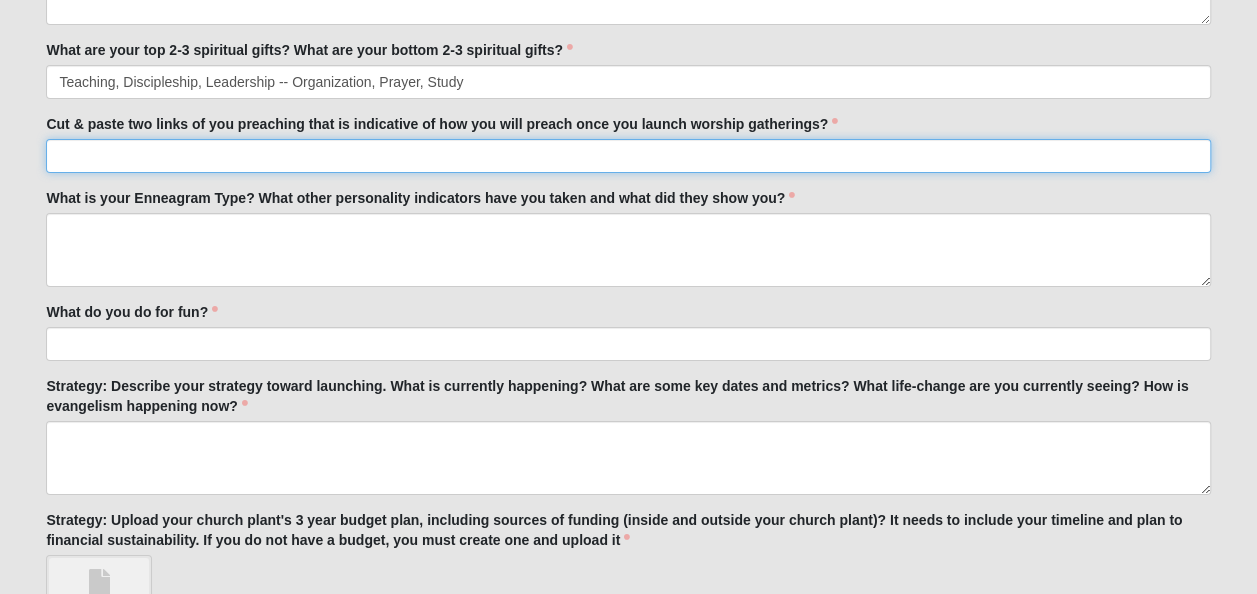 click on "Cut & paste two links of you preaching that is indicative of how you will preach once you launch worship gatherings?" at bounding box center [628, 156] 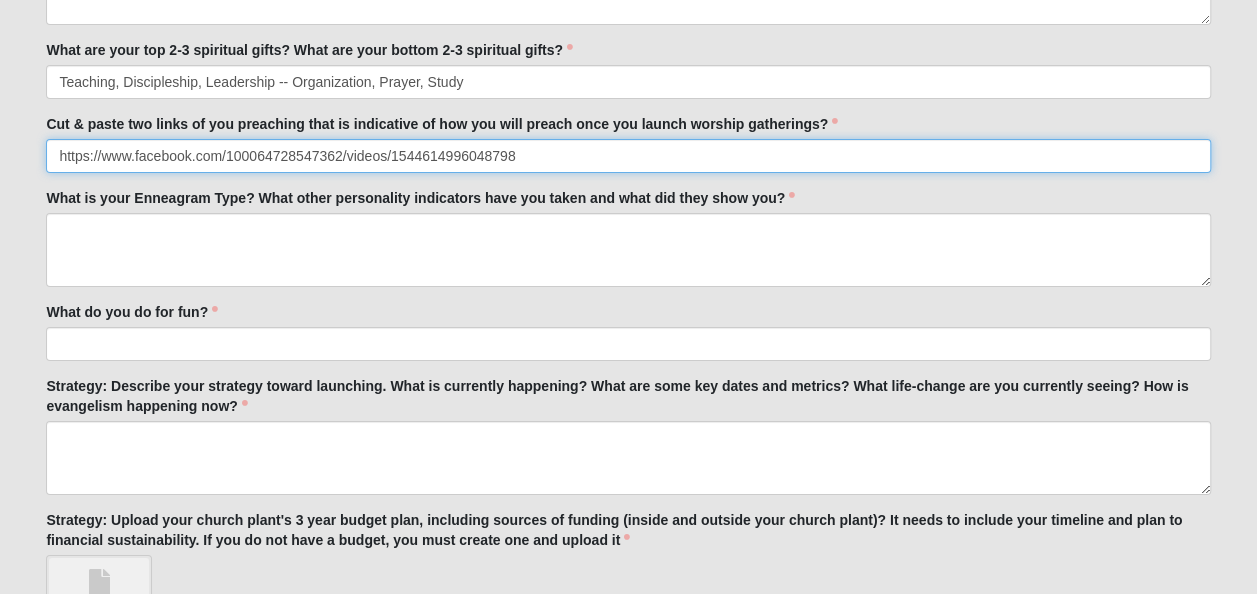 paste on "https://www.facebook.com/100064728547362/videos/661877165513549" 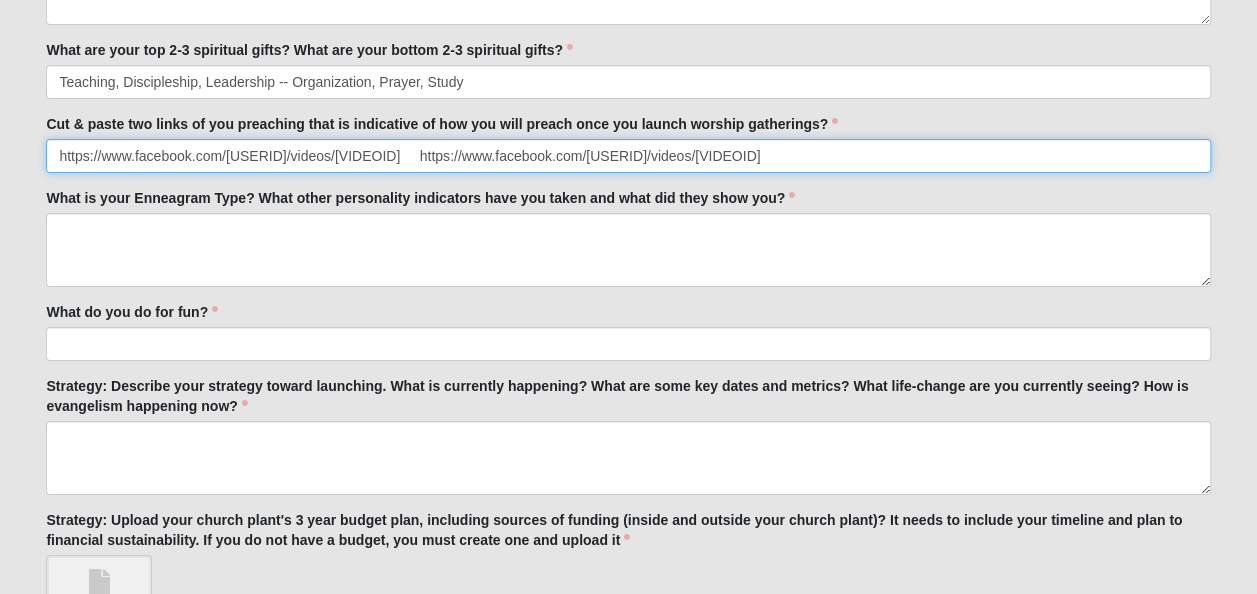 type on "https://www.facebook.com/[USERID]/videos/[VIDEOID]     https://www.facebook.com/[USERID]/videos/[VIDEOID]" 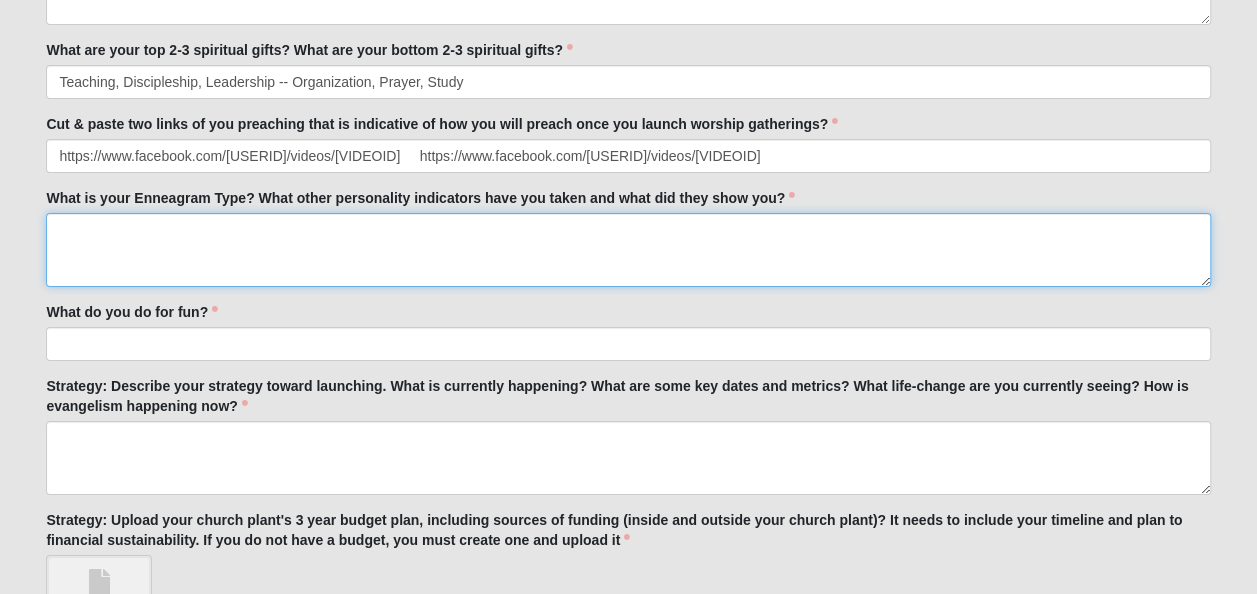 click on "What is your Enneagram Type? What other personality indicators have you taken and what did they show you?" at bounding box center (628, 250) 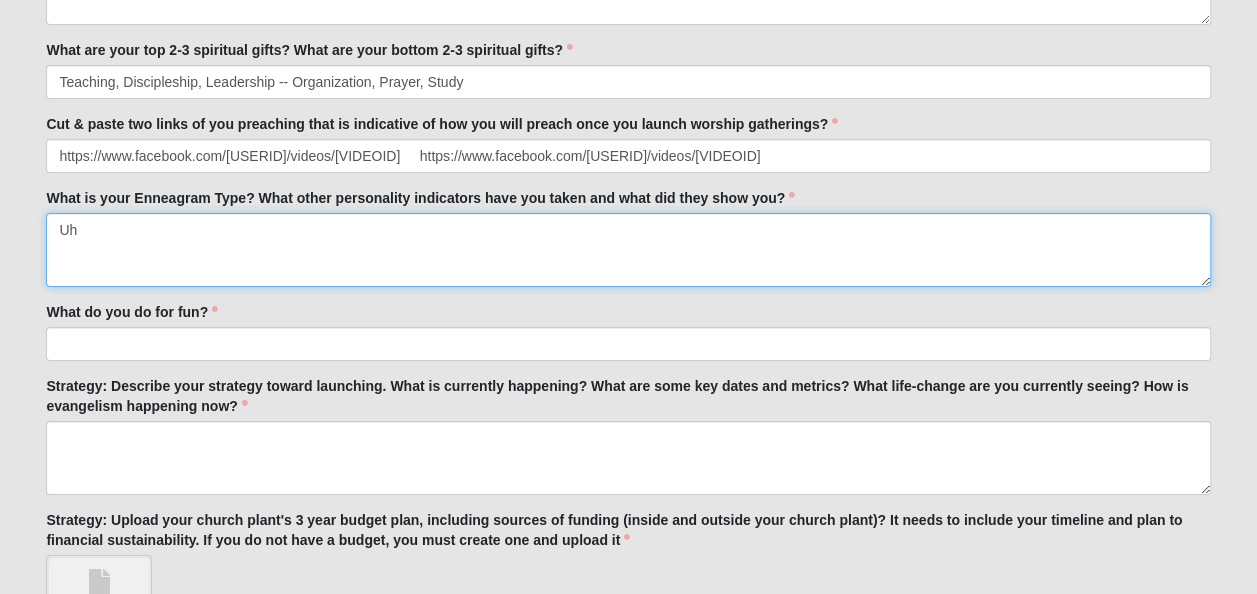 type on "U" 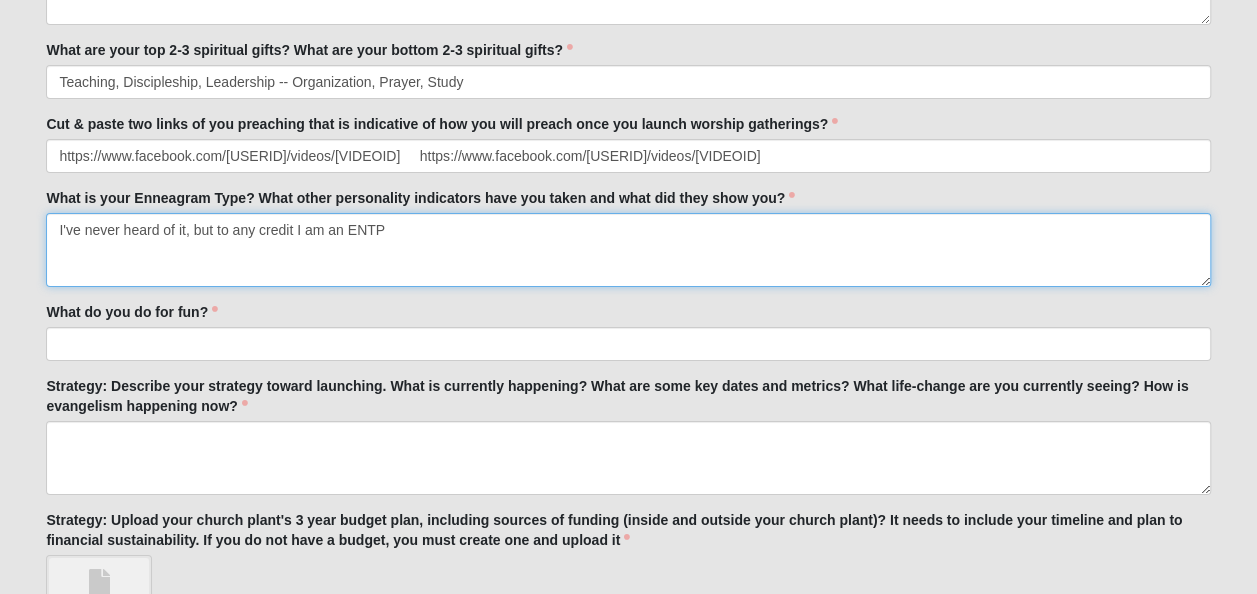 type on "I've never heard of it, but to any credit I am an ENTP" 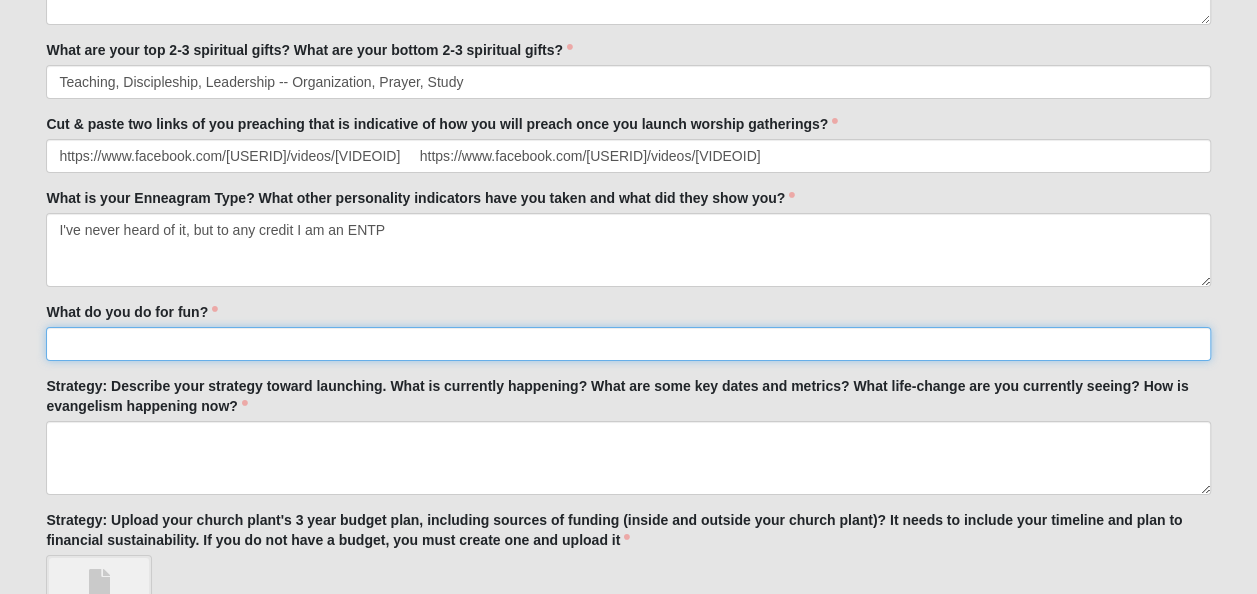 click on "What do you do for fun?" at bounding box center (628, 344) 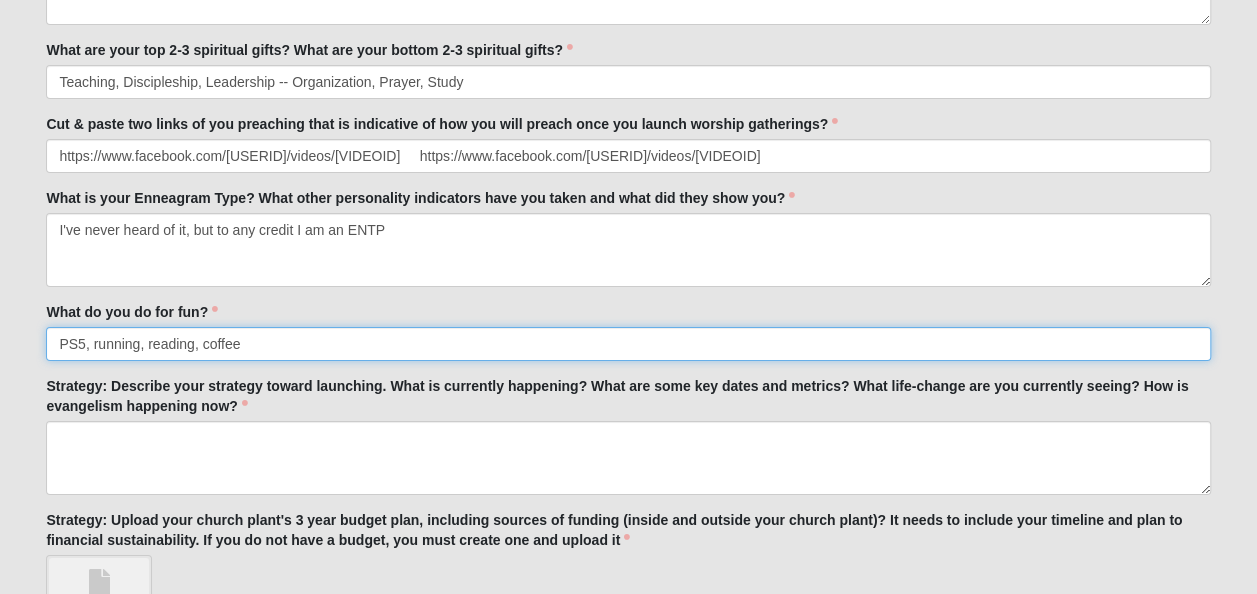 type on "PS5, running, reading, coffee" 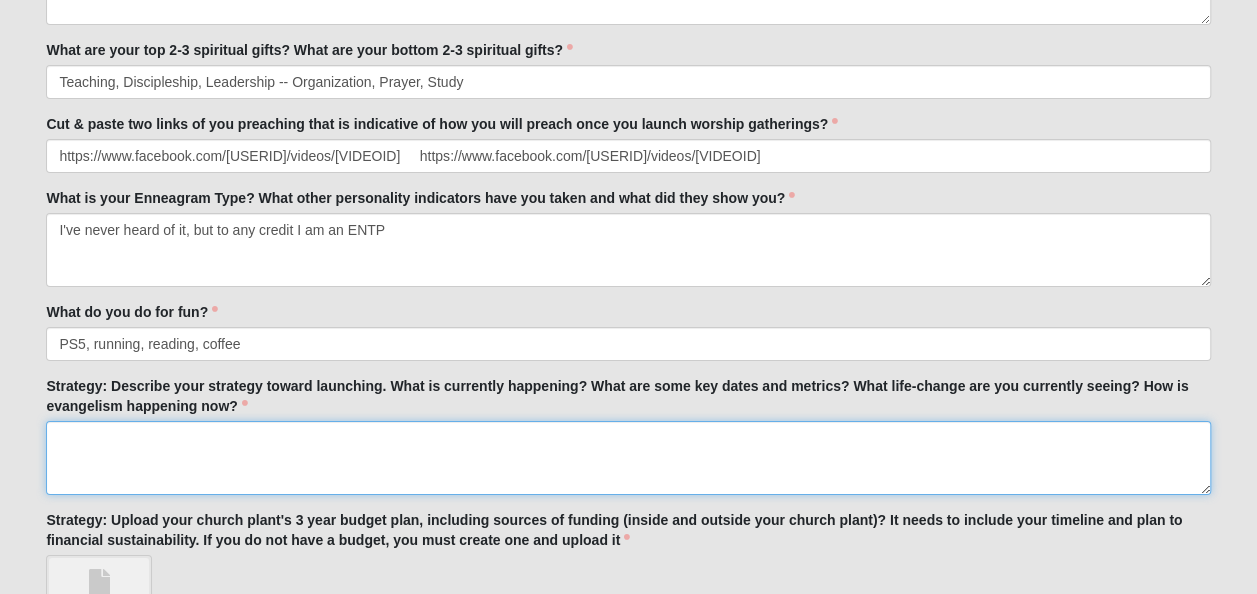 click on "Strategy: Describe your strategy toward launching. What is currently happening? What are some key dates and metrics? What life-change are you currently seeing? How is evangelism happening now?" at bounding box center (628, 458) 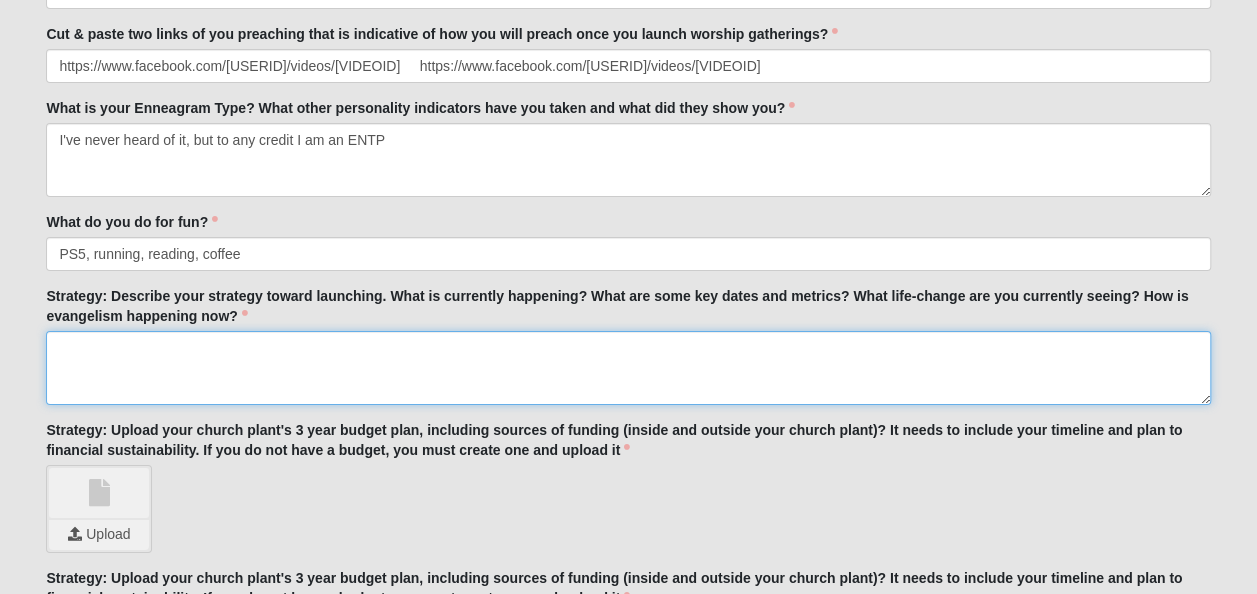 scroll, scrollTop: 3590, scrollLeft: 0, axis: vertical 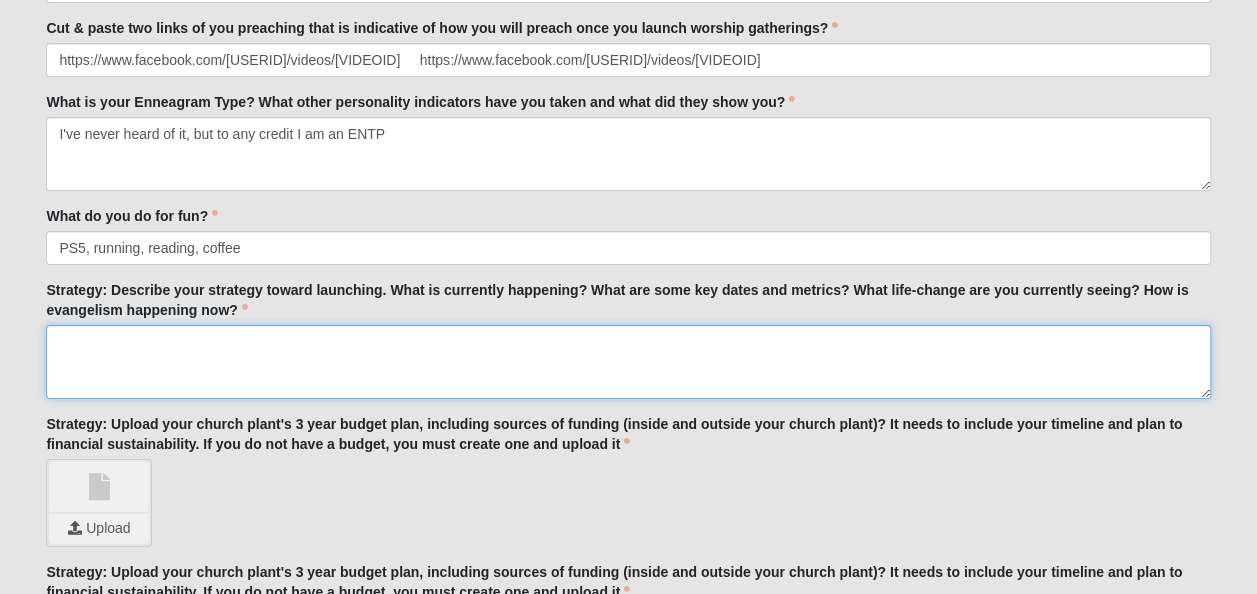 click on "Strategy: Describe your strategy toward launching. What is currently happening? What are some key dates and metrics? What life-change are you currently seeing? How is evangelism happening now?" at bounding box center [628, 362] 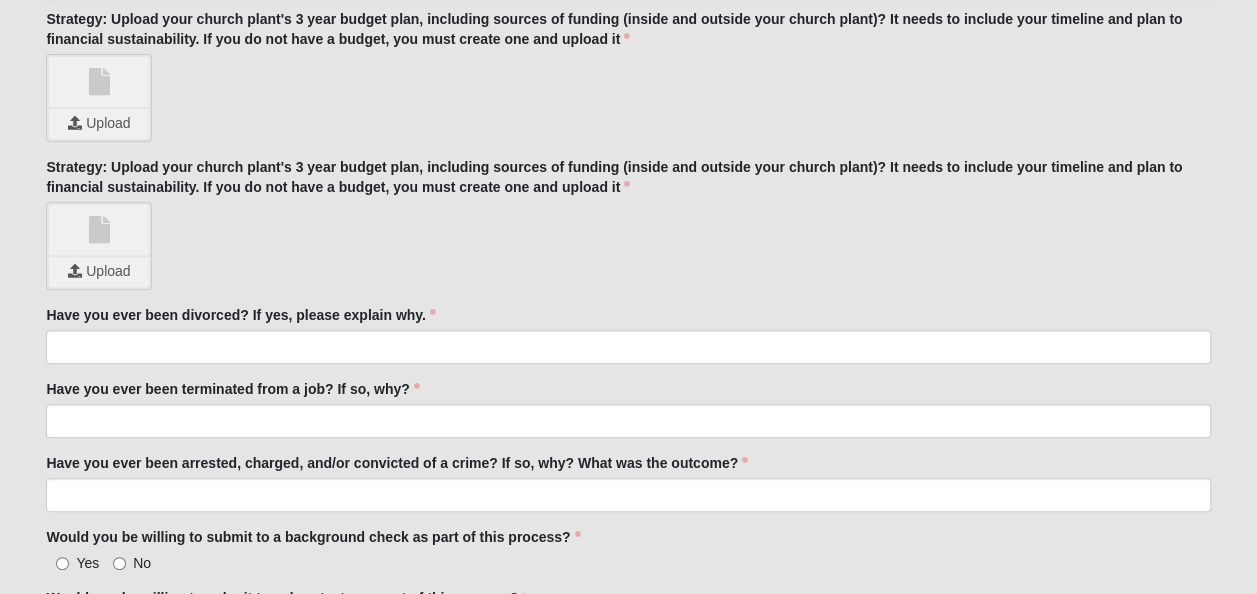 scroll, scrollTop: 3837, scrollLeft: 0, axis: vertical 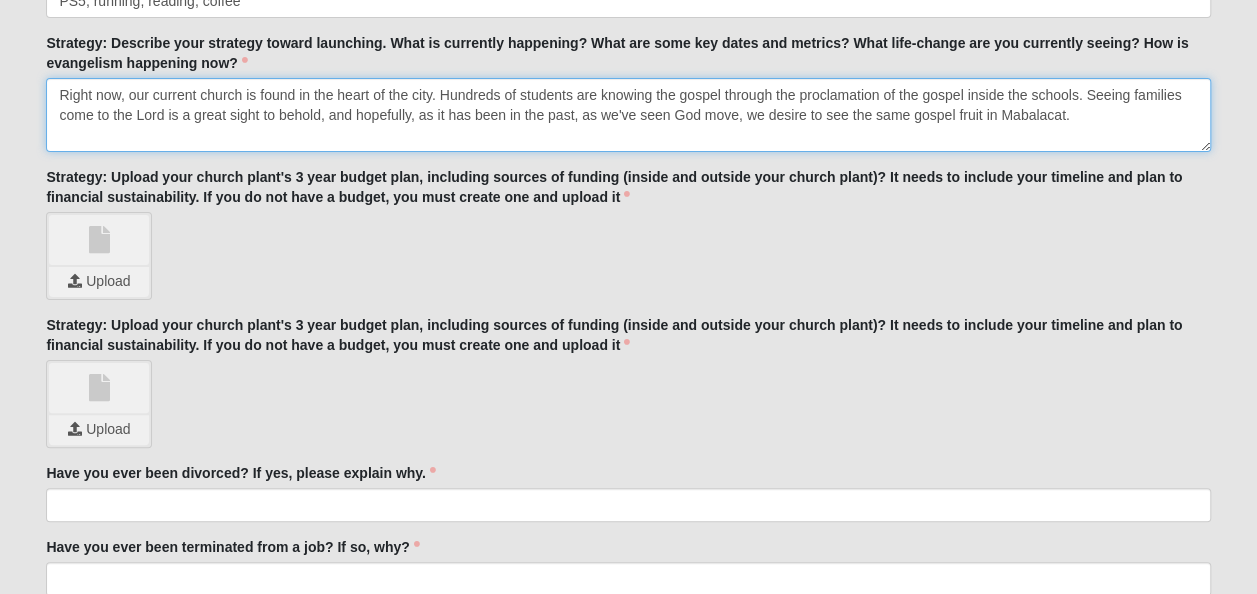 type on "Right now, our current church is found in the heart of the city. Hundreds of students are knowing the gospel through the proclamation of the gospel inside the schools. Seeing families come to the Lord is a great sight to behold, and hopefully, as it has been in the past, as we've seen God move, we desire to see the same gospel fruit in Mabalacat." 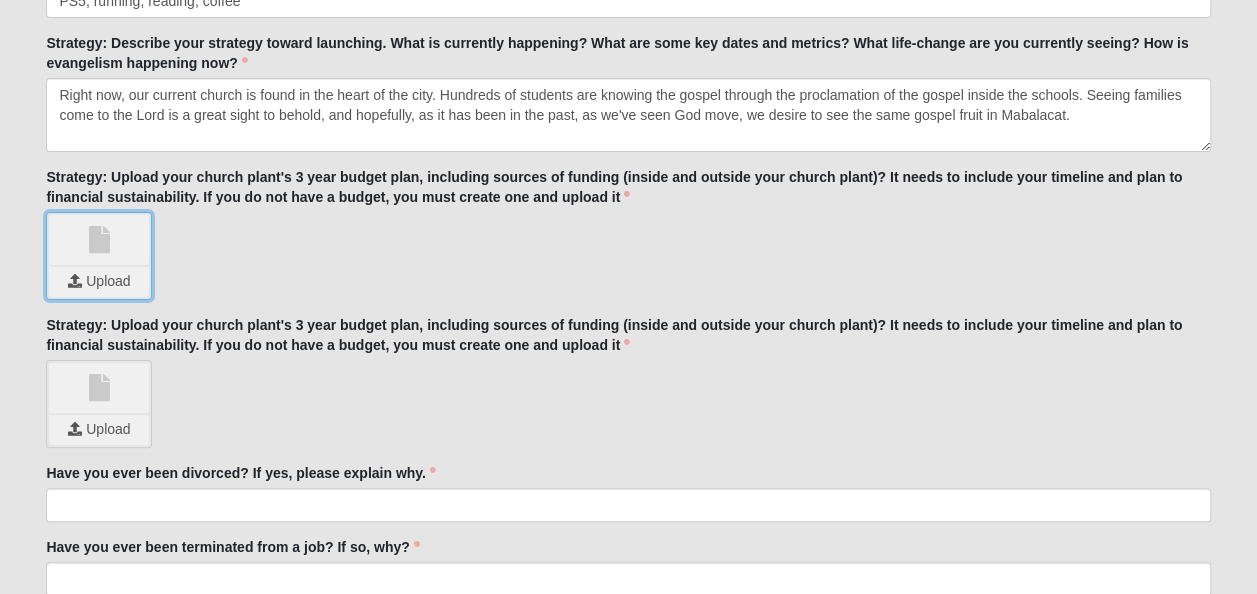 click at bounding box center (99, 282) 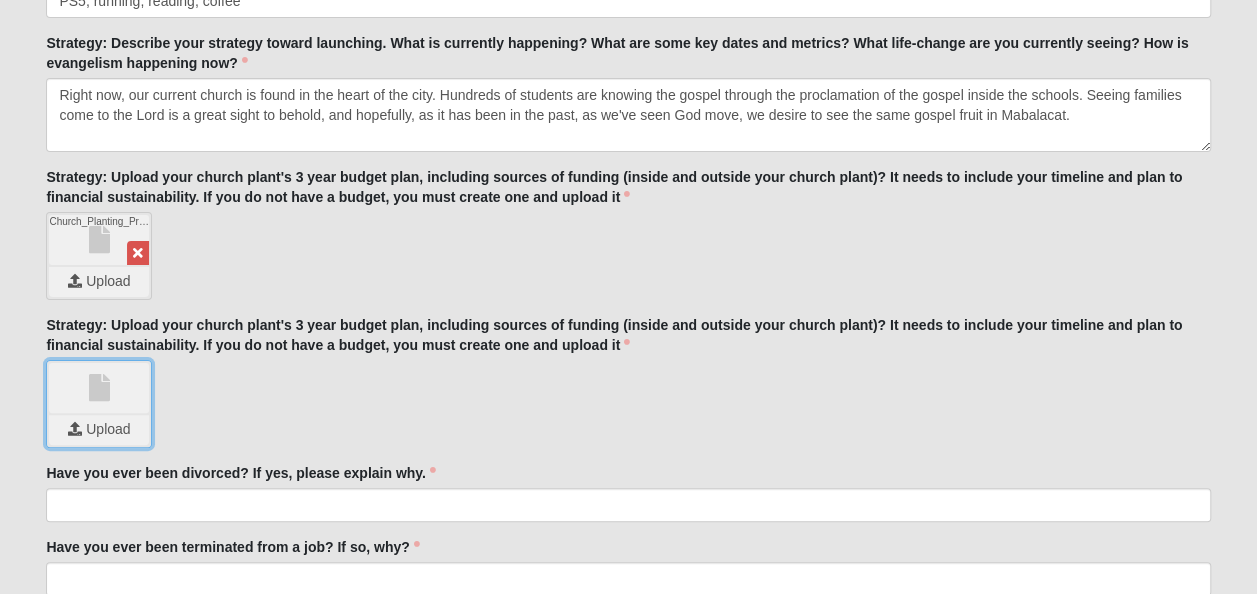 click at bounding box center [99, 430] 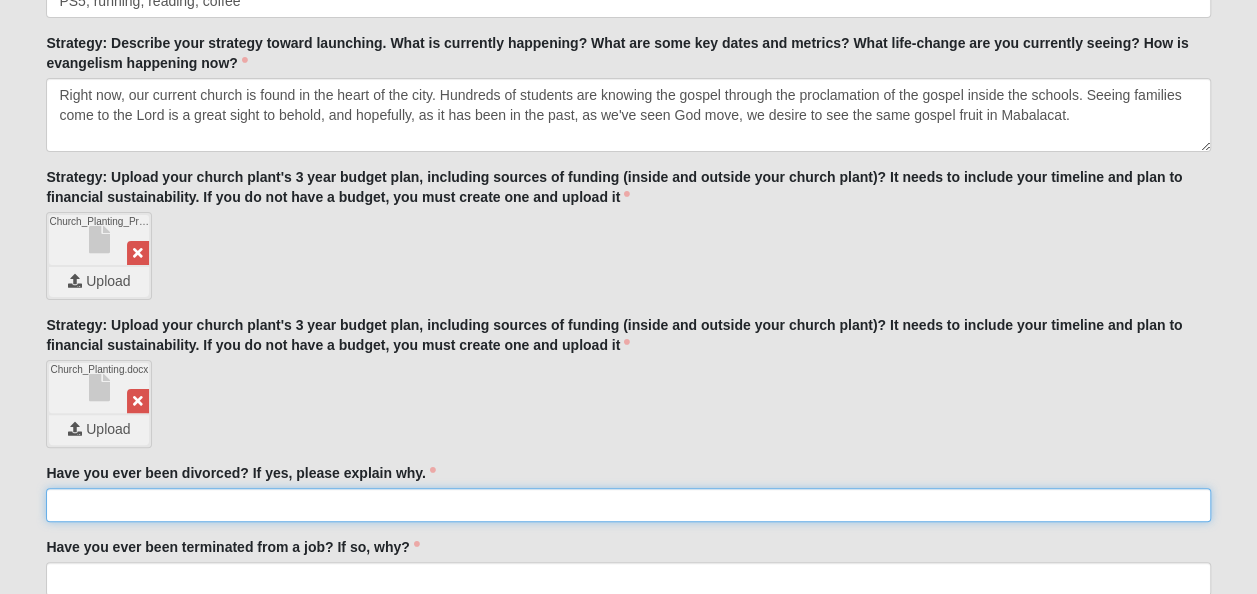 click on "Have you ever been divorced? If yes, please explain why." at bounding box center (628, 505) 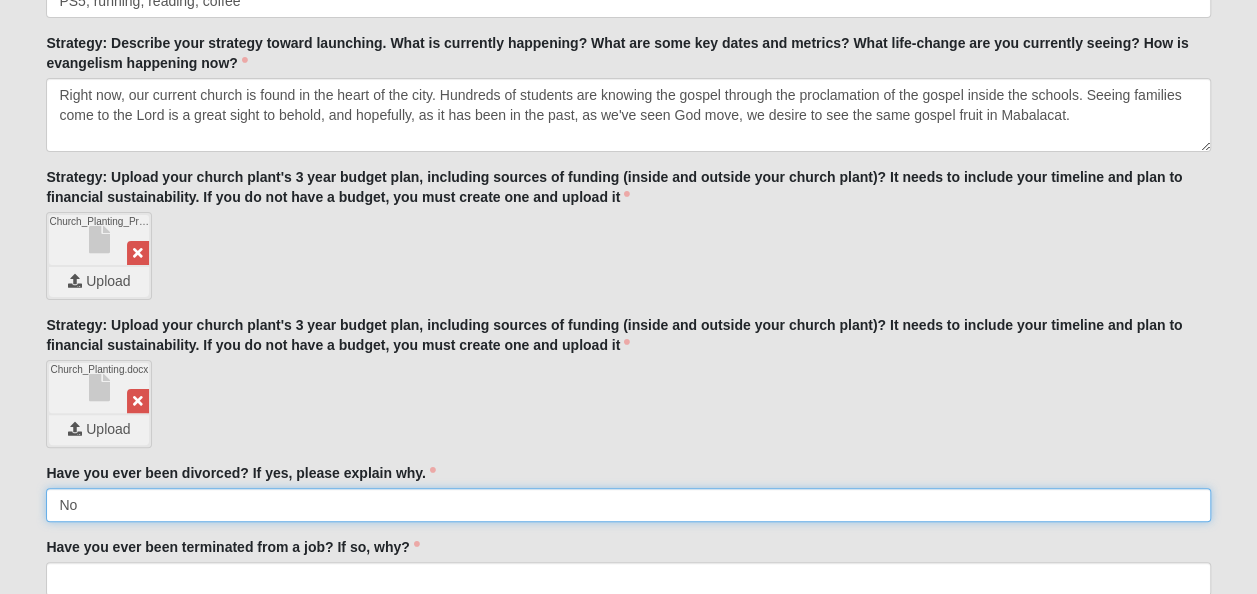 type on "No" 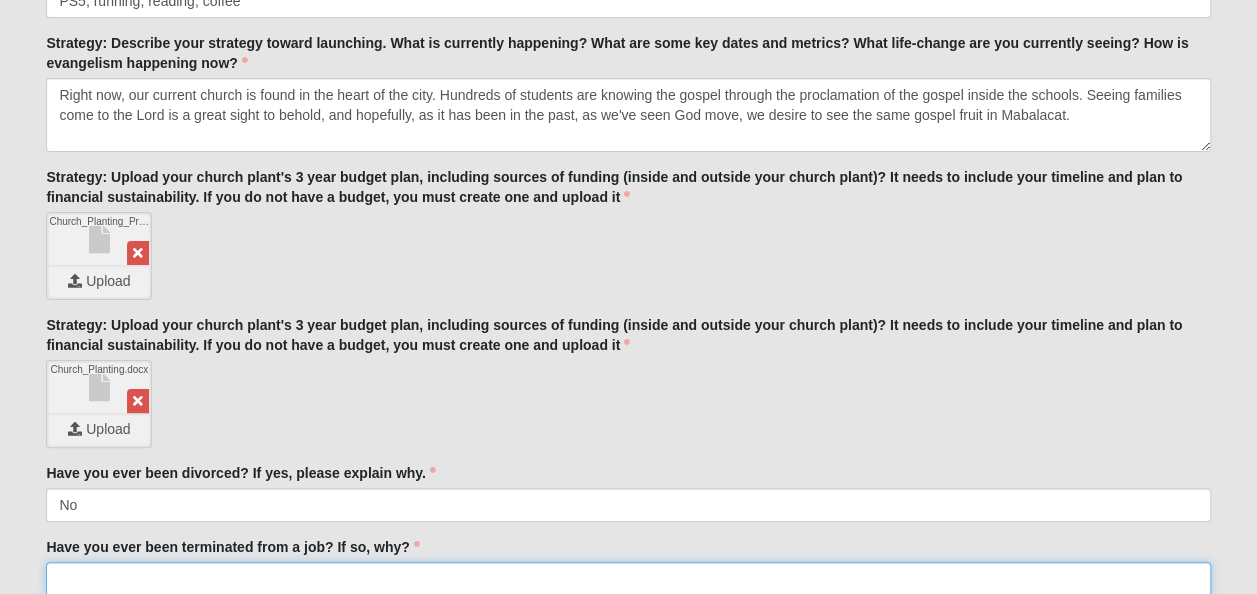 click on "Have you ever been terminated from a job? If so, why?" at bounding box center [628, 579] 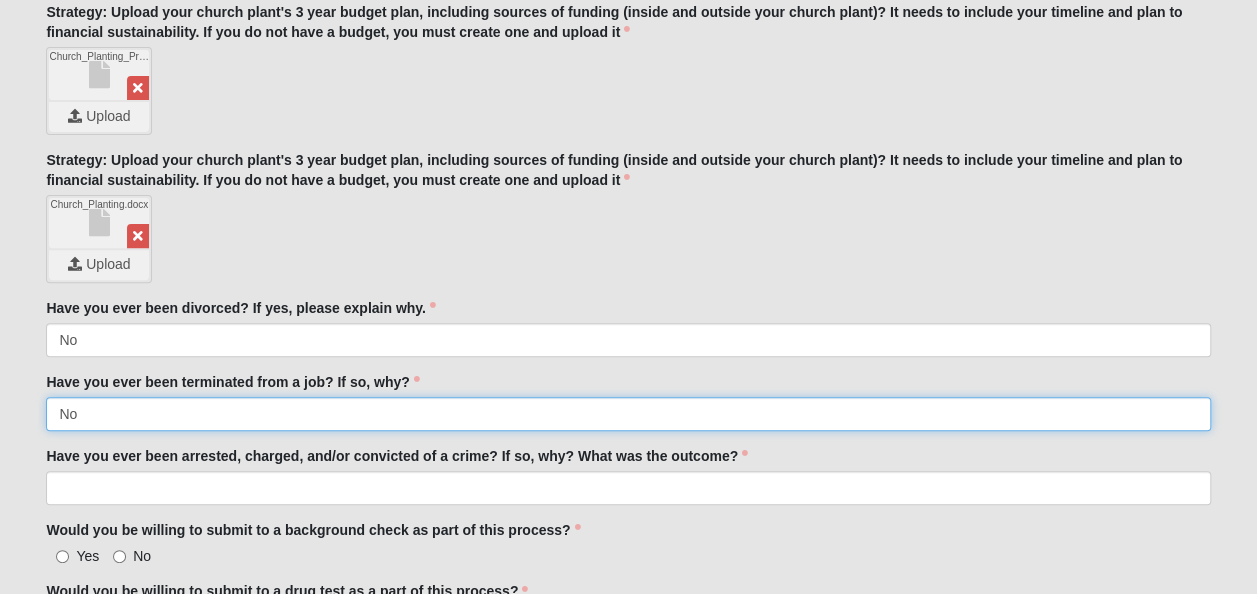 scroll, scrollTop: 4296, scrollLeft: 0, axis: vertical 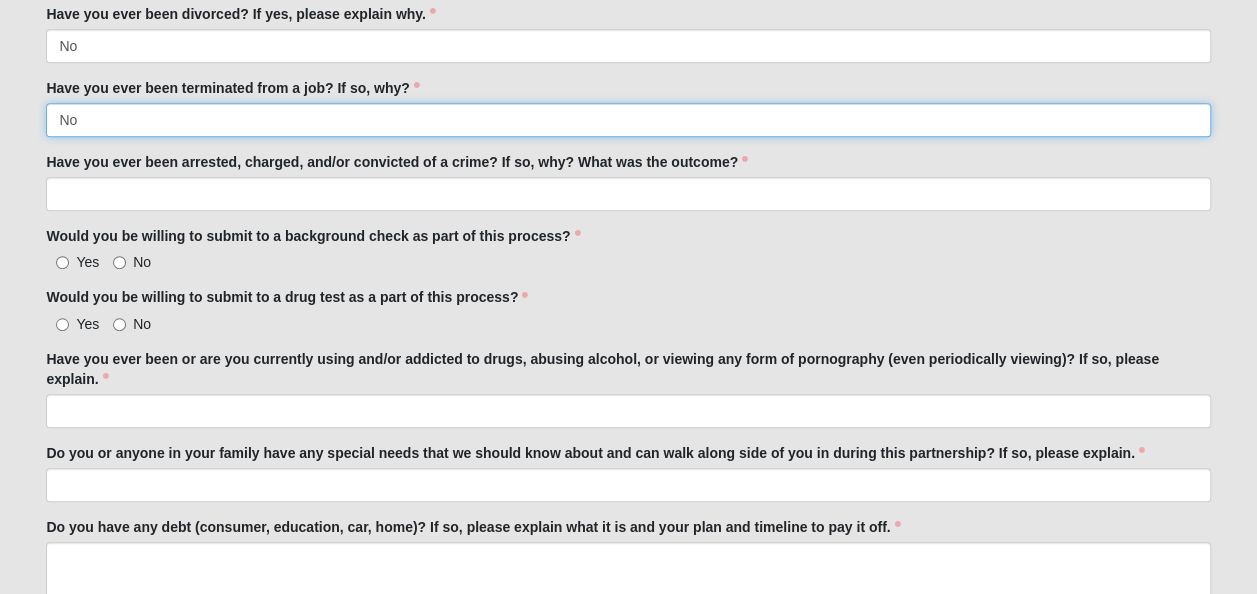 type on "No" 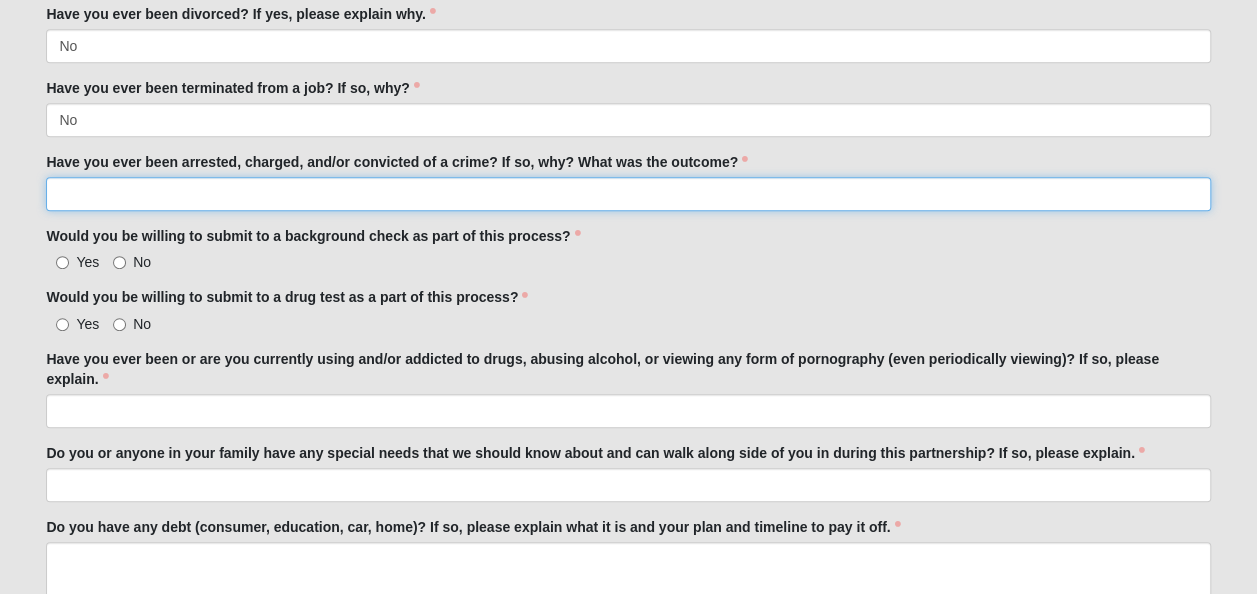 click on "Have you ever been arrested, charged, and/or convicted of a crime? If so, why? What was the outcome?" at bounding box center (628, 194) 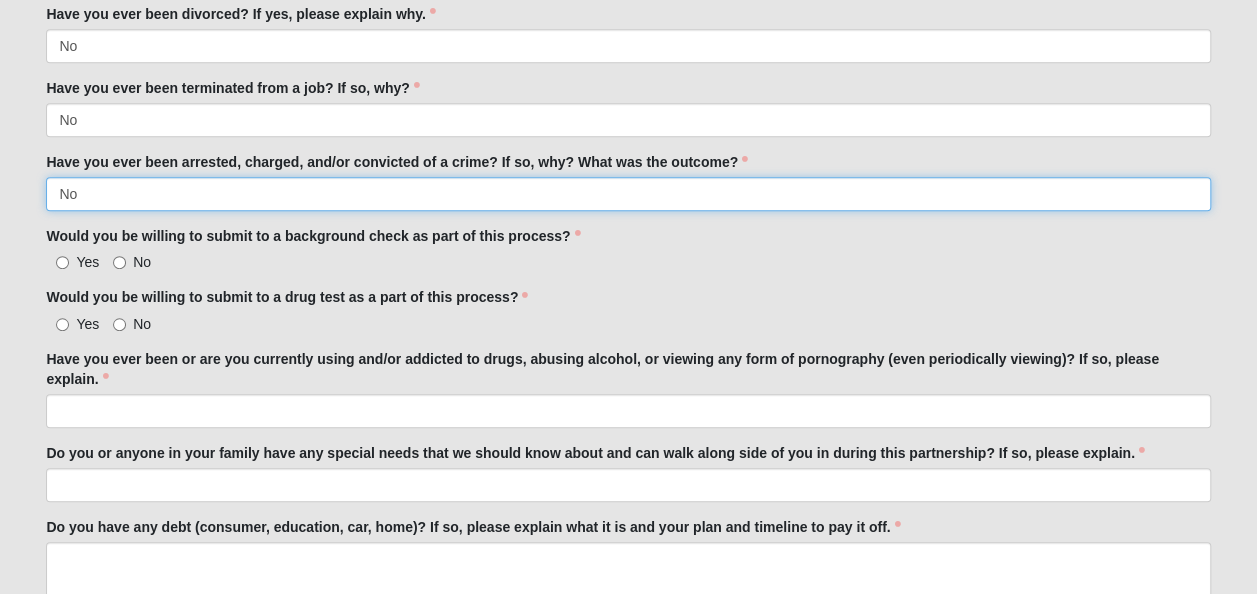type on "No" 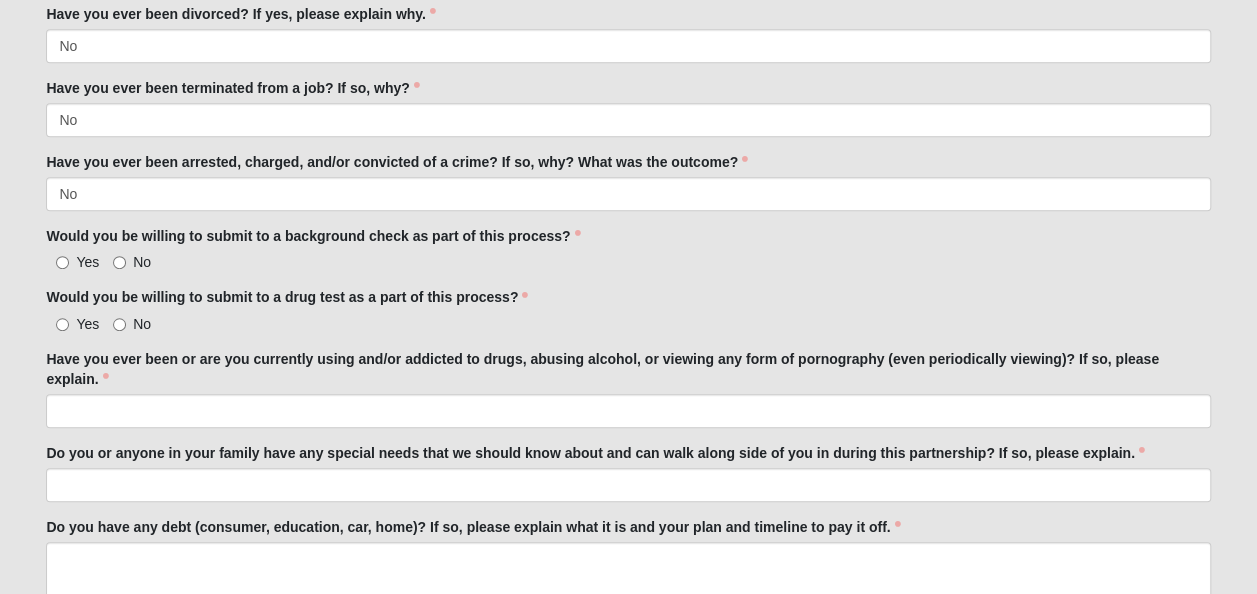 click on "Yes" at bounding box center (72, 262) 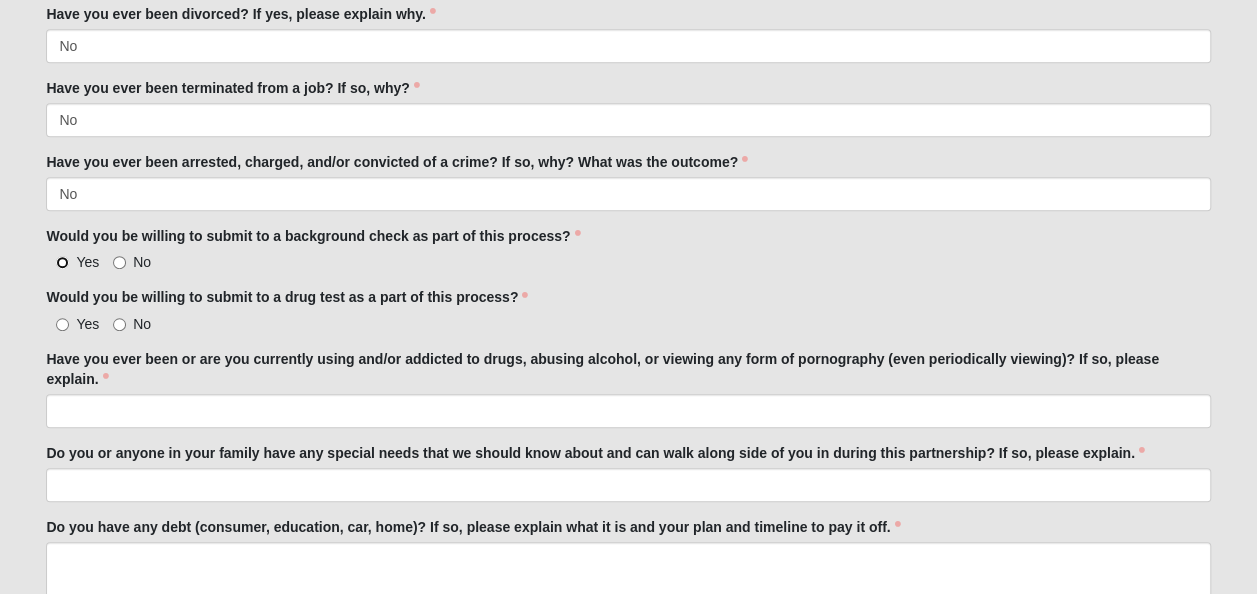 click on "Yes" at bounding box center [62, 262] 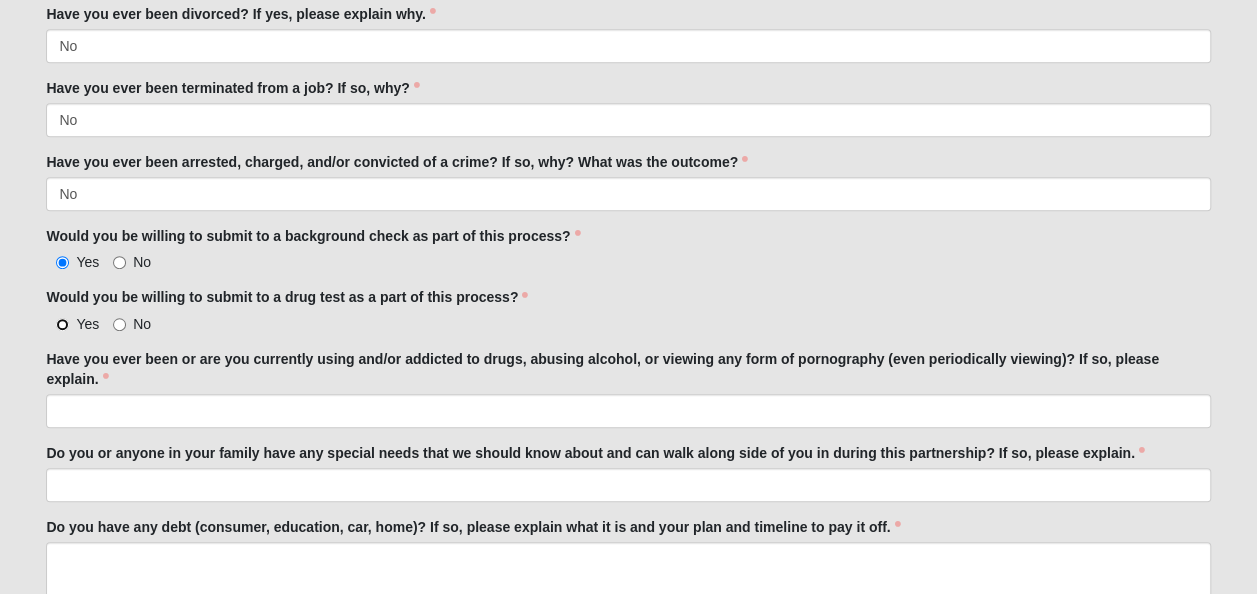 click on "Yes" at bounding box center (62, 324) 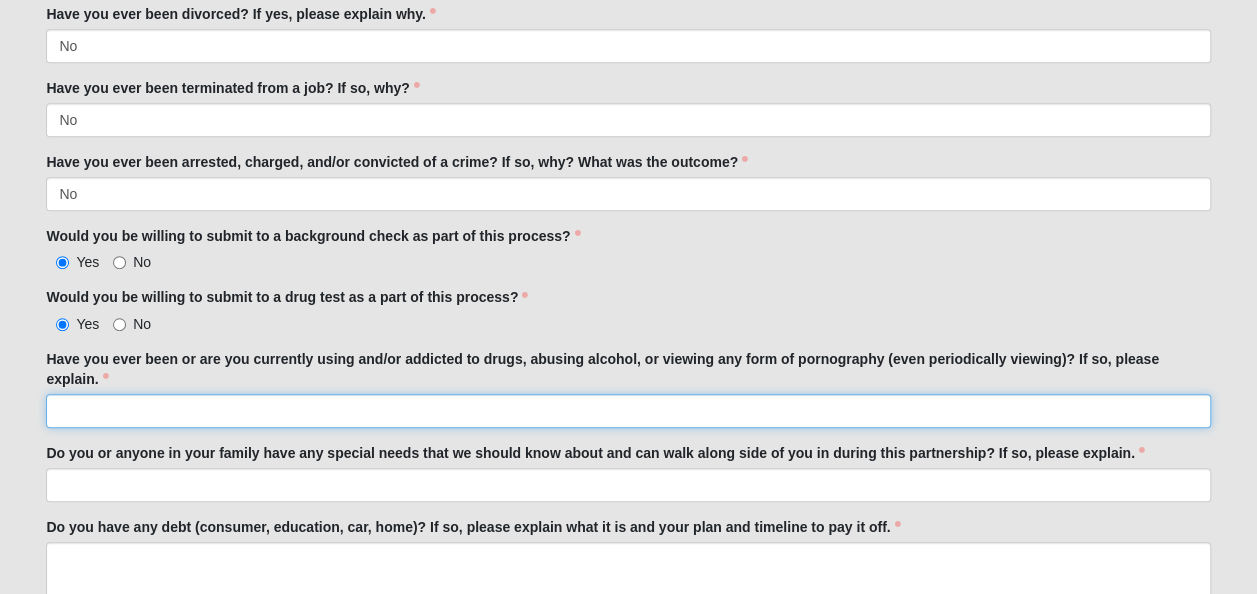 click on "Have you ever been or are you currently using and/or addicted to drugs, abusing alcohol, or viewing any form of pornography (even periodically viewing)? If so, please explain." at bounding box center [628, 411] 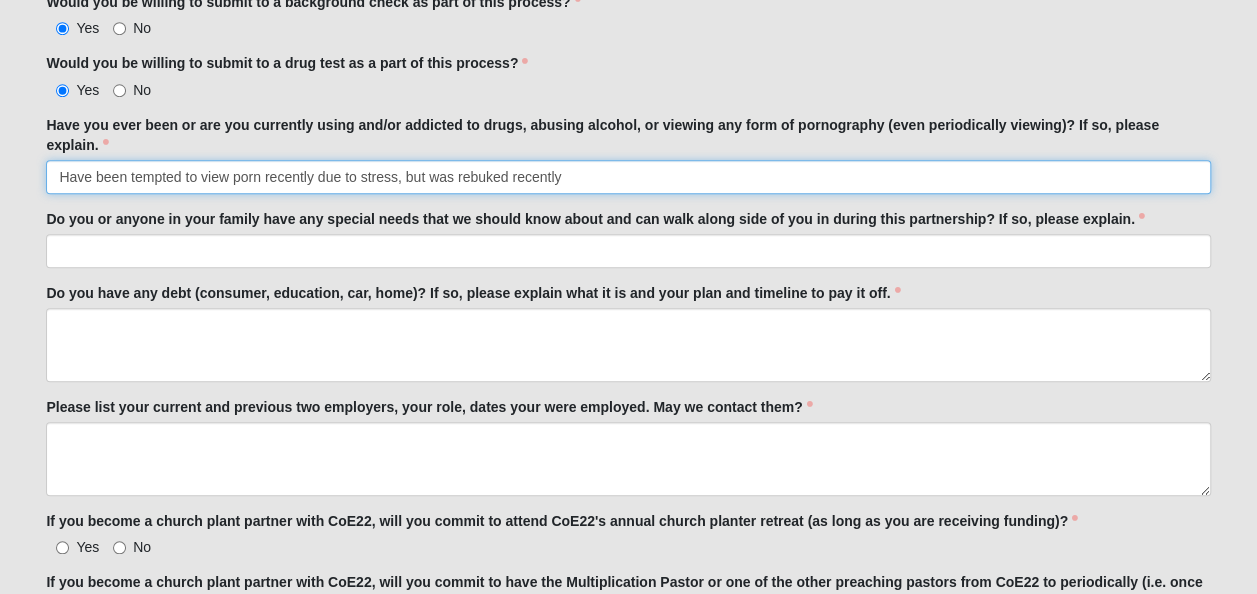 scroll, scrollTop: 4550, scrollLeft: 0, axis: vertical 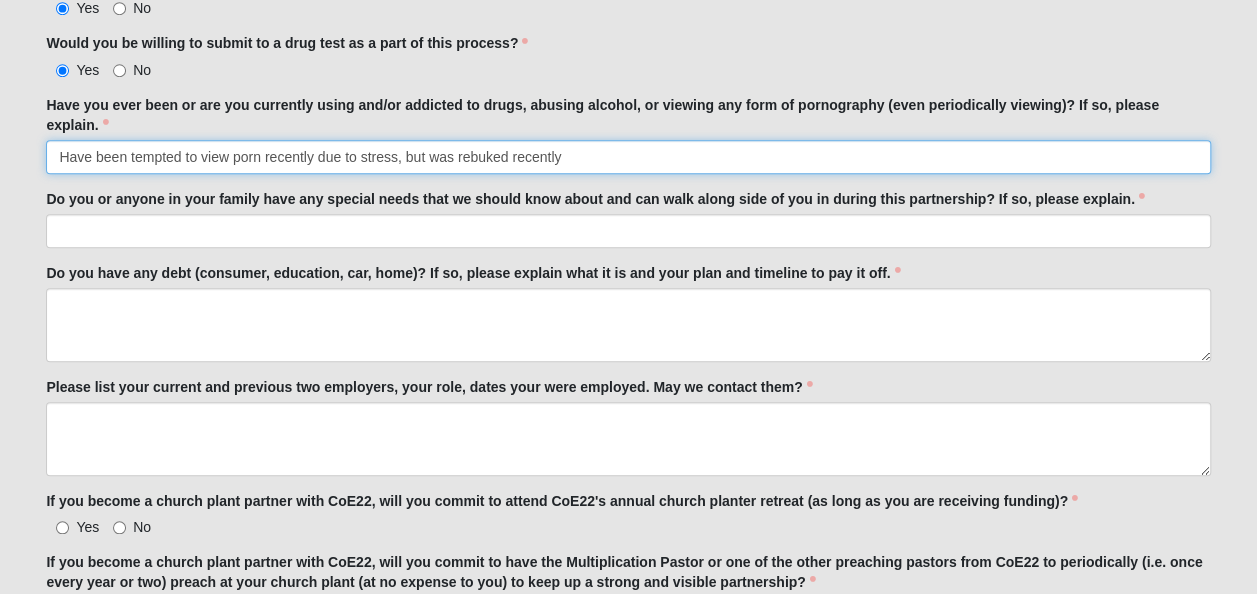 type on "Have been tempted to view porn recently due to stress, but was rebuked recently" 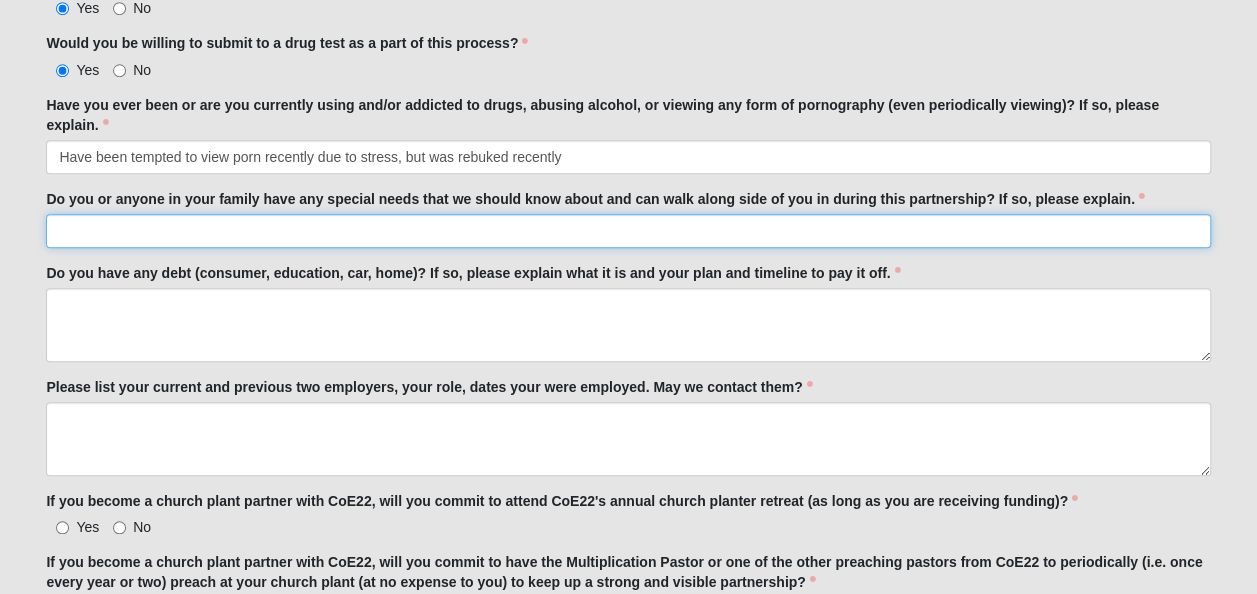 click on "Do you or anyone in your family have any special needs that we should know about and can walk along side of you in during this partnership? If so, please explain." at bounding box center [628, 231] 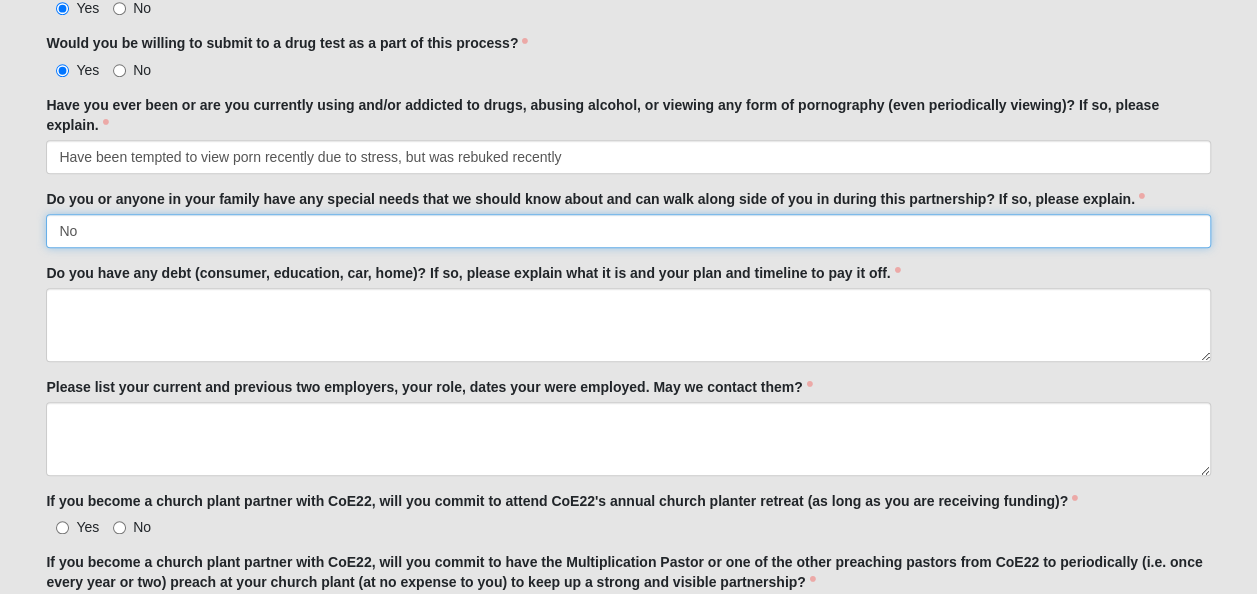 type on "No" 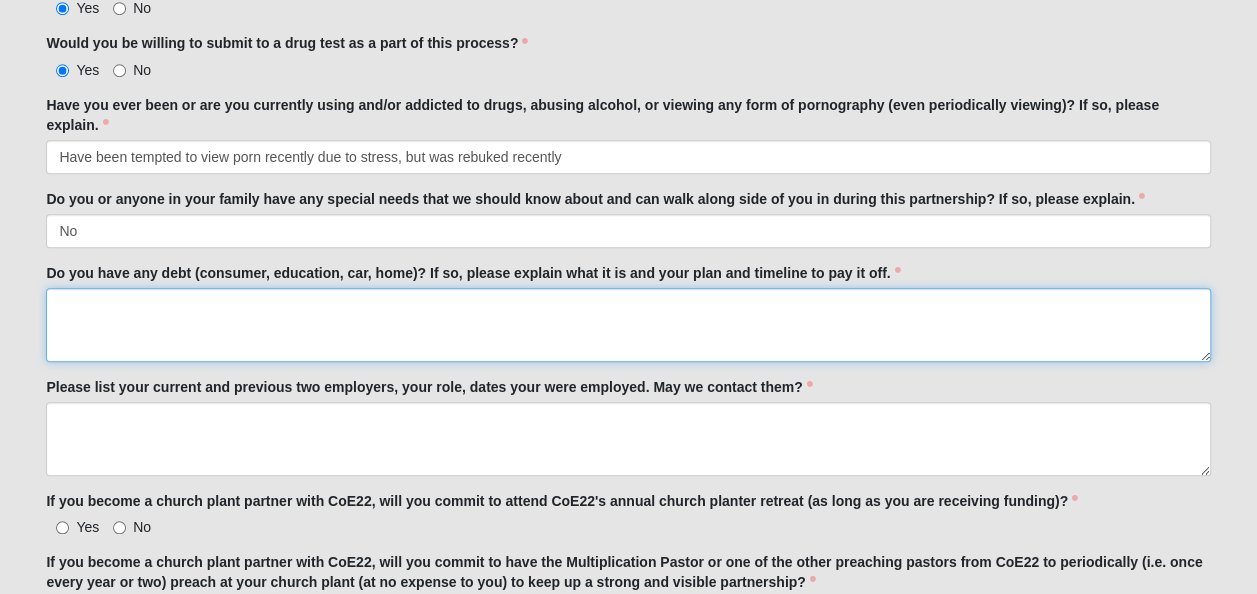 click on "Do you have any debt (consumer, education, car, home)? If so, please explain what it is and your plan and timeline to pay it off." at bounding box center [628, 325] 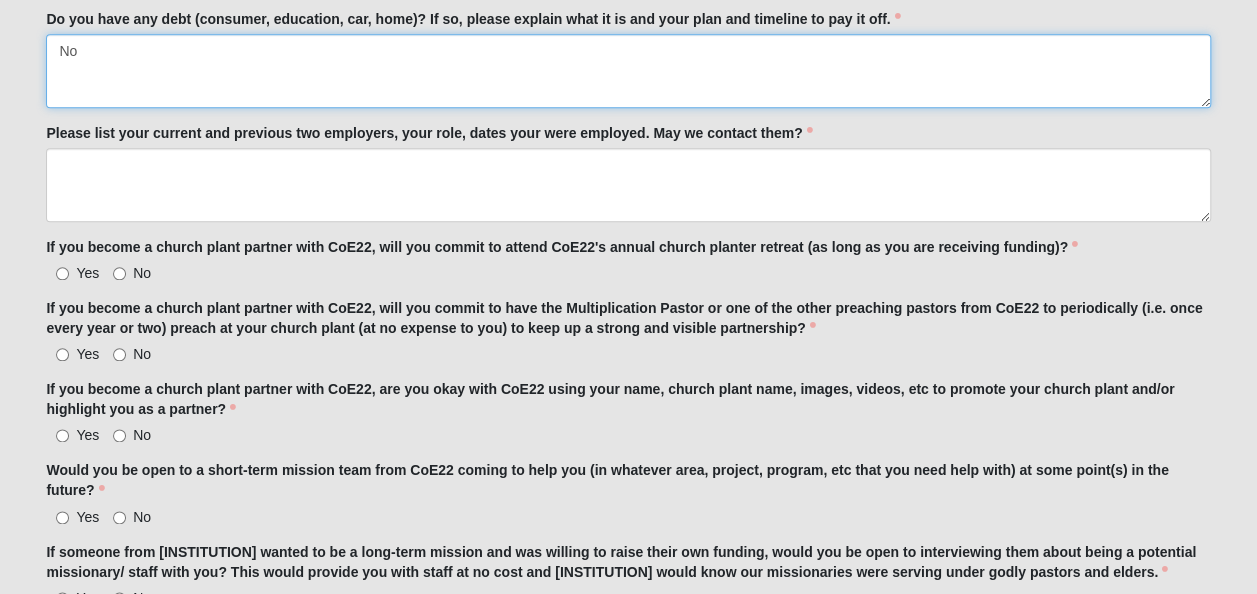 scroll, scrollTop: 4735, scrollLeft: 0, axis: vertical 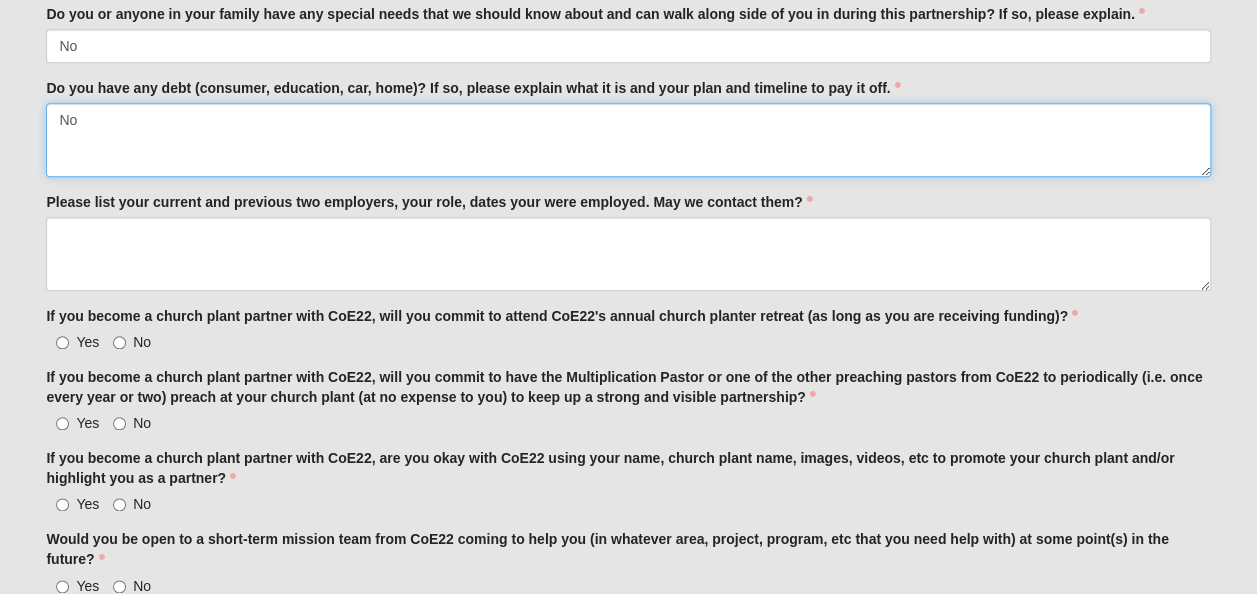 type on "N" 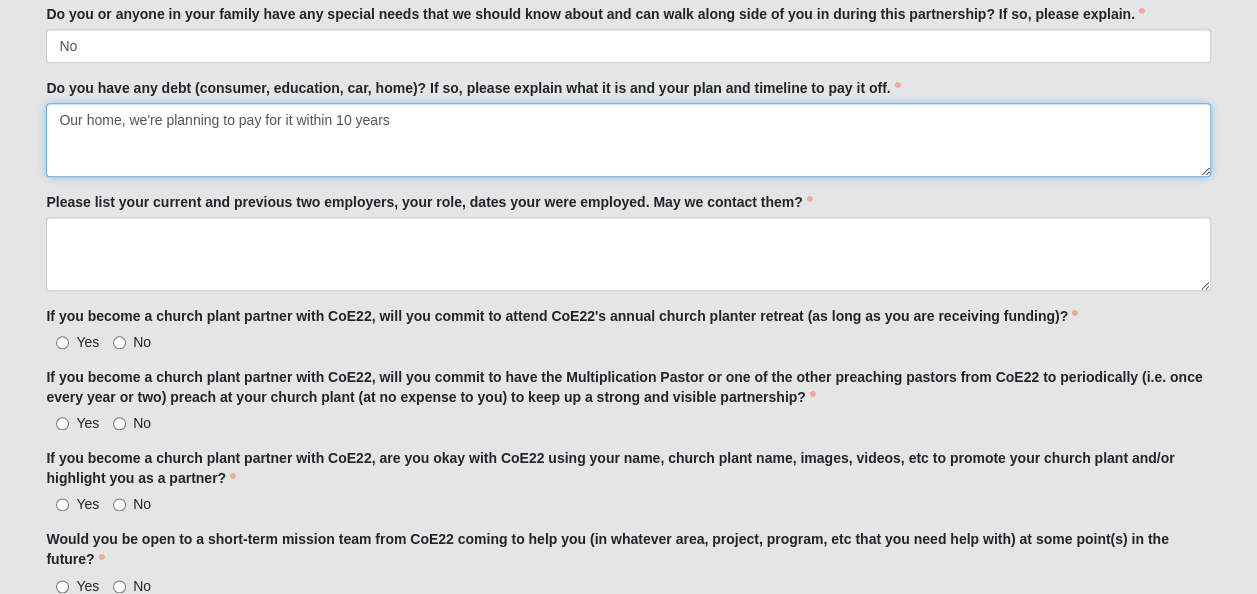 type on "Our home, we're planning to pay for it within 10 years" 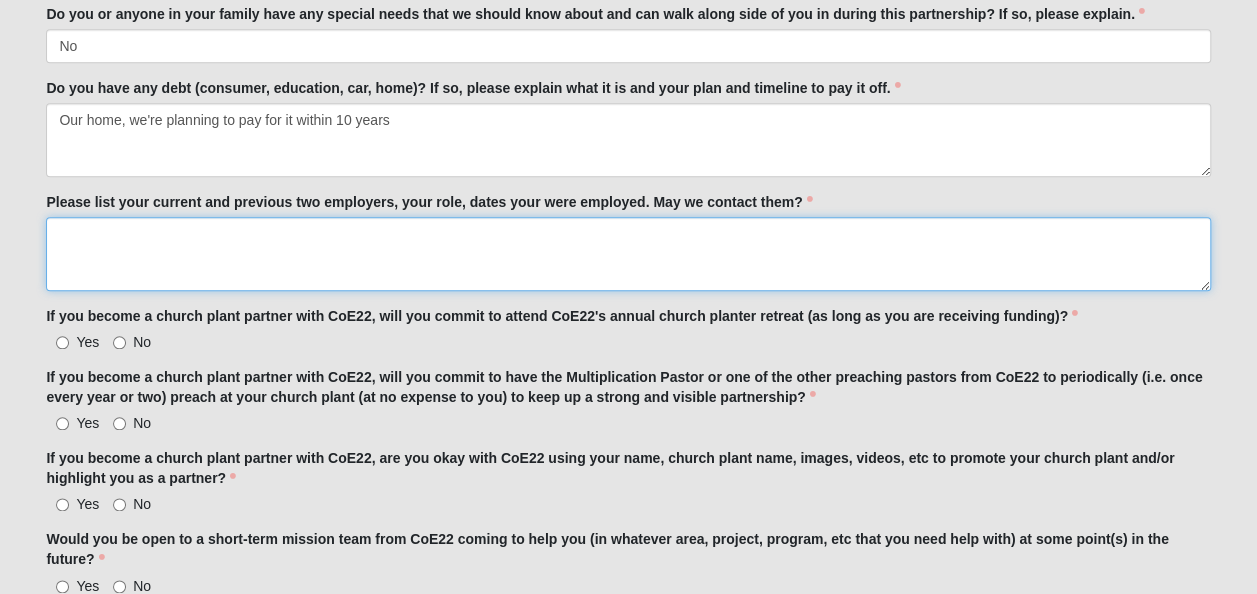 click on "Please list your current and previous two employers, your role, dates your were employed. May we contact them?" at bounding box center (628, 254) 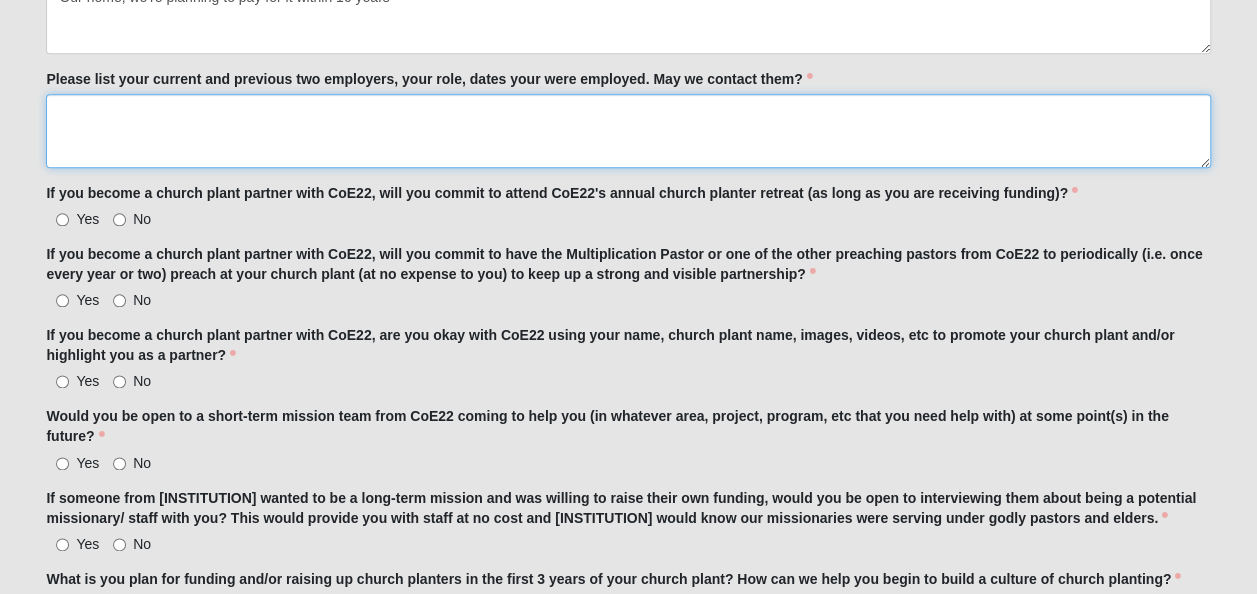 scroll, scrollTop: 4900, scrollLeft: 0, axis: vertical 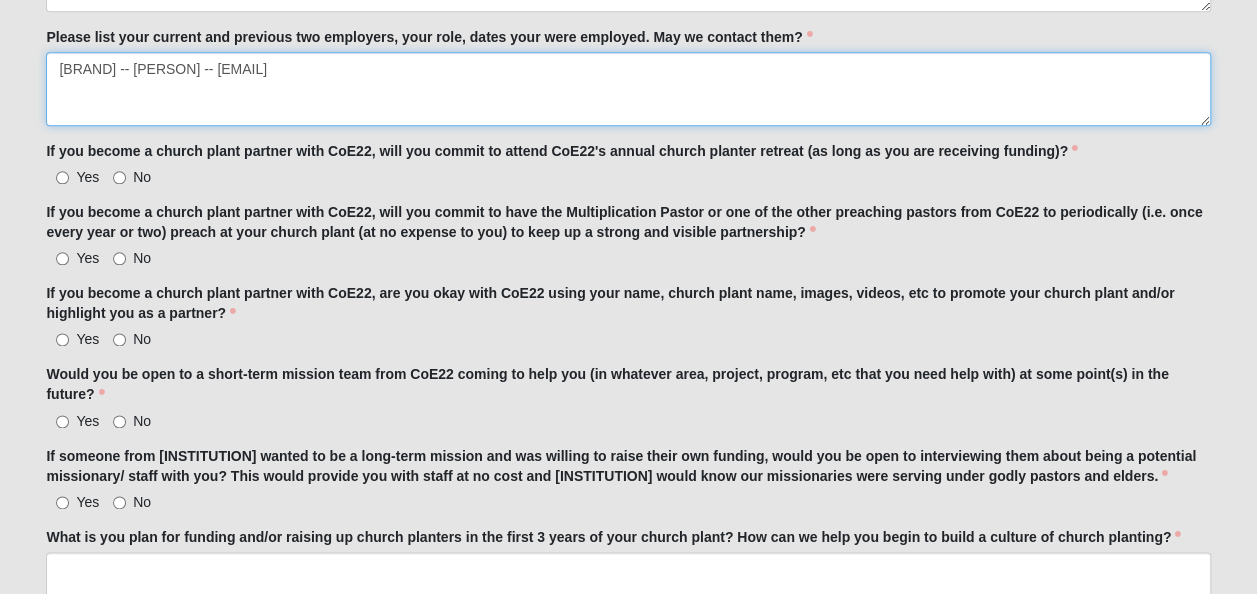 type on "[BRAND] -- [PERSON] -- [EMAIL]" 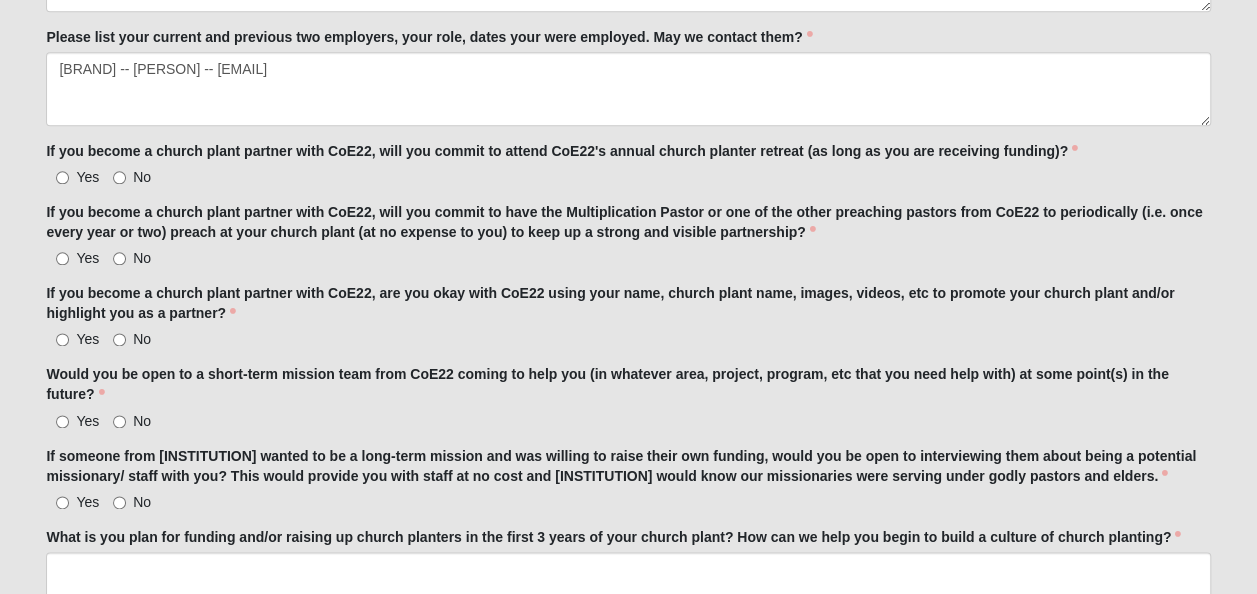 click on "Yes" at bounding box center (72, 177) 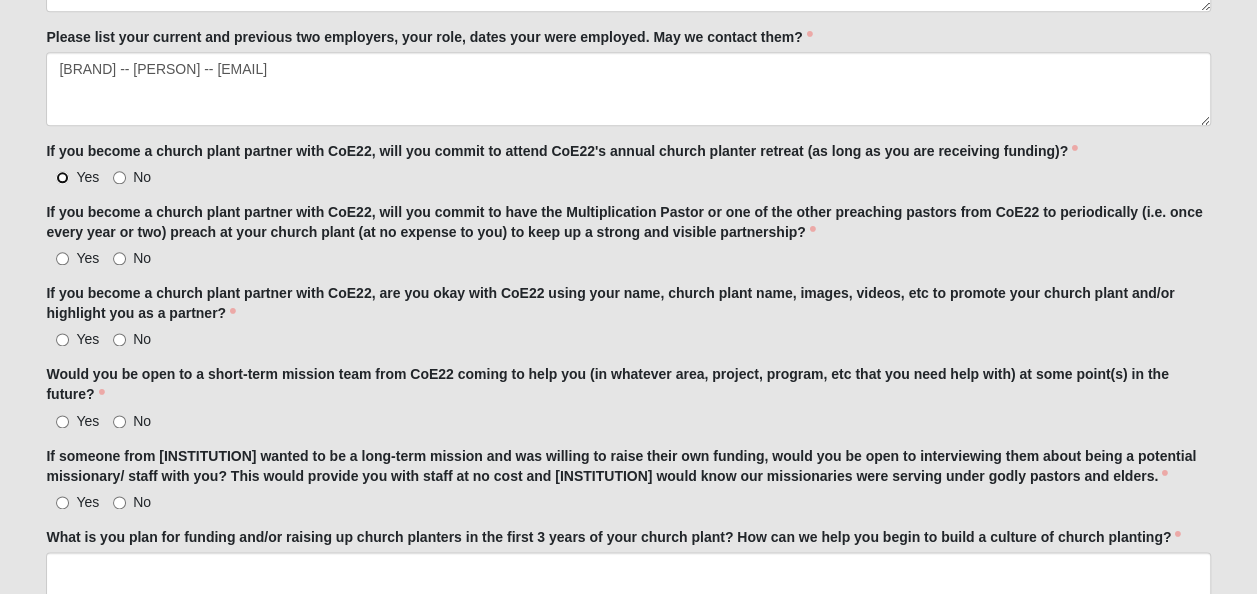 click on "Yes" at bounding box center (62, 177) 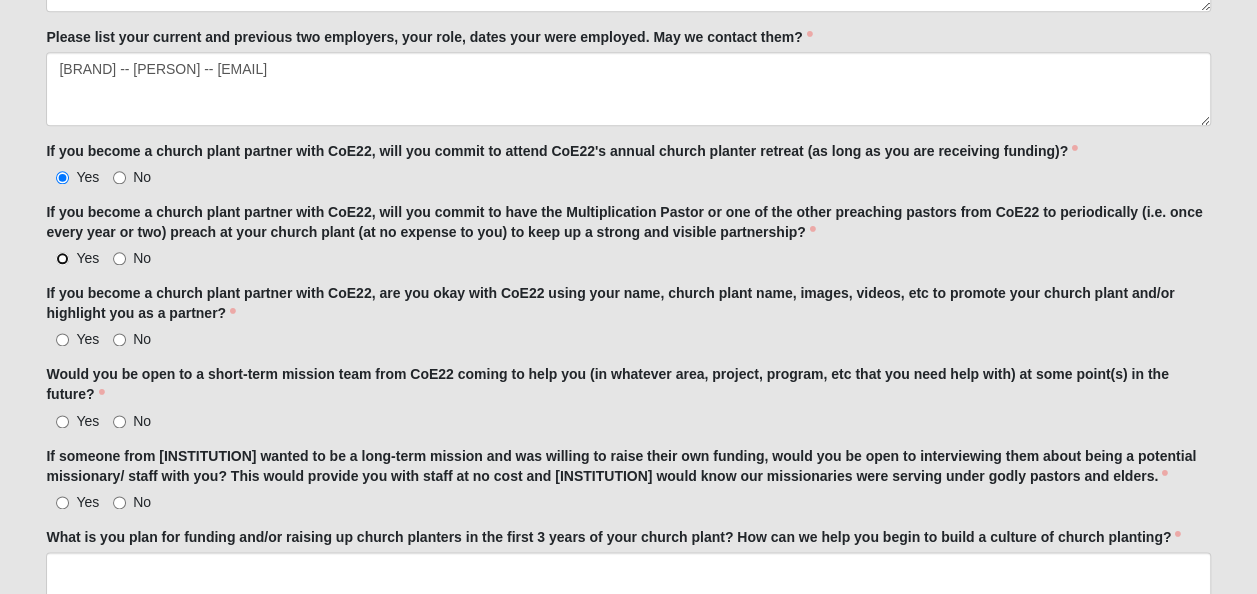 click on "Yes" at bounding box center (62, 258) 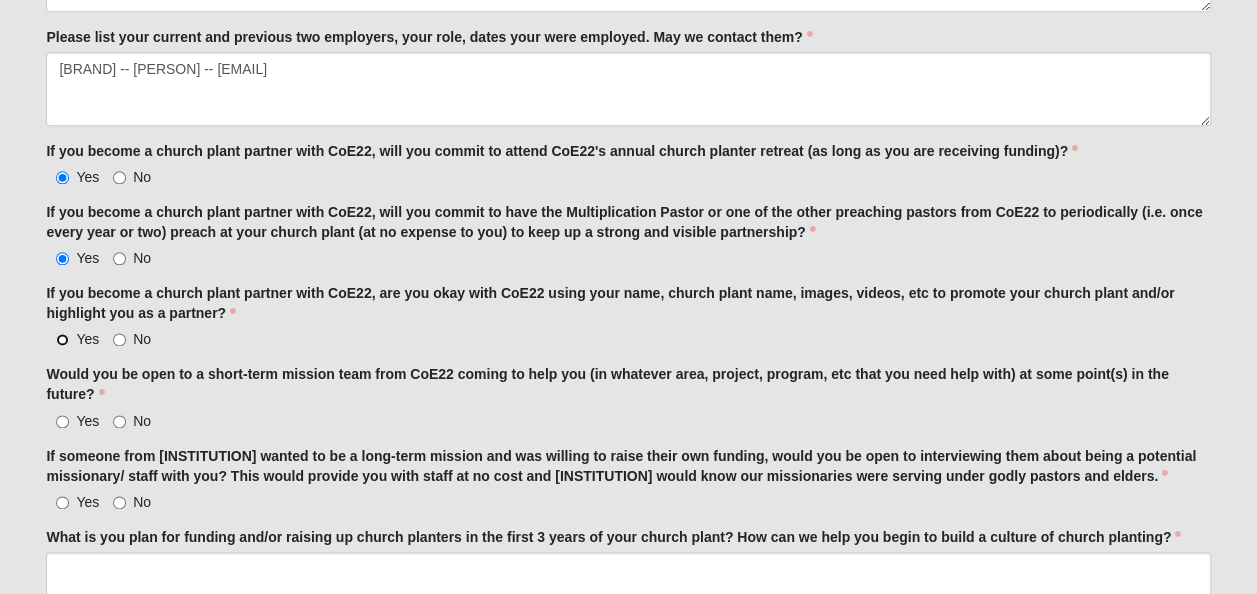 click on "Yes" at bounding box center (62, 339) 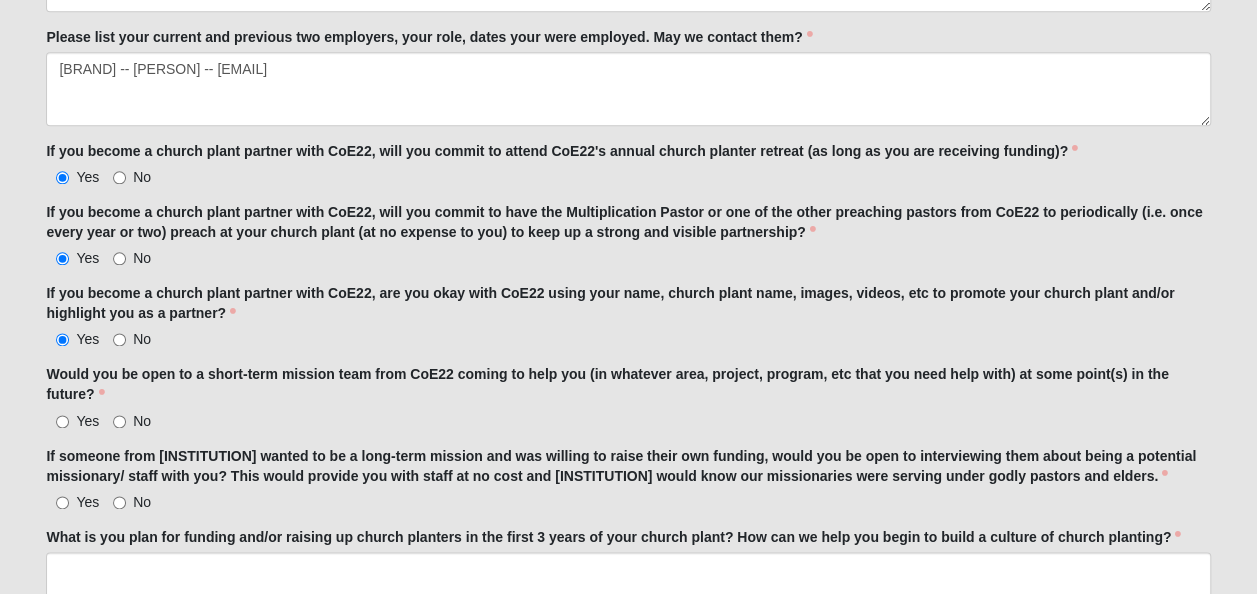 click on "Yes" at bounding box center (72, 421) 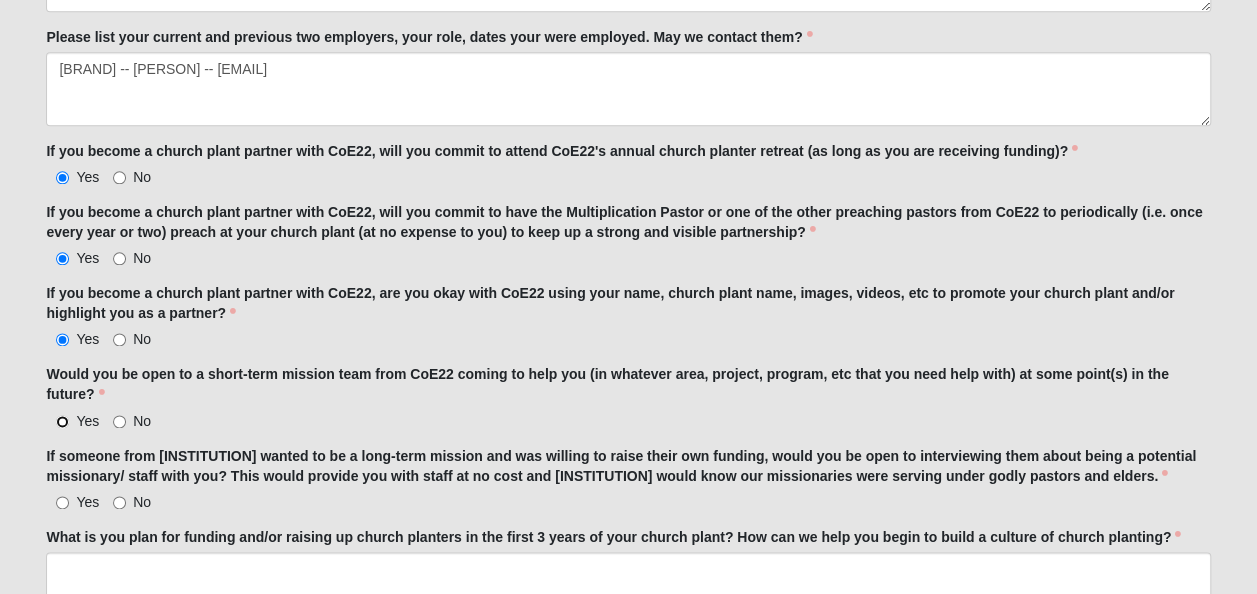 click on "Yes" at bounding box center (62, 421) 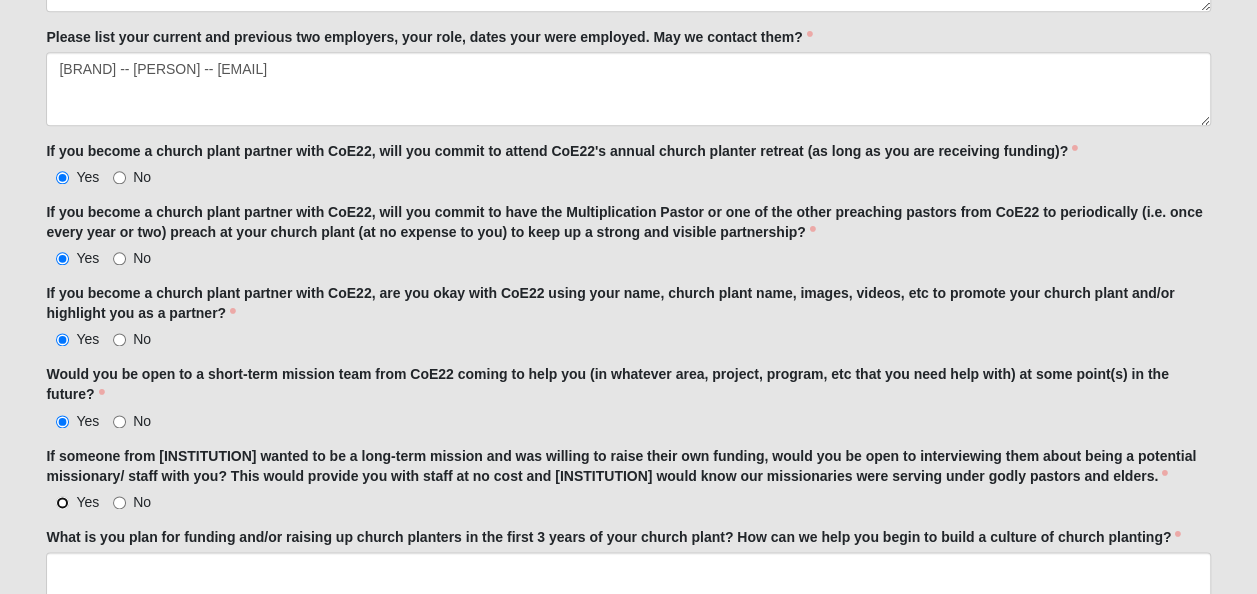click on "Yes" at bounding box center (62, 502) 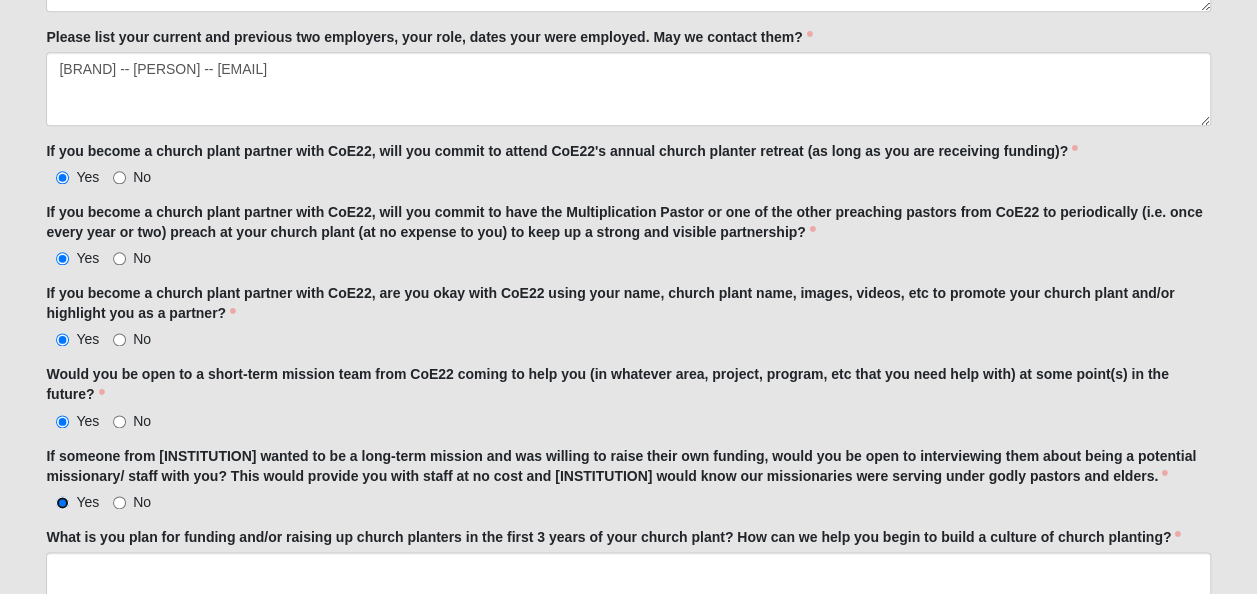 scroll, scrollTop: 4380, scrollLeft: 0, axis: vertical 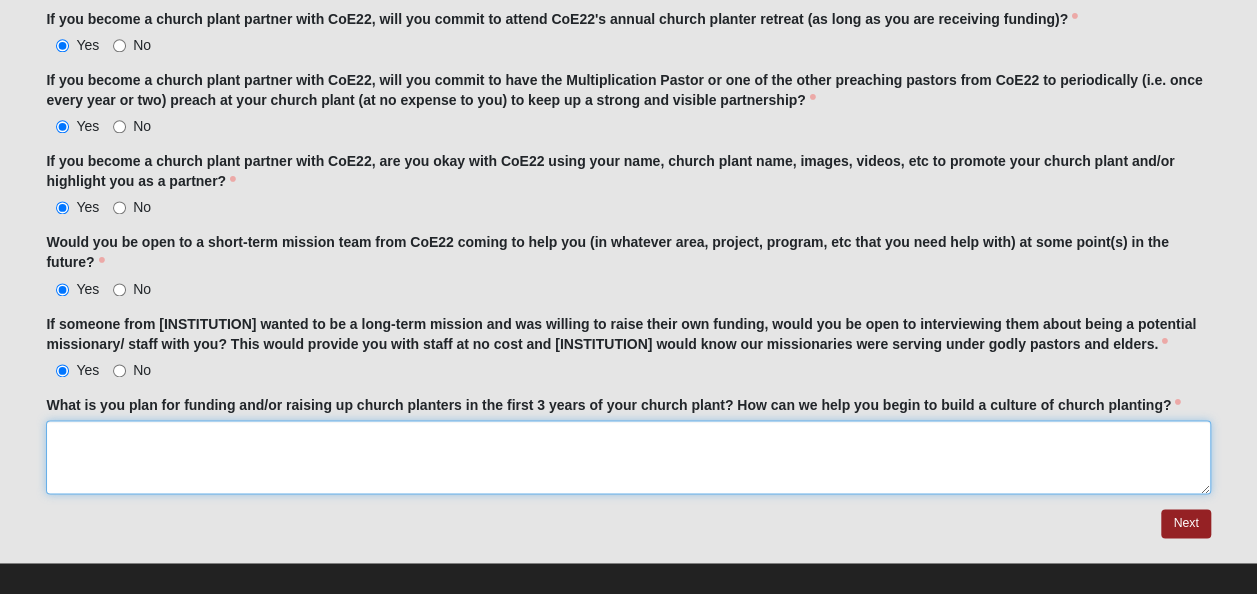 click on "What is you plan for funding and/or raising up church planters in the first 3 years of your church plant? How can we help you begin to build a culture of church planting?" at bounding box center (628, 457) 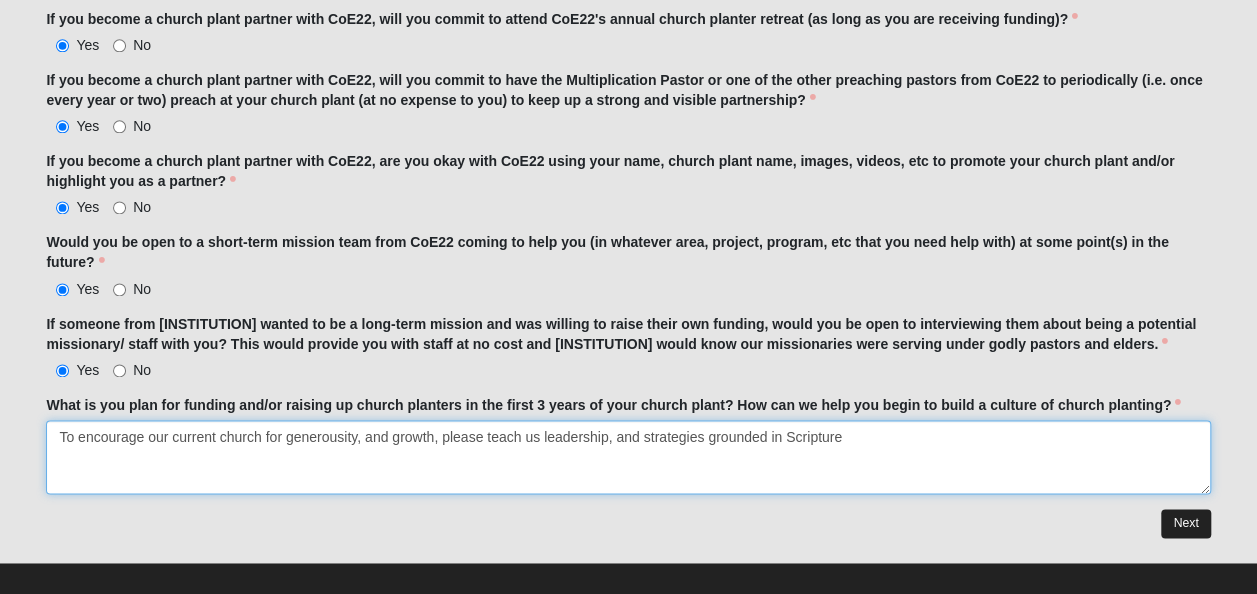 type on "To encourage our current church for generousity, and growth, please teach us leadership, and strategies grounded in Scripture" 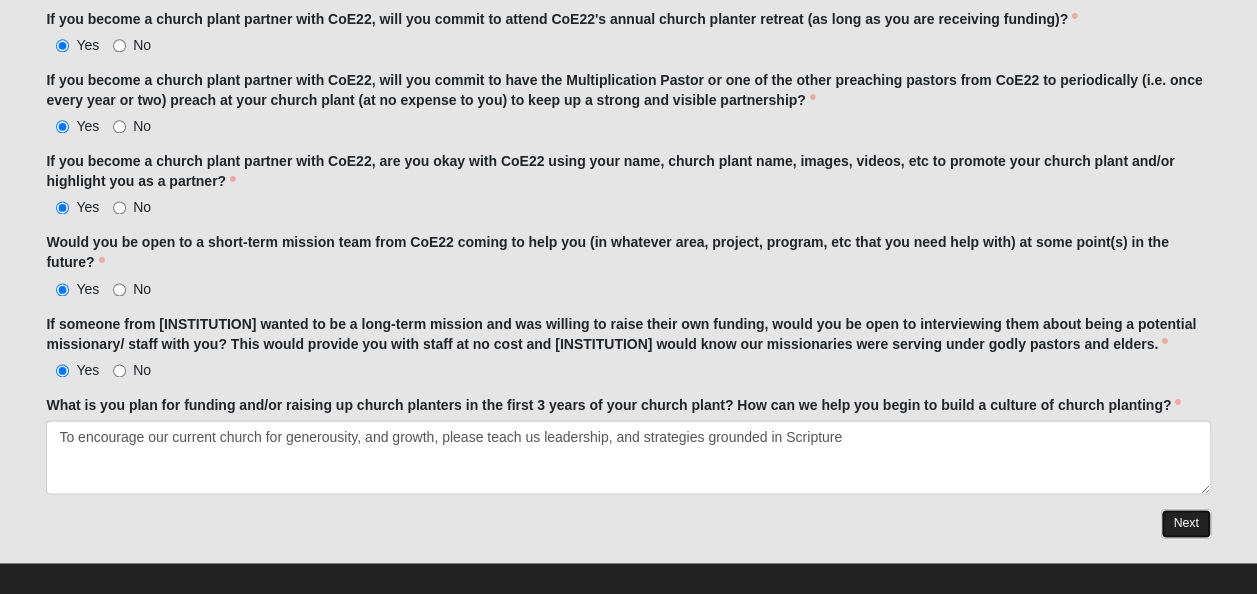 click on "Next" at bounding box center (1185, 523) 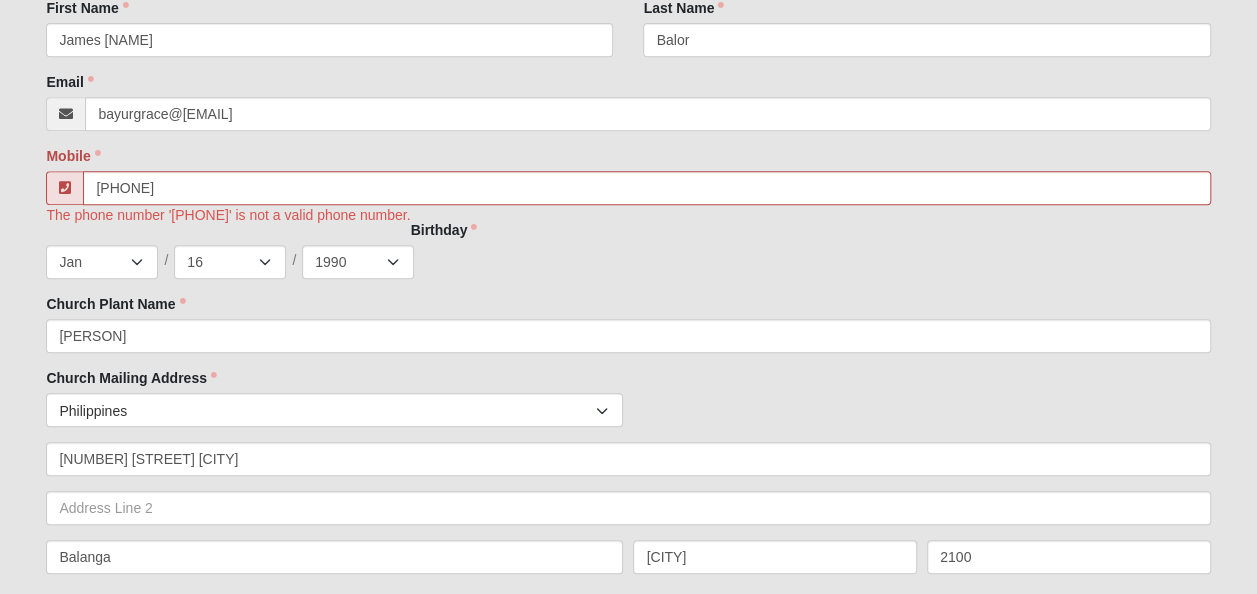 scroll, scrollTop: 256, scrollLeft: 0, axis: vertical 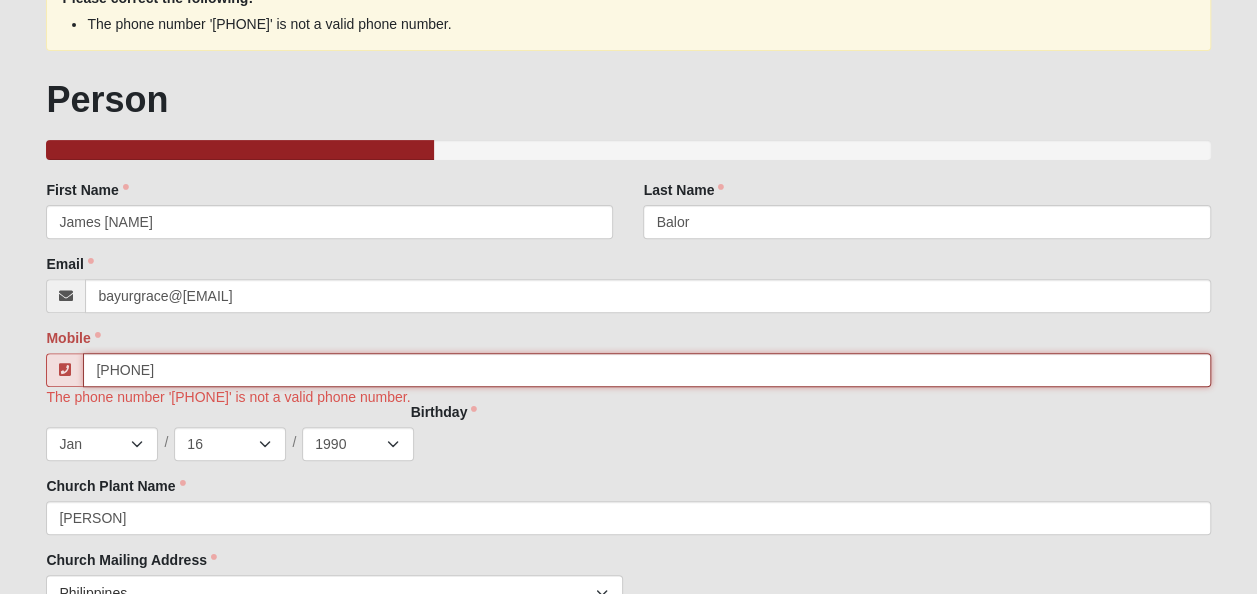 click on "[PHONE]" at bounding box center (646, 370) 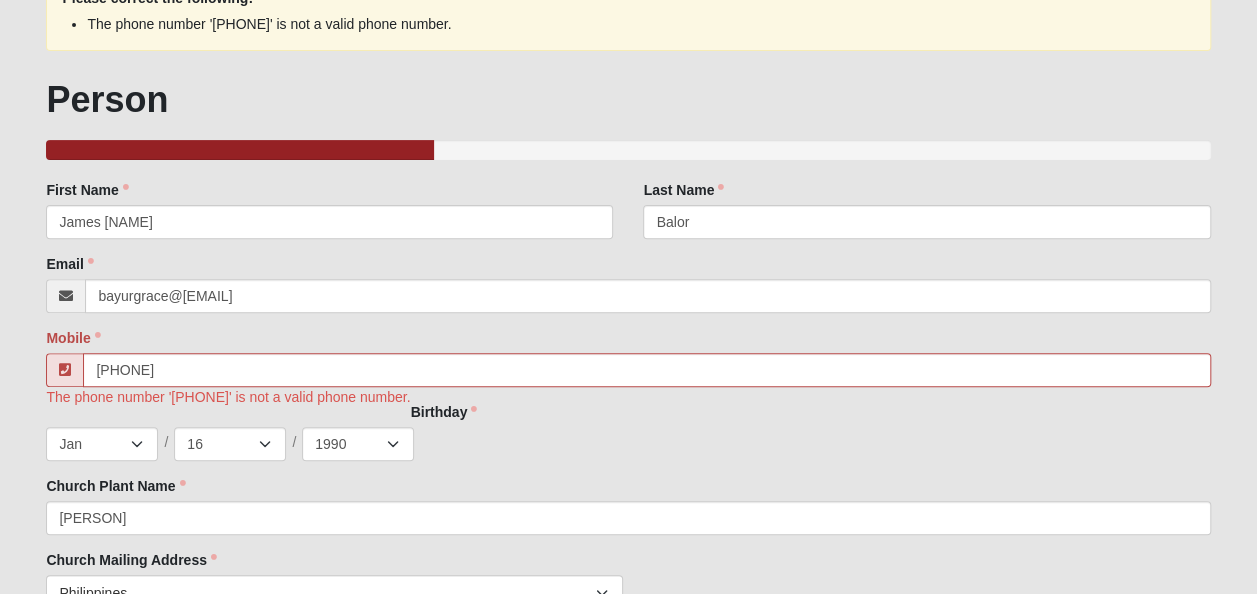 click on "Family Member to Register
First Name
James Alexis
First Name is required.
Last Name
[LAST]
Last Name is required.
Email
bayurgrace@example.com
Email address is not valid
Email is required.
Mobile
[PHONE]
The phone number '639190954882' is not a valid phone number.
Birthday
Jan
Feb
Mar
Apr
May
Jun
Jul
Aug
Sep
Oct
Nov
Dec
/
1
2
3
4
5
6
7
8
9
10
11
12
13
14
15
16
17
18
19
20
21
22
23
24
25" at bounding box center (628, 2774) 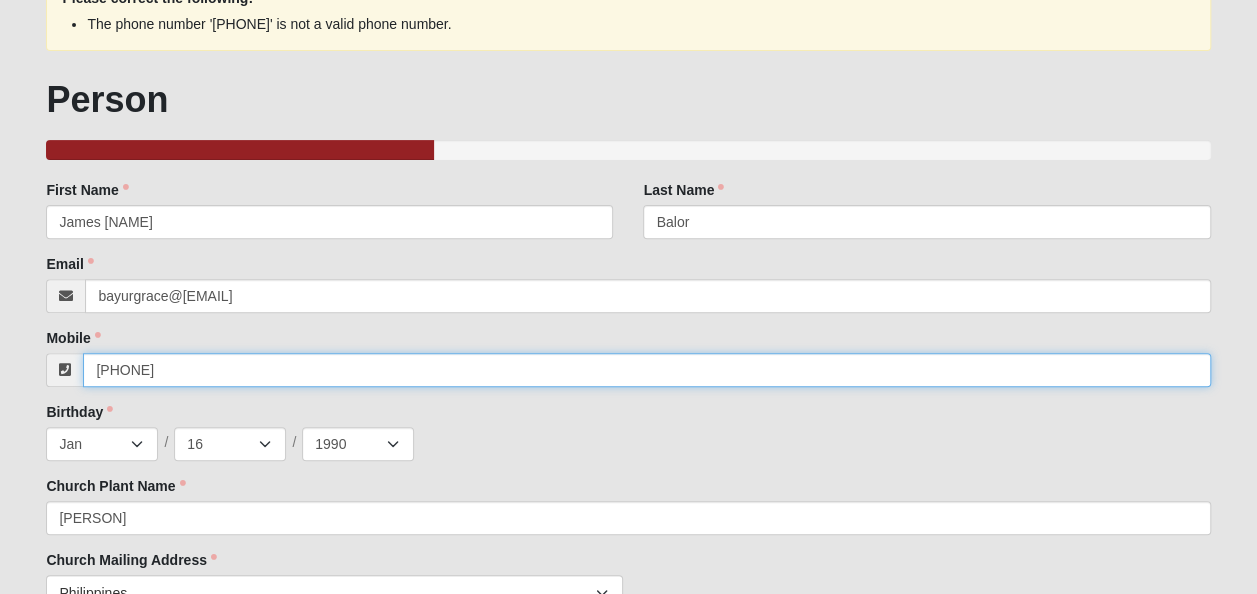 click on "[PHONE]" at bounding box center [646, 370] 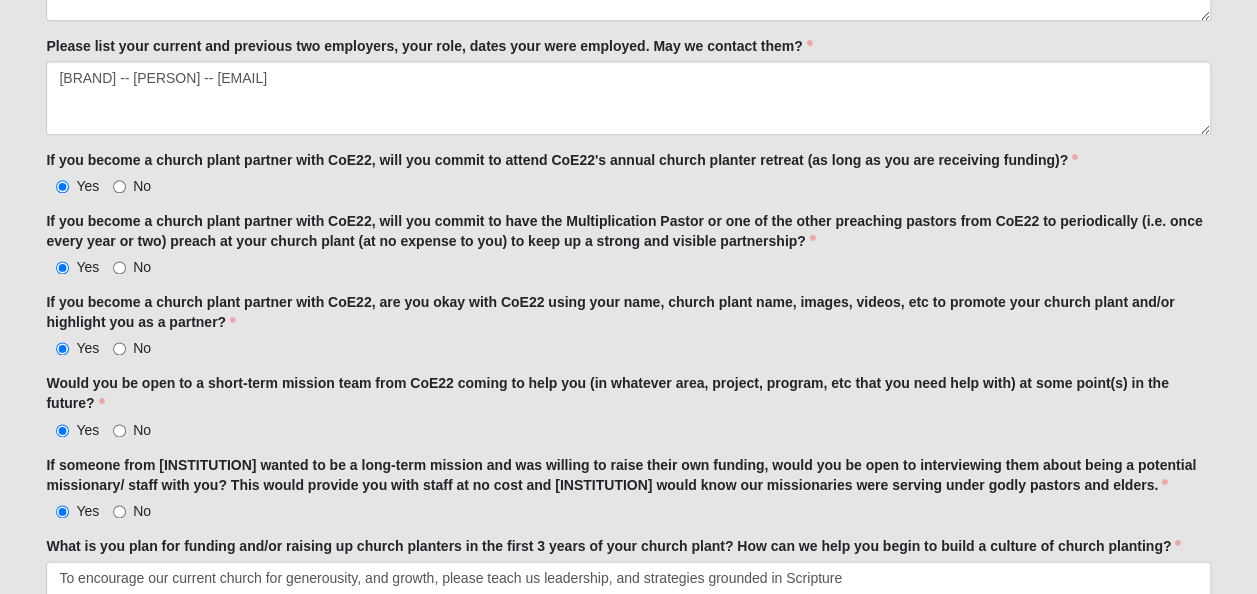 scroll, scrollTop: 5130, scrollLeft: 0, axis: vertical 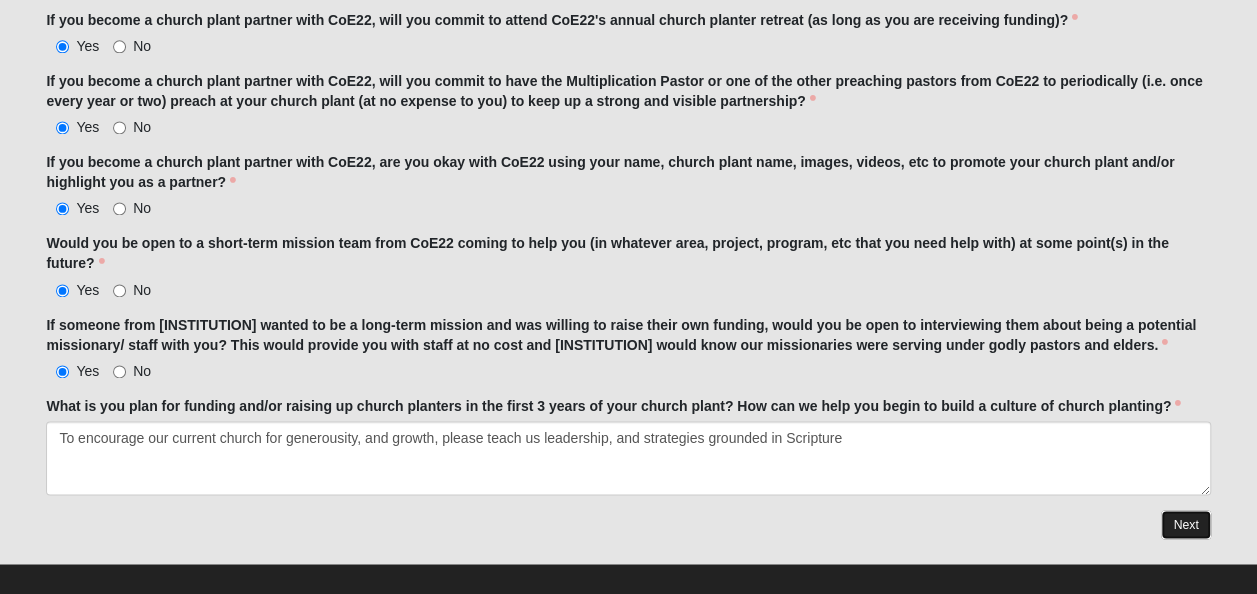 type on "[PHONE]" 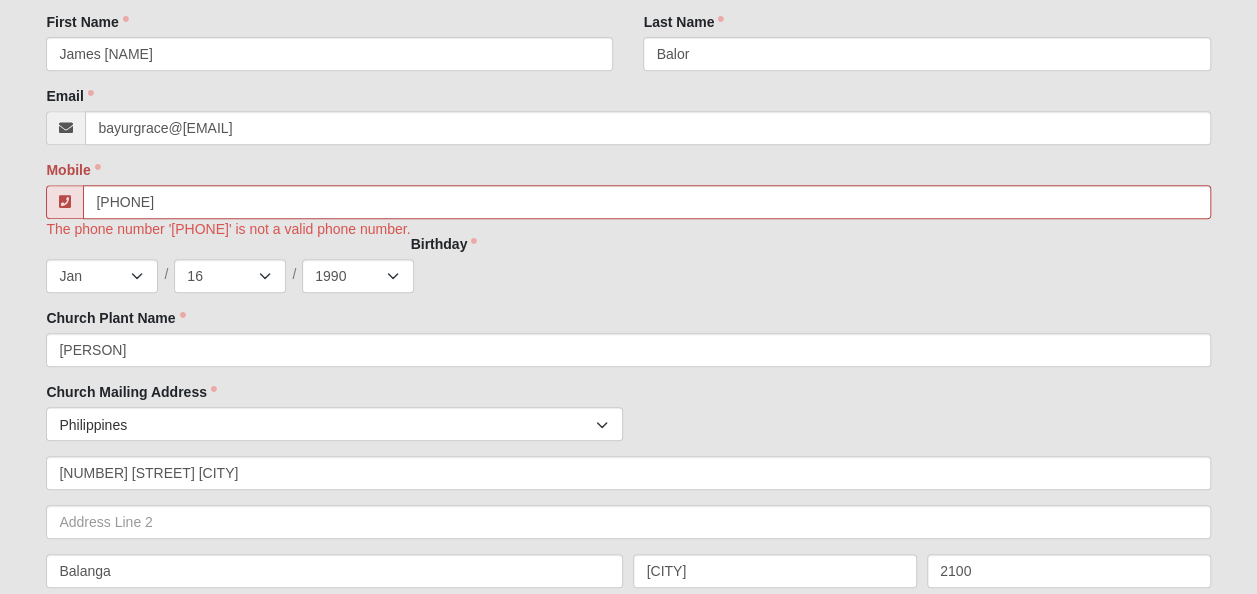 scroll, scrollTop: 445, scrollLeft: 0, axis: vertical 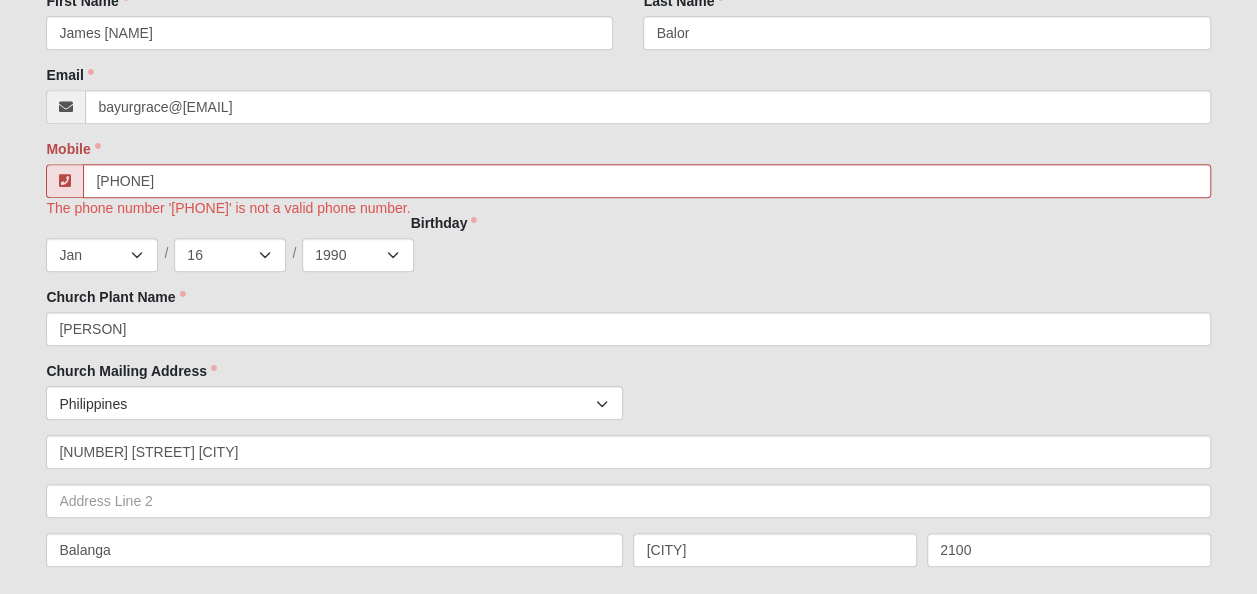 click at bounding box center (64, 181) 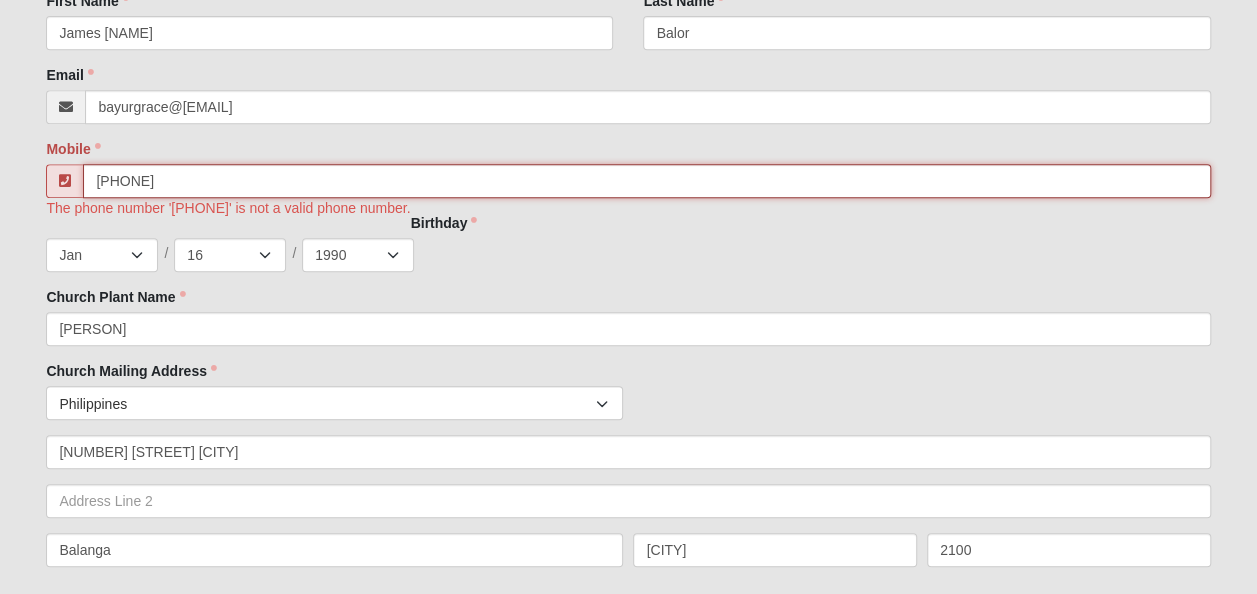 click on "[PHONE]" at bounding box center (646, 181) 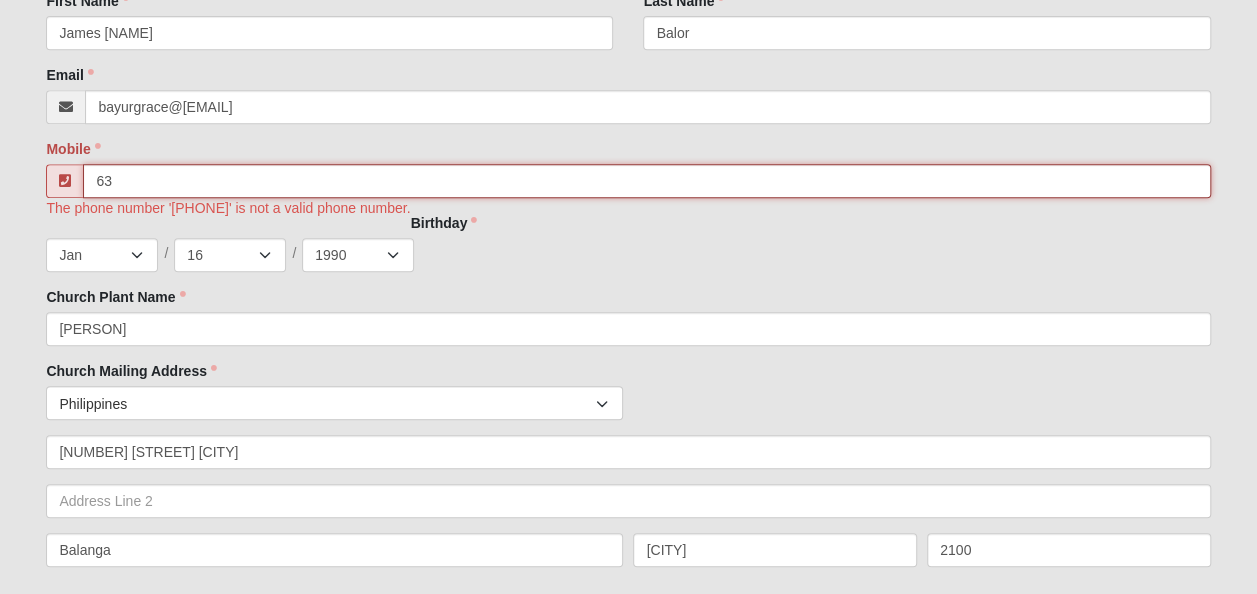 type on "6" 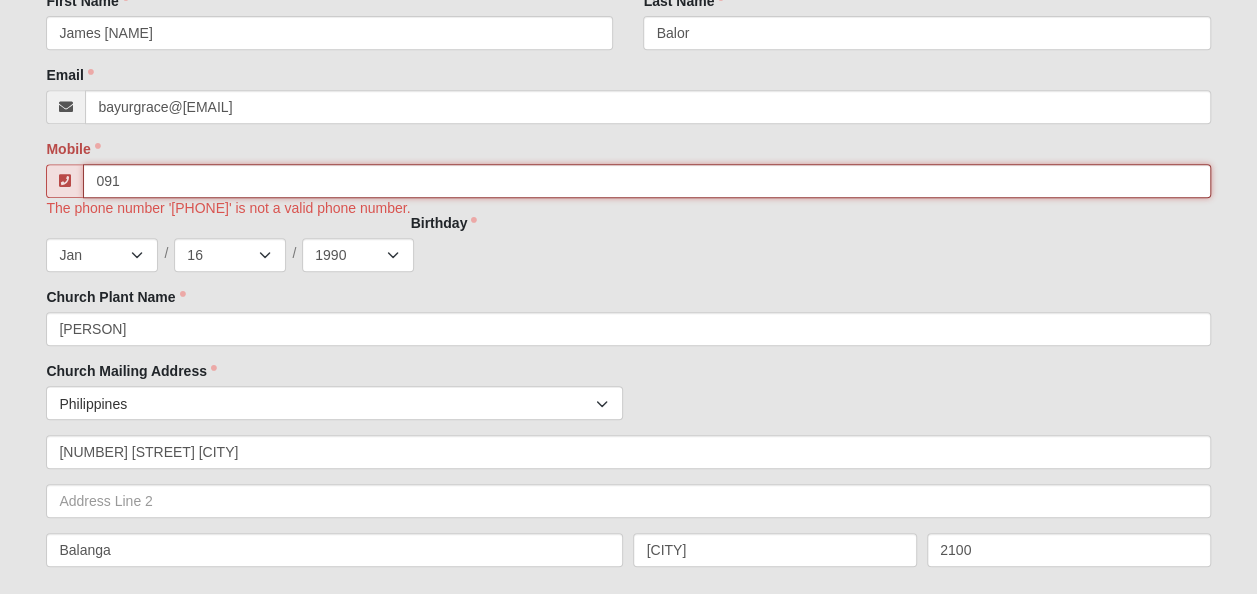 type on "[PHONE]" 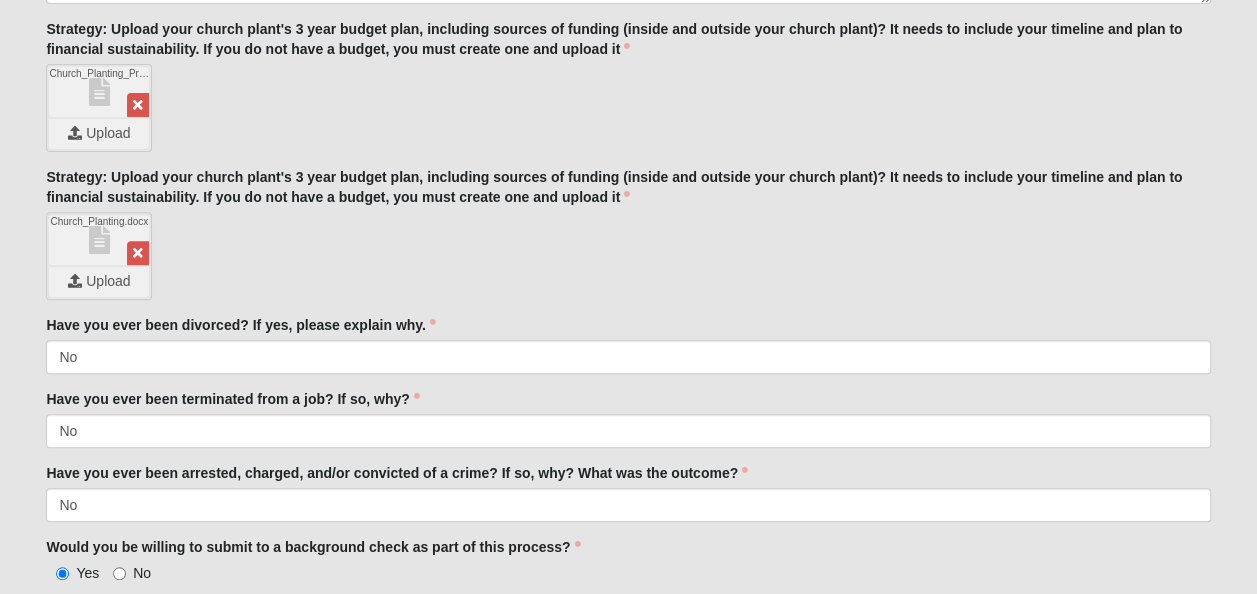 scroll, scrollTop: 5130, scrollLeft: 0, axis: vertical 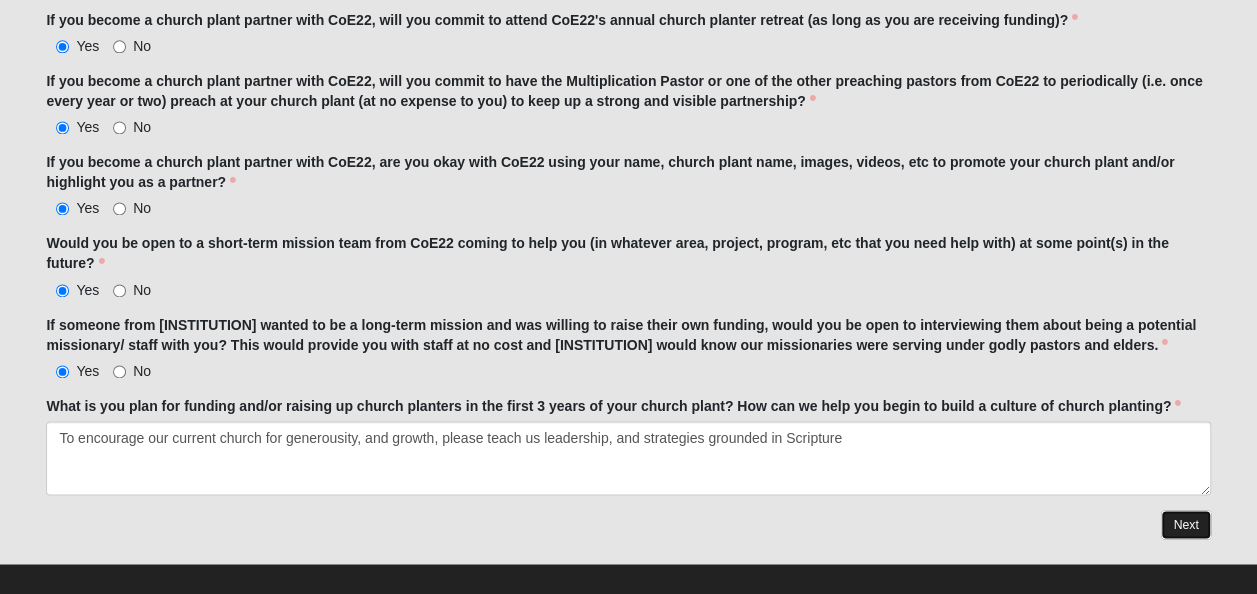 click on "Next" at bounding box center [1185, 524] 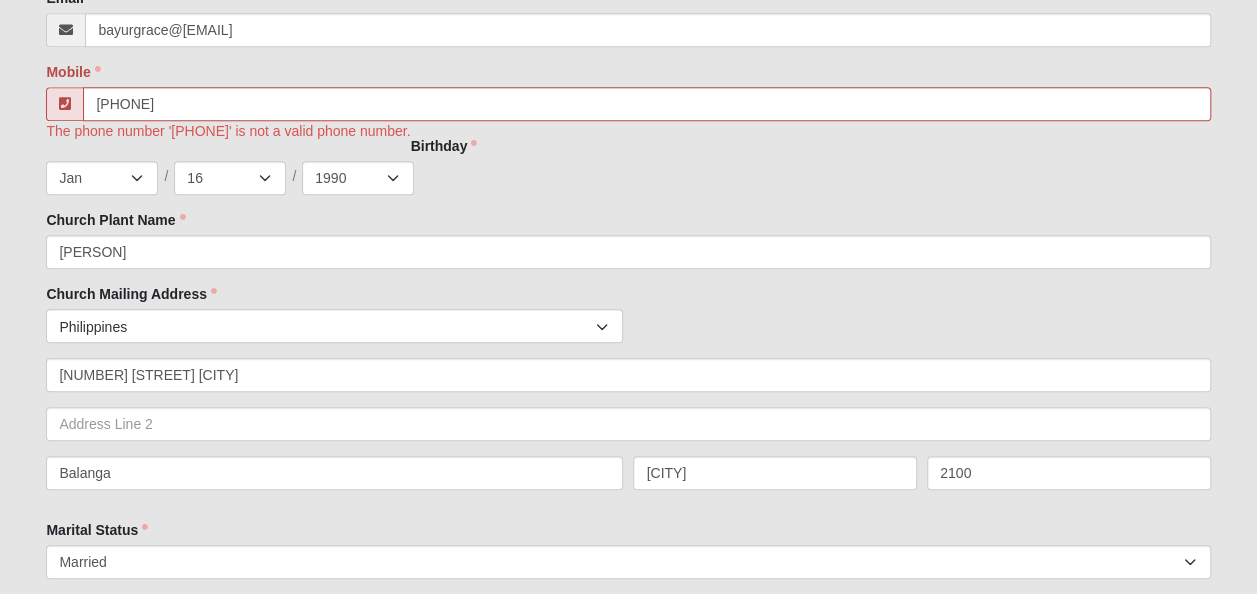 scroll, scrollTop: 403, scrollLeft: 0, axis: vertical 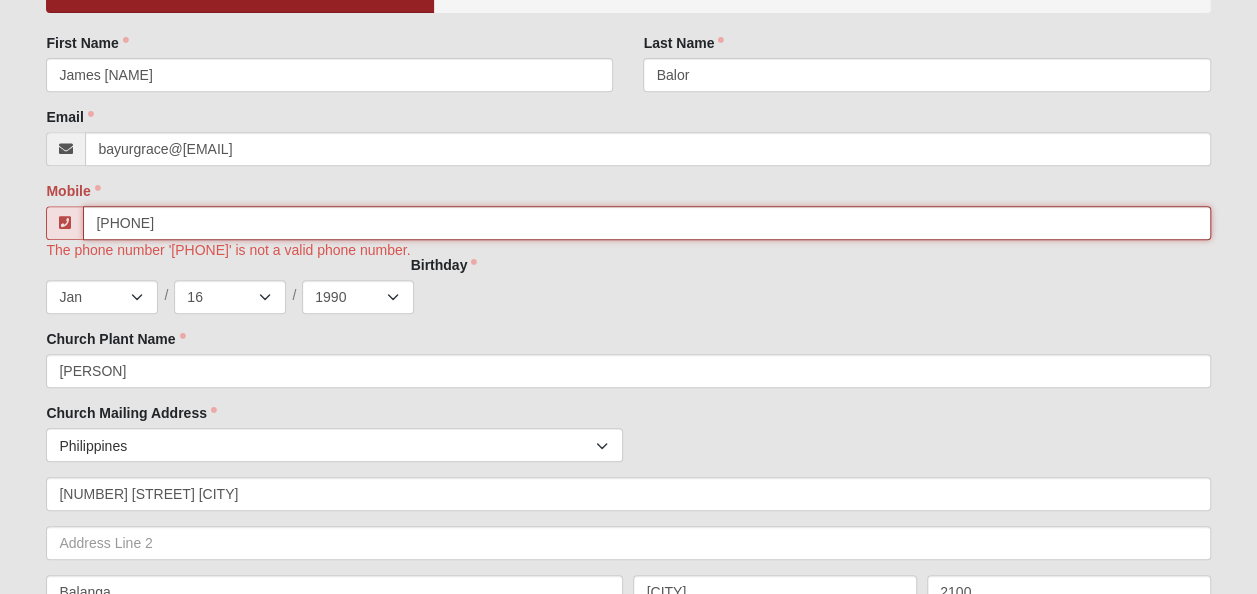 drag, startPoint x: 538, startPoint y: 224, endPoint x: 63, endPoint y: 245, distance: 475.464 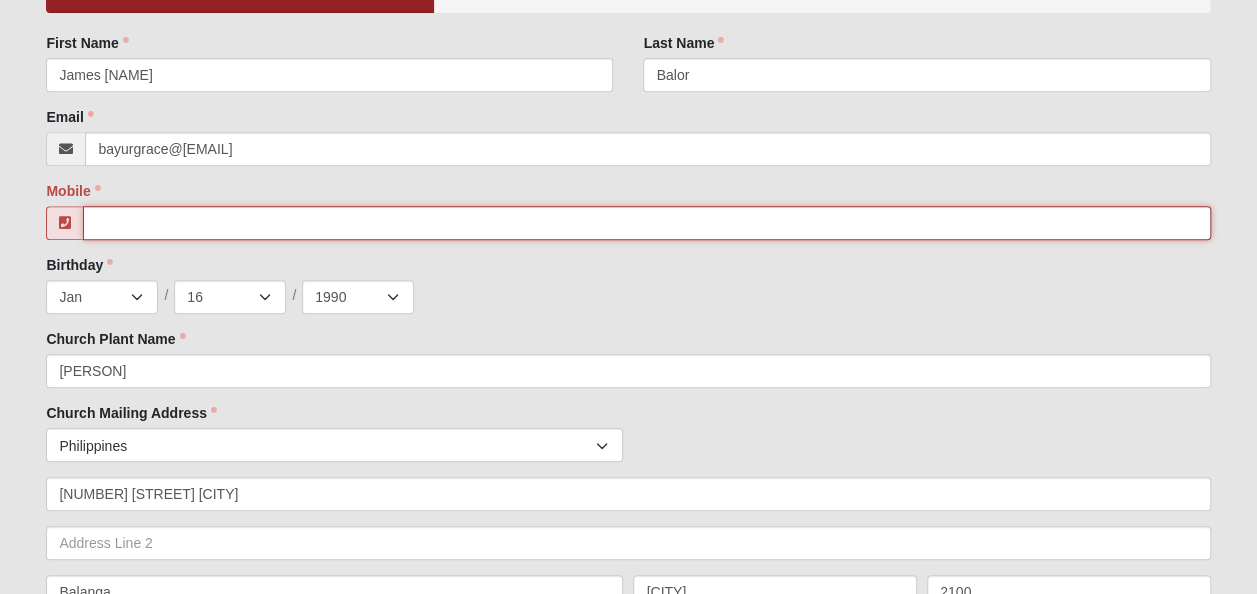 click on "Mobile" at bounding box center (646, 223) 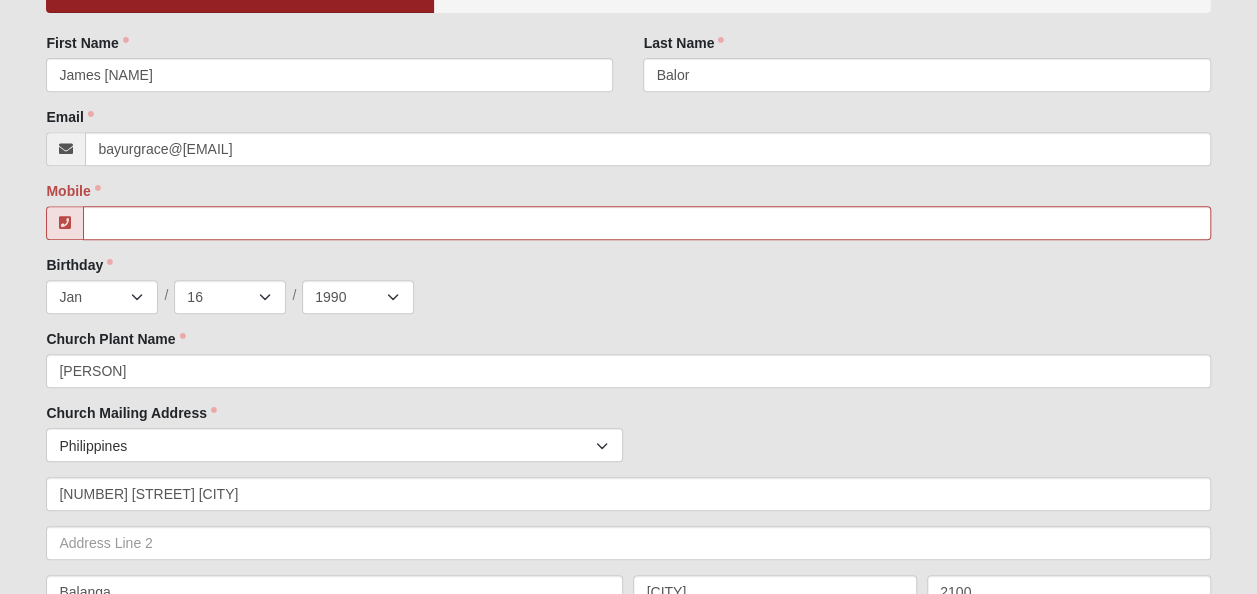 click on "Jan
Feb
Mar
Apr
May
Jun
Jul
Aug
Sep
Oct
Nov
Dec
/
1
2
3
4
5
6
7
8
9
10
11
12
13
14
15
16
17
18
19
20
21
22
23
24
25
26
27
28
29
30
31
/
2025
2024
2023
2022
2021
2020
2019
2018
2017
2016
2015
2014
2013
2012
2011
2010
2009
2008
2007
2006
2005
2004
2003
2002
2001
2000
1999
1998
1997
1996
1995
1994
1993
1992
1991
1990
1989" at bounding box center (628, 297) 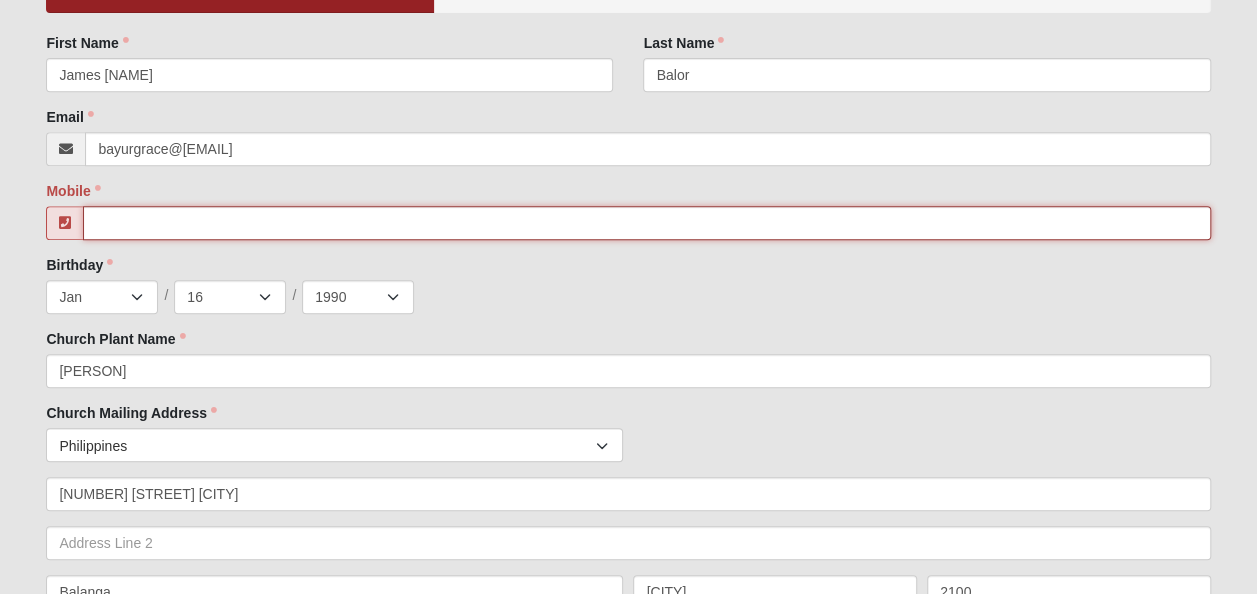 click on "Mobile" at bounding box center (646, 223) 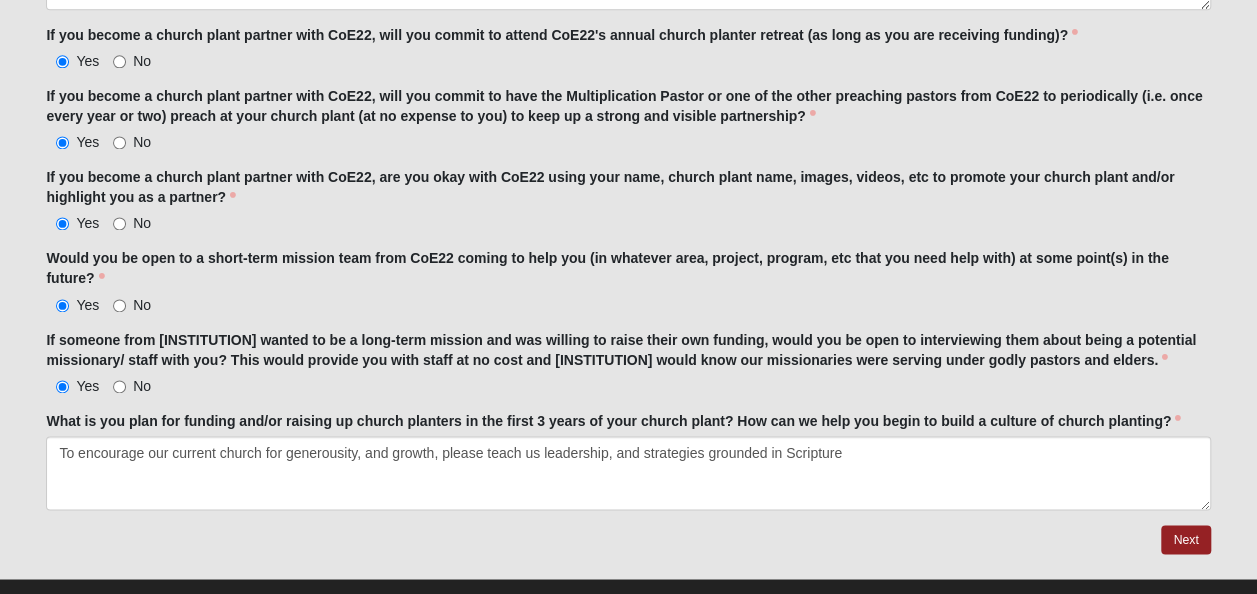 scroll, scrollTop: 5130, scrollLeft: 0, axis: vertical 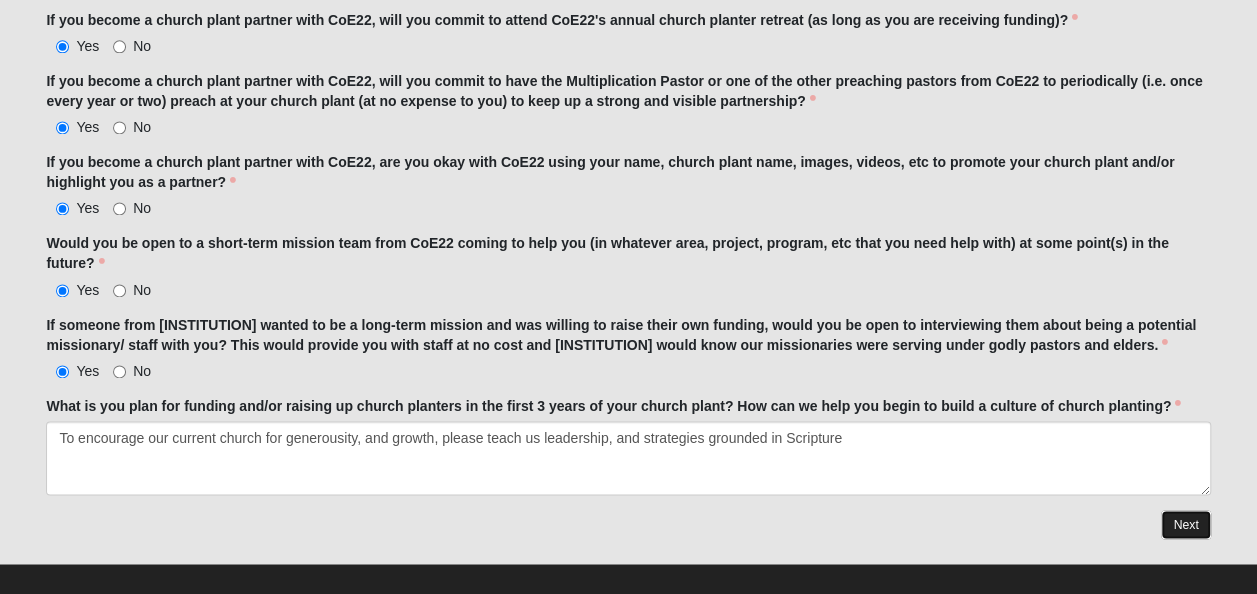 type on "([AREACODE]) [PHONE]" 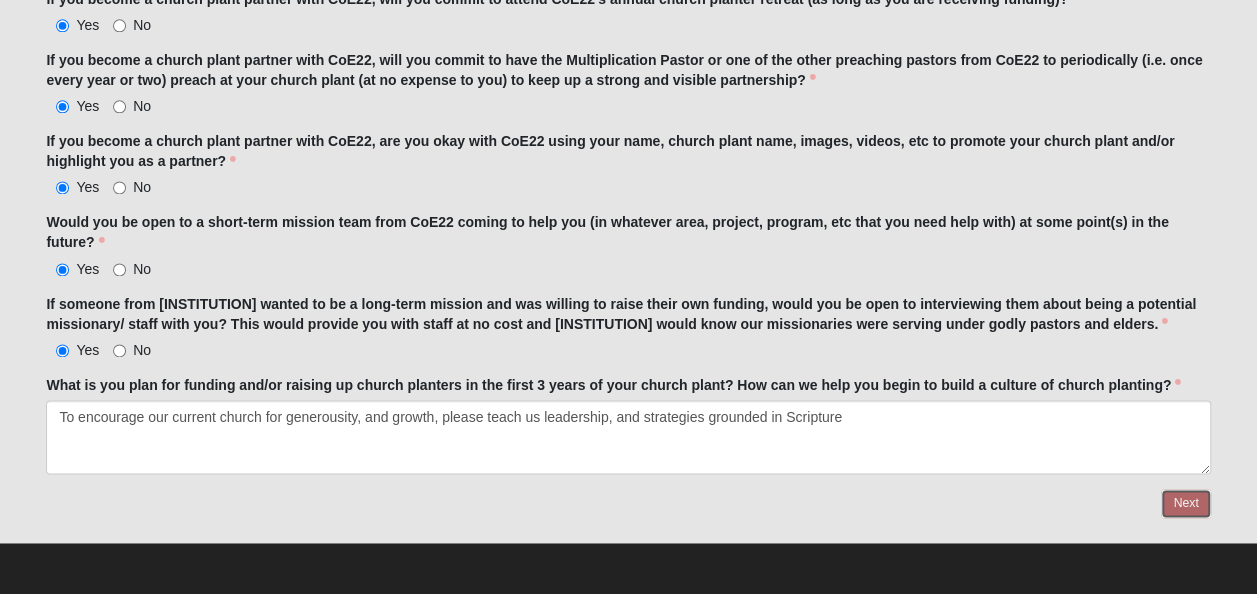 scroll, scrollTop: 5032, scrollLeft: 0, axis: vertical 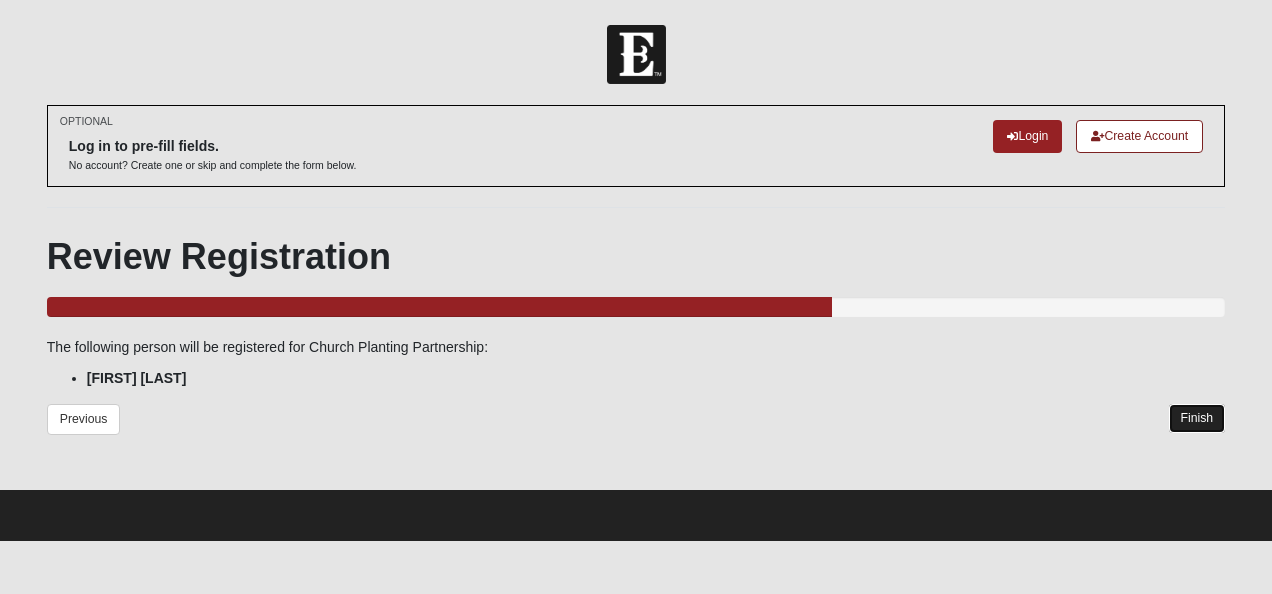 click on "Finish" at bounding box center (1197, 418) 